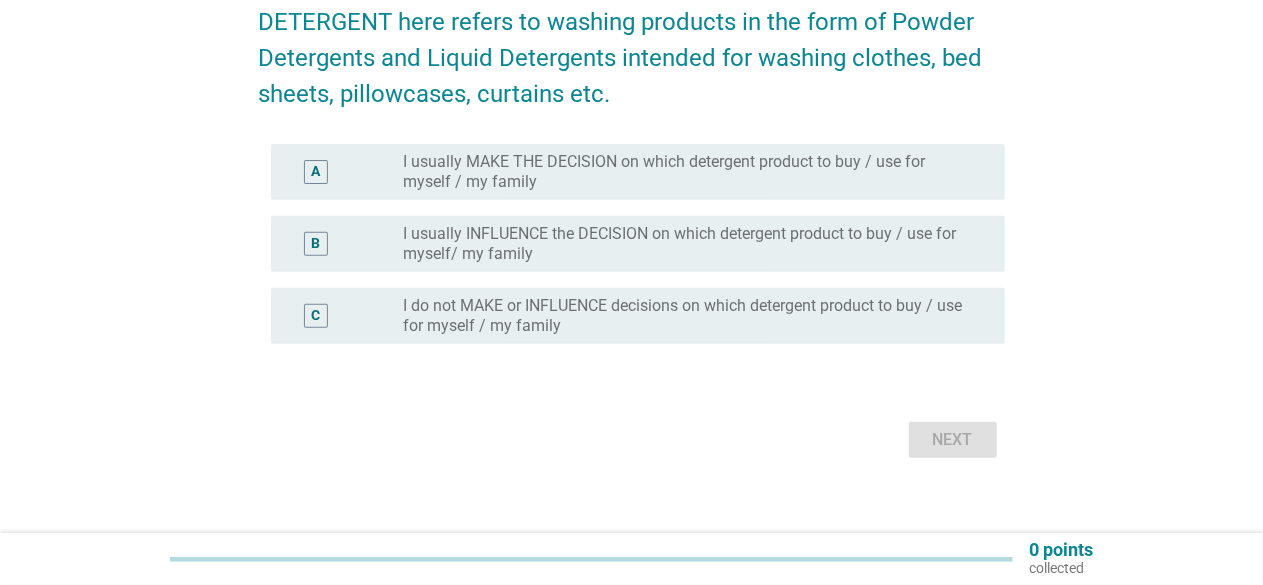scroll, scrollTop: 300, scrollLeft: 0, axis: vertical 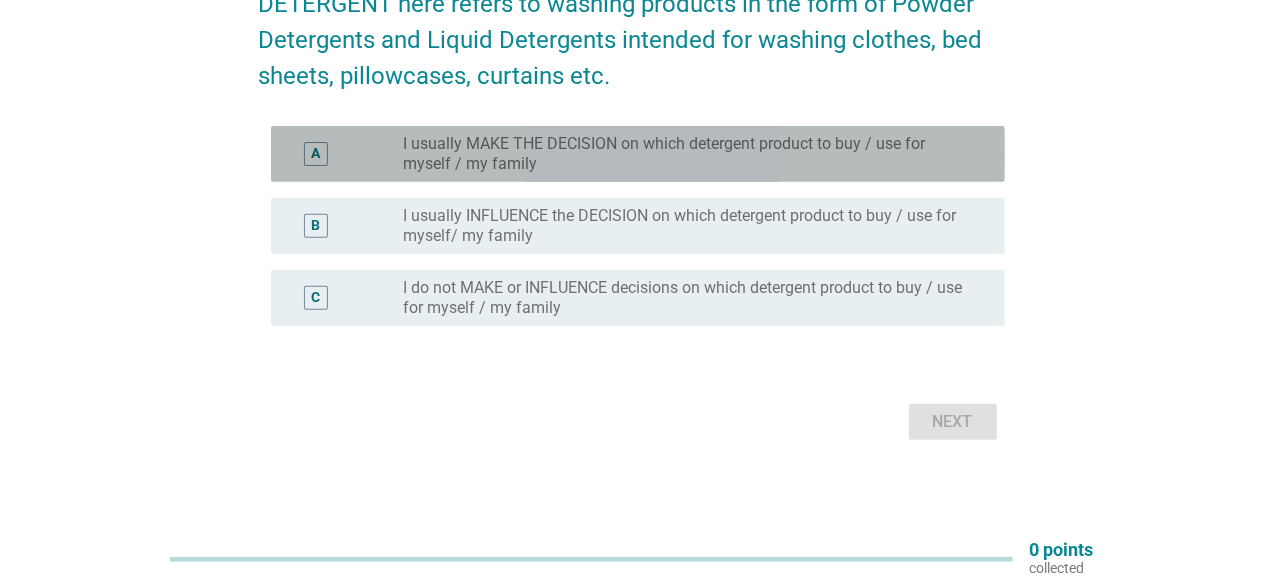 click on "A" at bounding box center (345, 154) 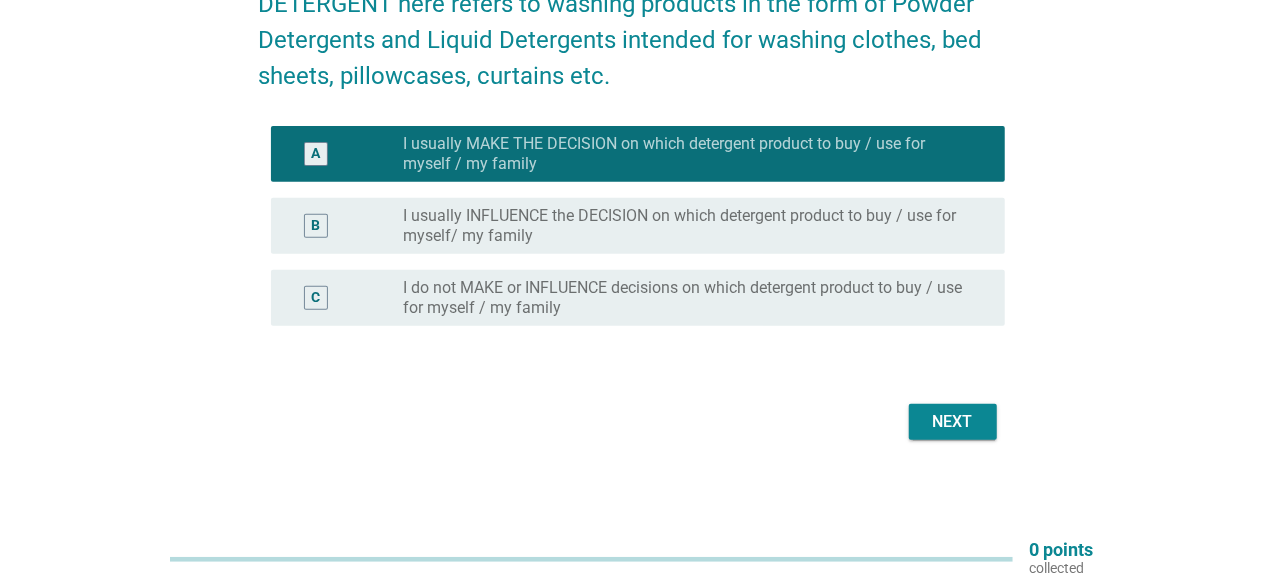click on "Next" at bounding box center (953, 422) 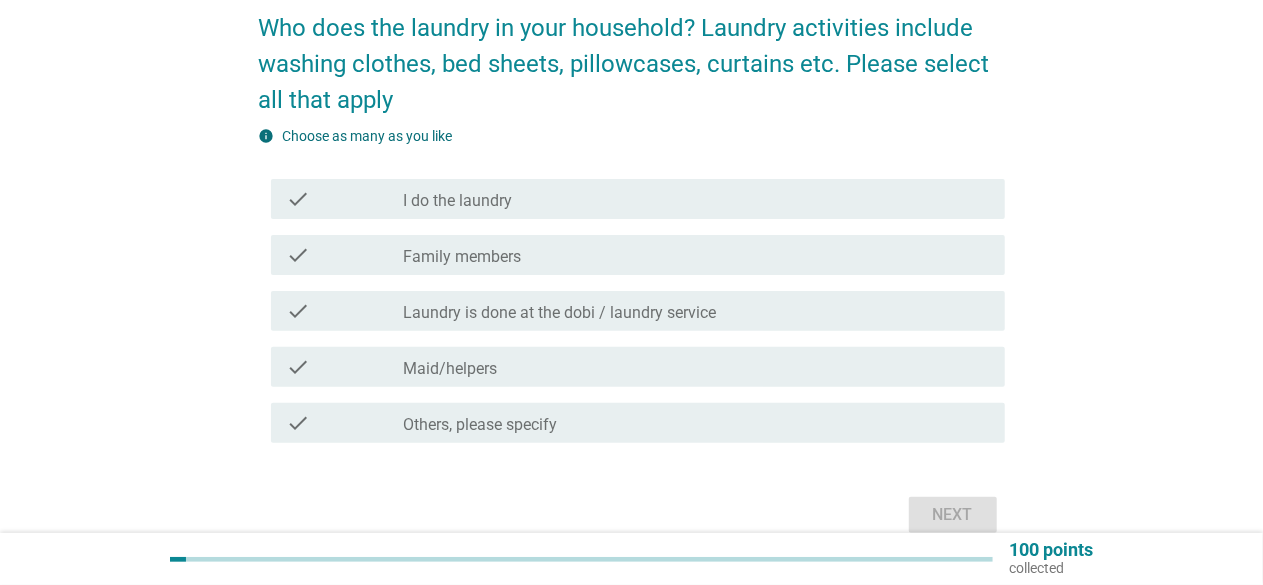 scroll, scrollTop: 200, scrollLeft: 0, axis: vertical 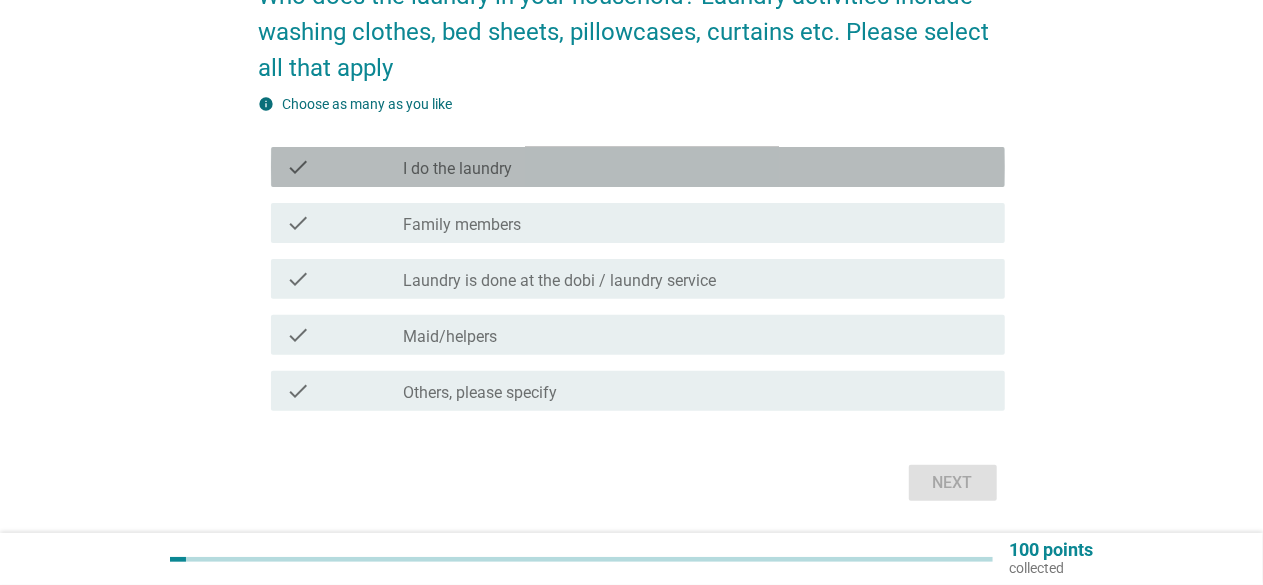 click on "check_box_outline_blank I do the laundry" at bounding box center (696, 167) 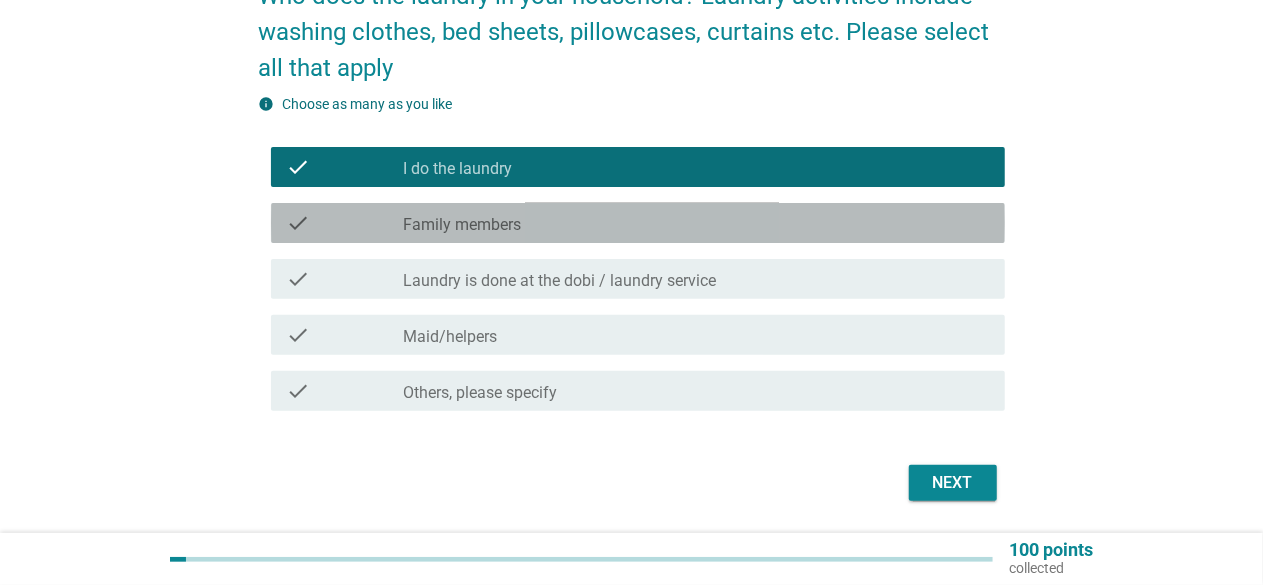 click on "check_box_outline_blank Family members" at bounding box center (696, 223) 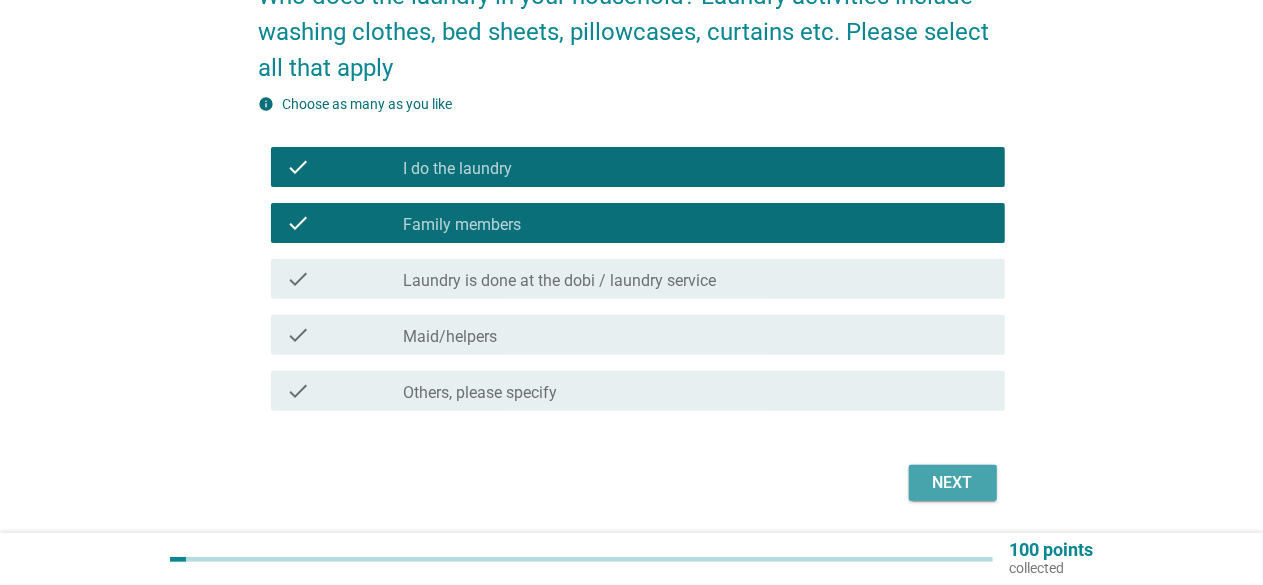click on "Next" at bounding box center (953, 483) 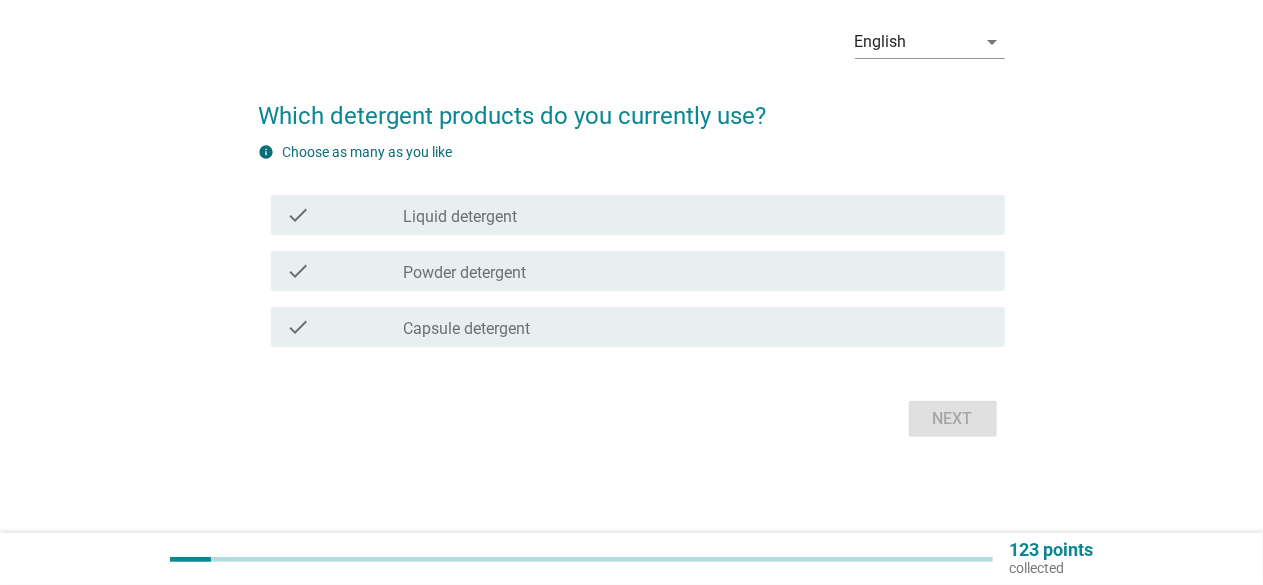 scroll, scrollTop: 0, scrollLeft: 0, axis: both 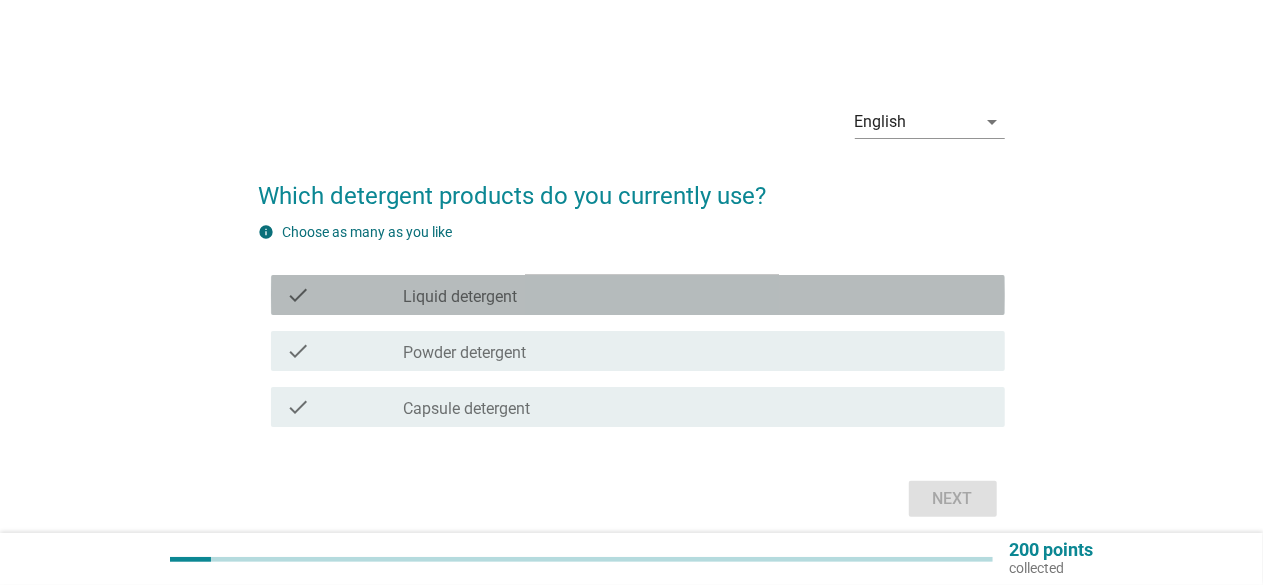 click on "check_box_outline_blank Liquid detergent" at bounding box center [696, 295] 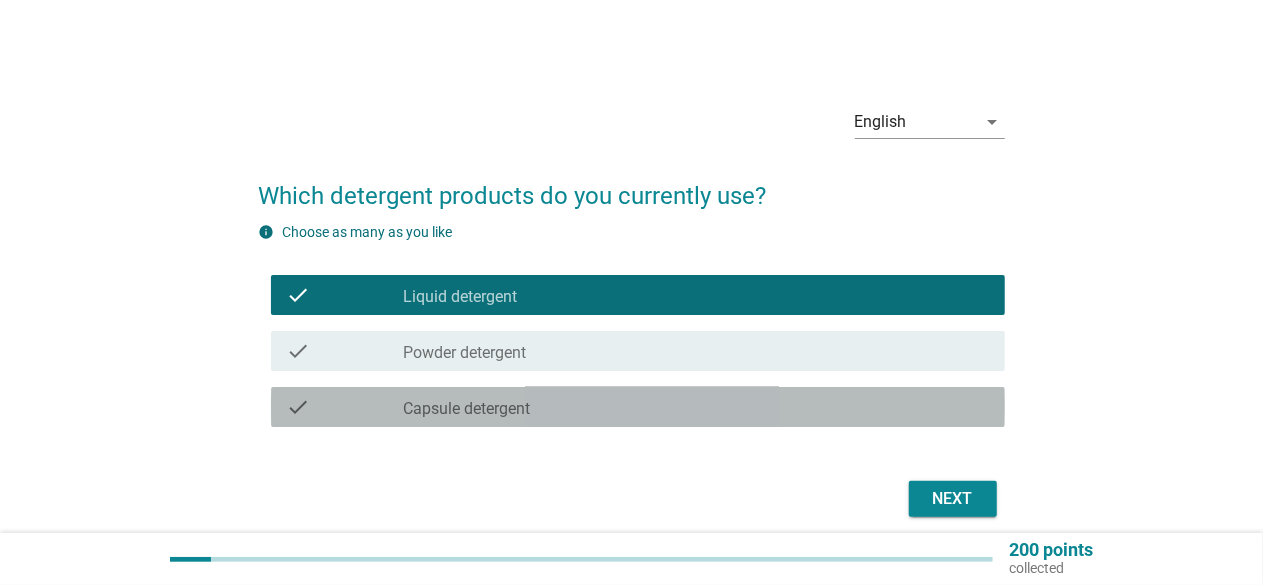 click on "check_box_outline_blank Capsule detergent" at bounding box center [696, 407] 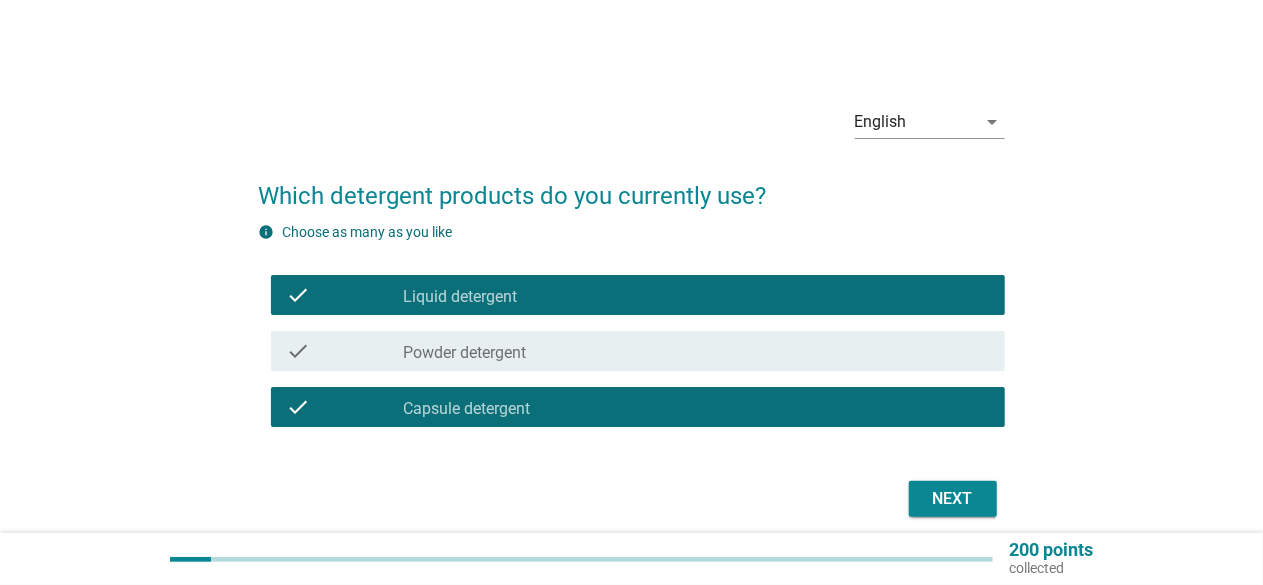 click on "Next" at bounding box center [953, 499] 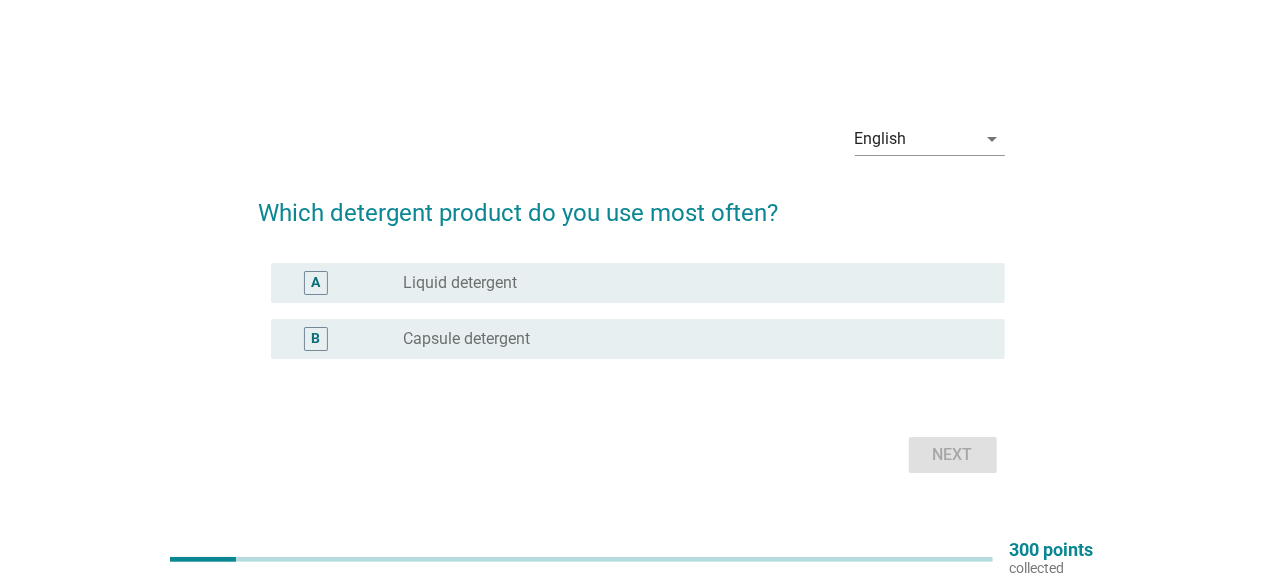 click on "radio_button_unchecked Liquid detergent" at bounding box center [688, 283] 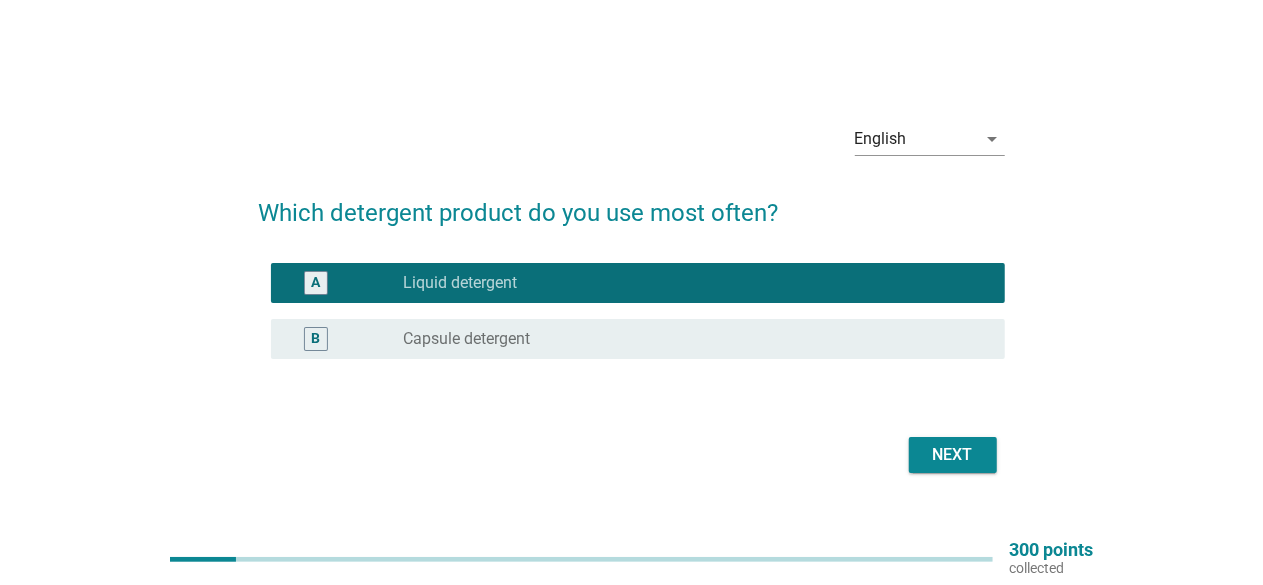 click on "Next" at bounding box center [953, 455] 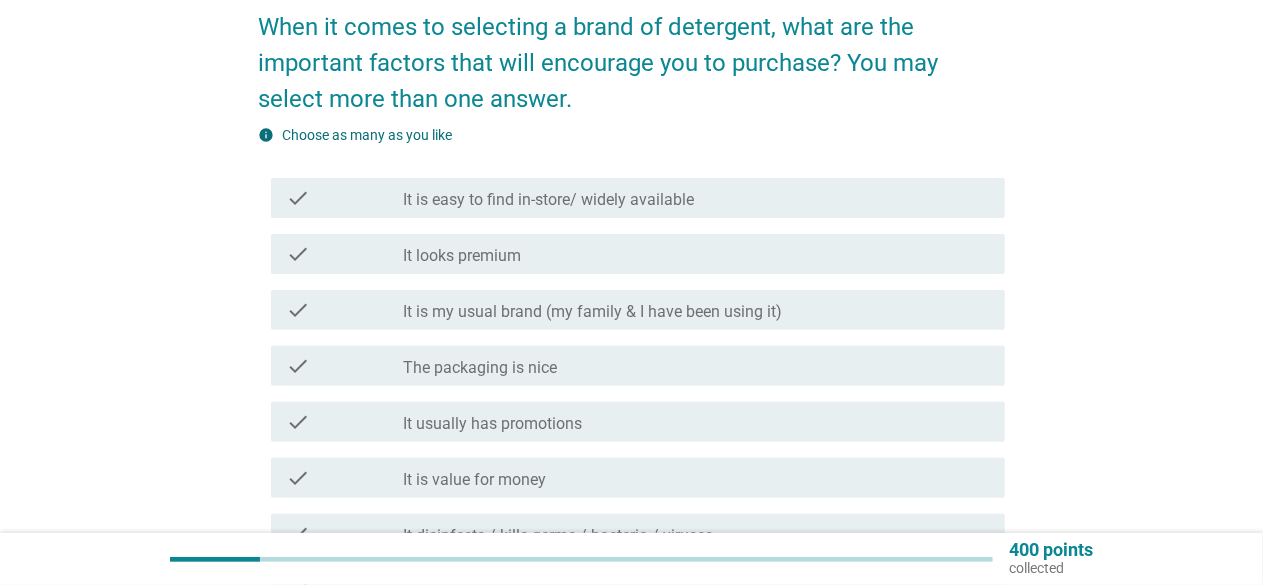 scroll, scrollTop: 200, scrollLeft: 0, axis: vertical 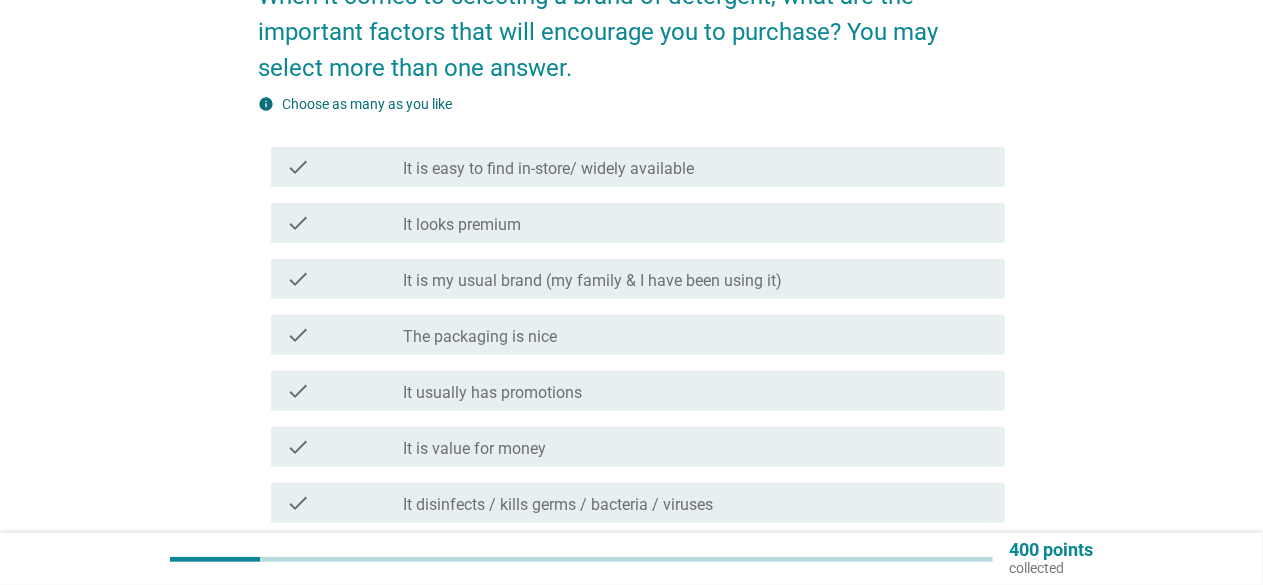 click on "check_box_outline_blank It is easy to find in-store/ widely available" at bounding box center [696, 167] 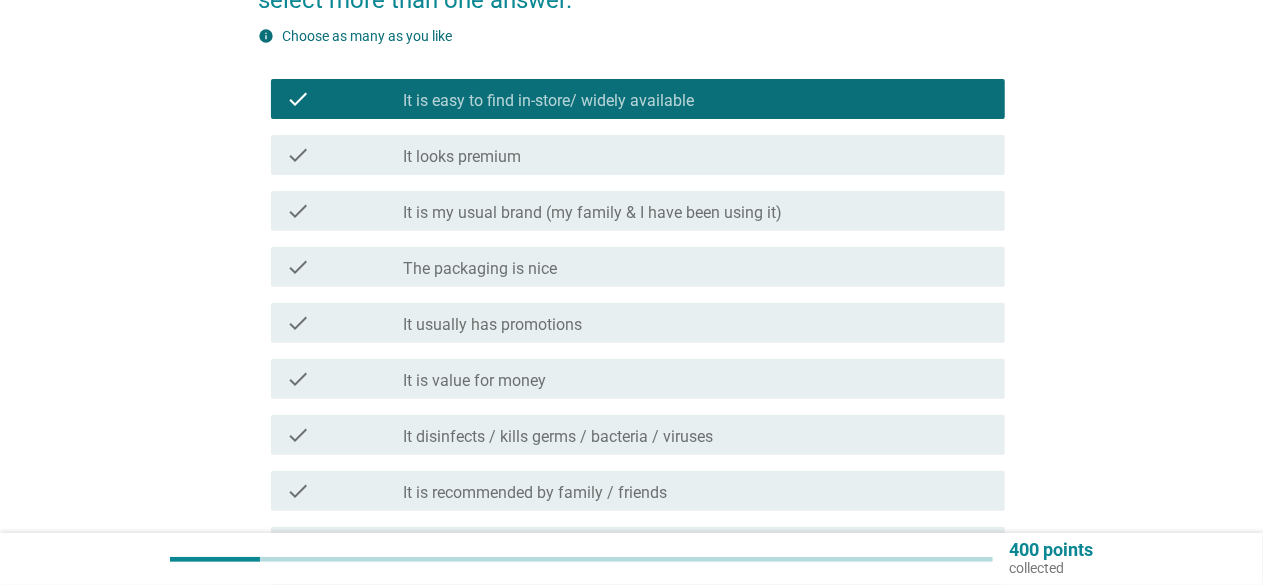 scroll, scrollTop: 300, scrollLeft: 0, axis: vertical 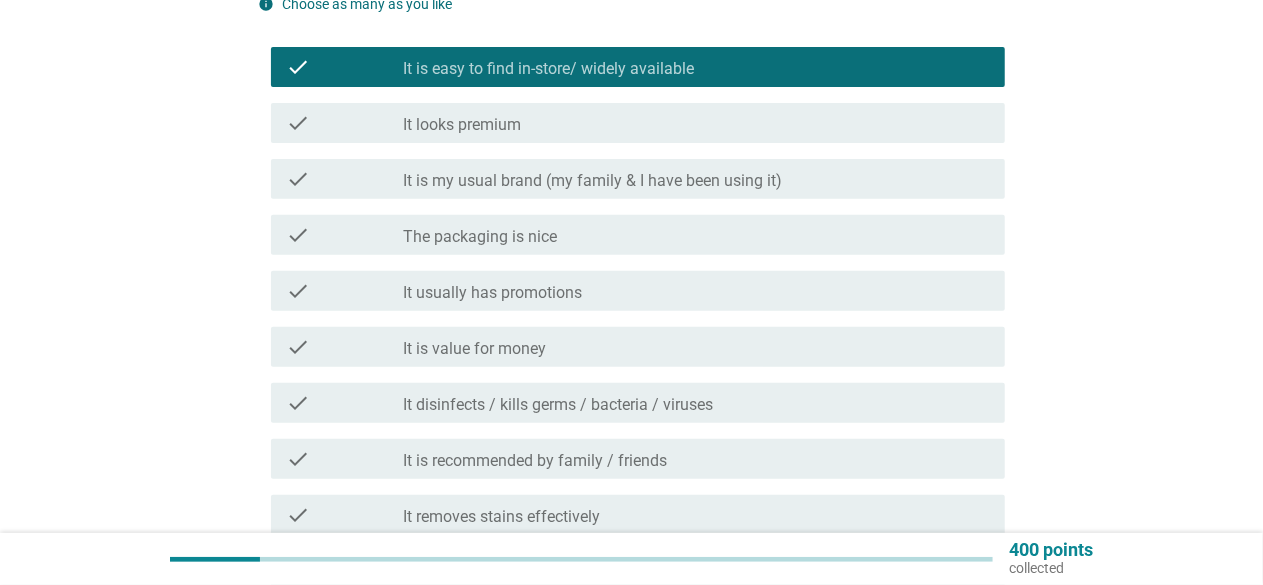 drag, startPoint x: 727, startPoint y: 346, endPoint x: 738, endPoint y: 344, distance: 11.18034 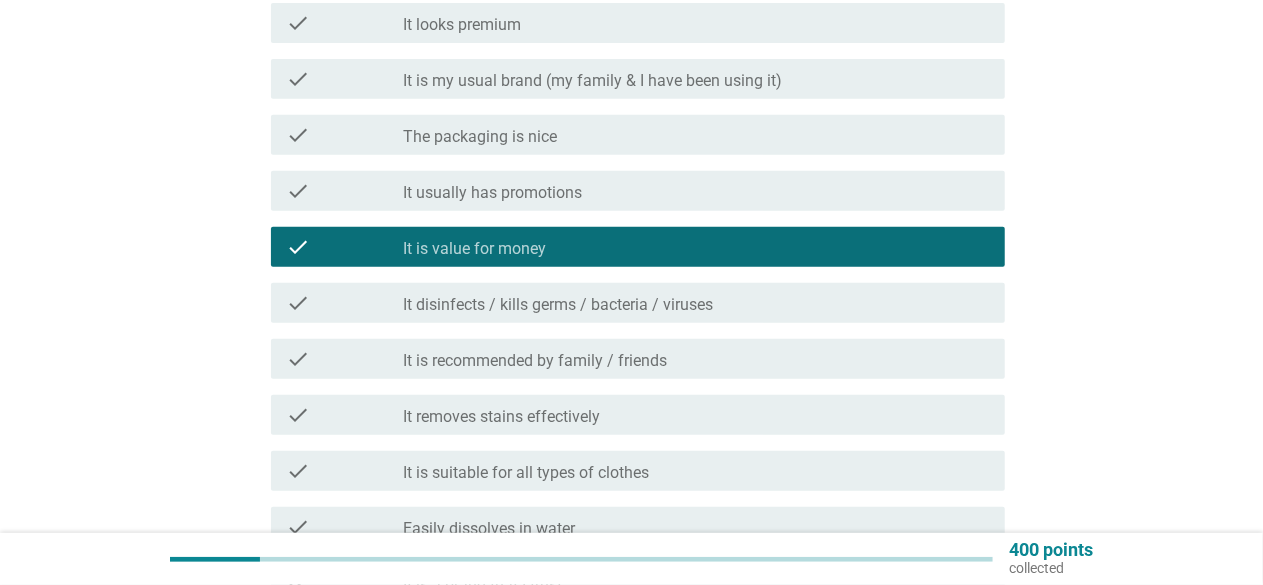 scroll, scrollTop: 500, scrollLeft: 0, axis: vertical 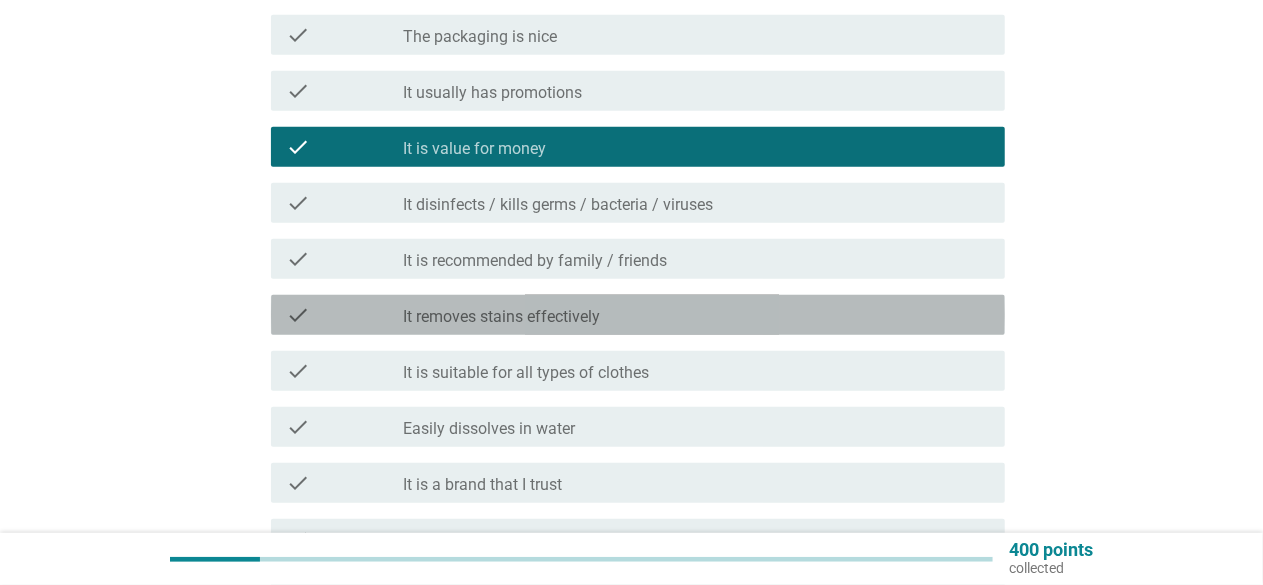 click on "check_box_outline_blank It removes stains effectively" at bounding box center (696, 315) 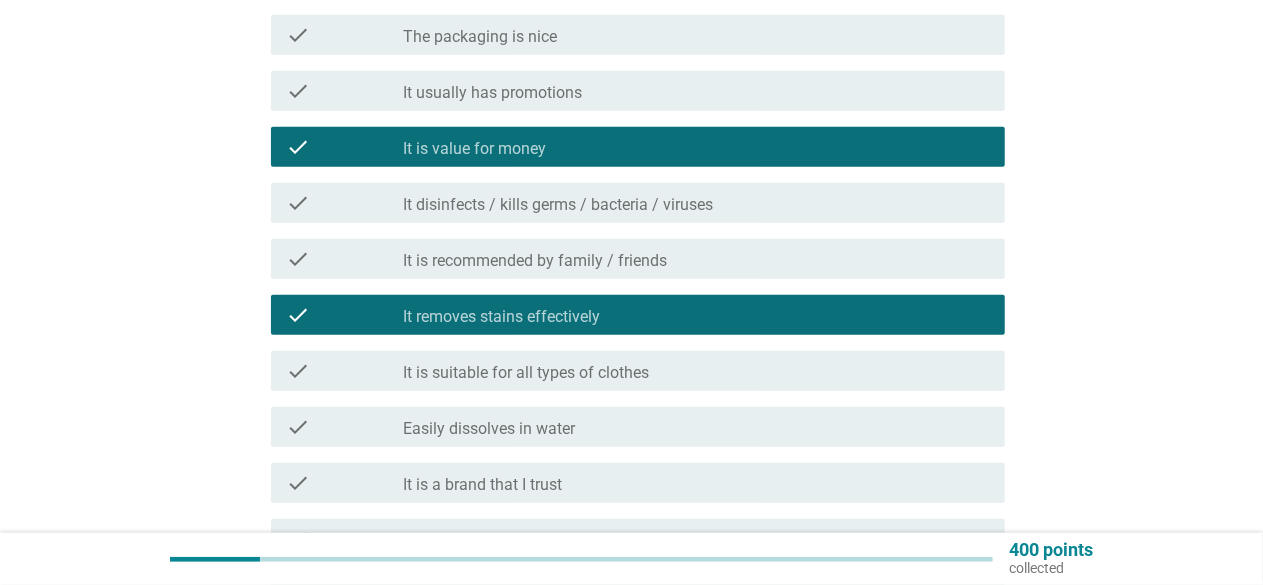 click on "check_box_outline_blank It is suitable for all types of clothes" at bounding box center [696, 371] 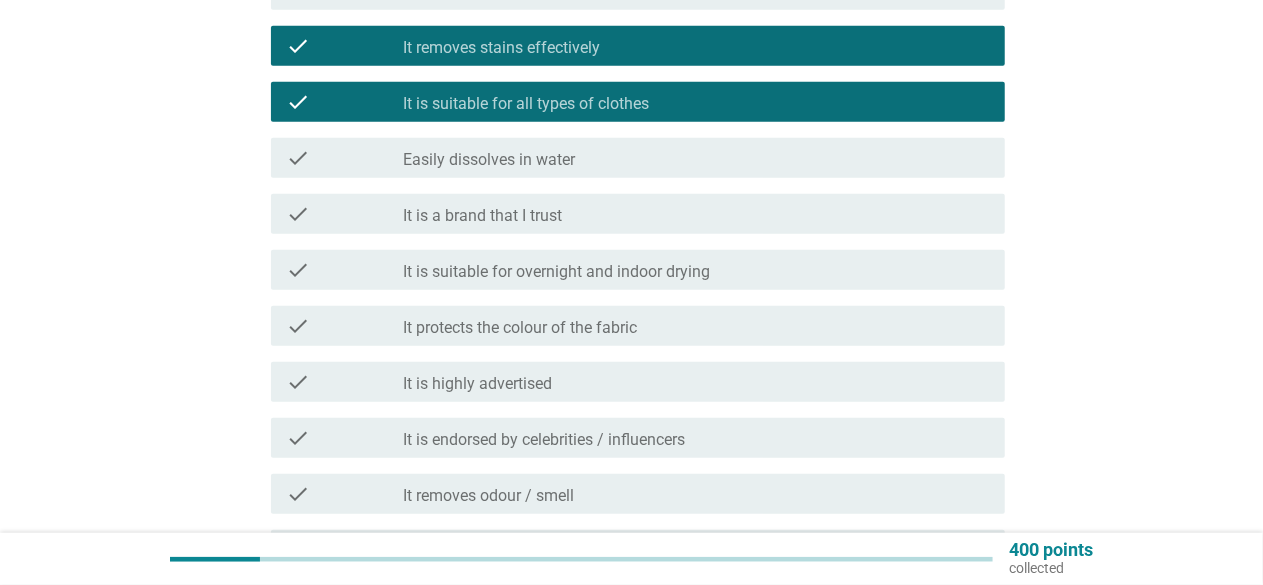 scroll, scrollTop: 800, scrollLeft: 0, axis: vertical 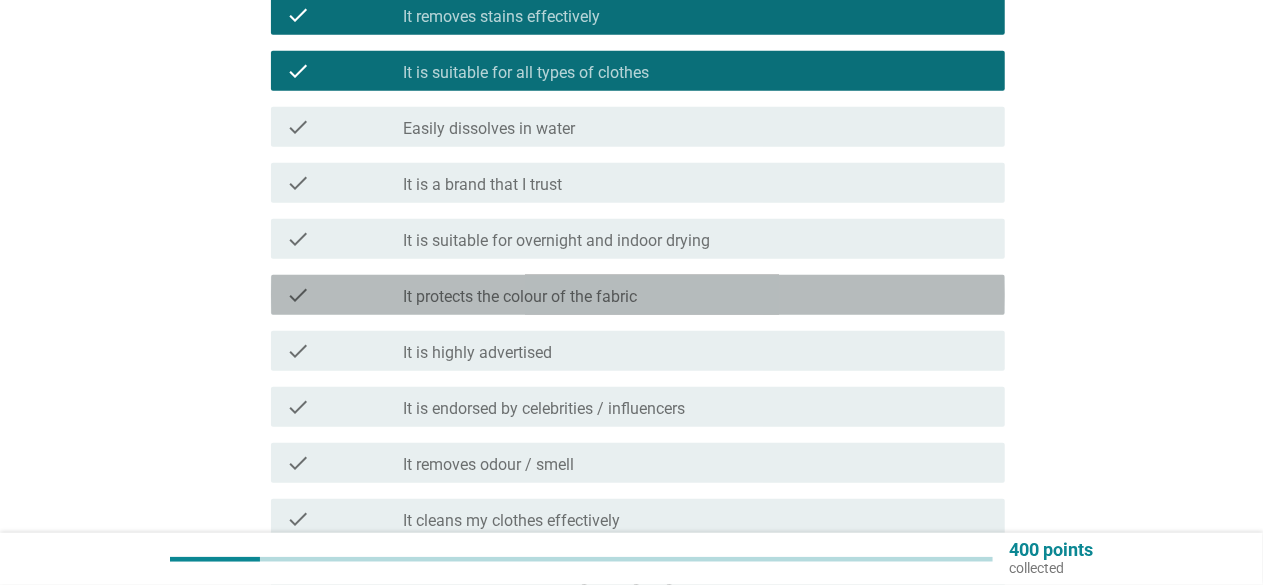 click on "check_box_outline_blank It protects the colour of the fabric" at bounding box center [696, 295] 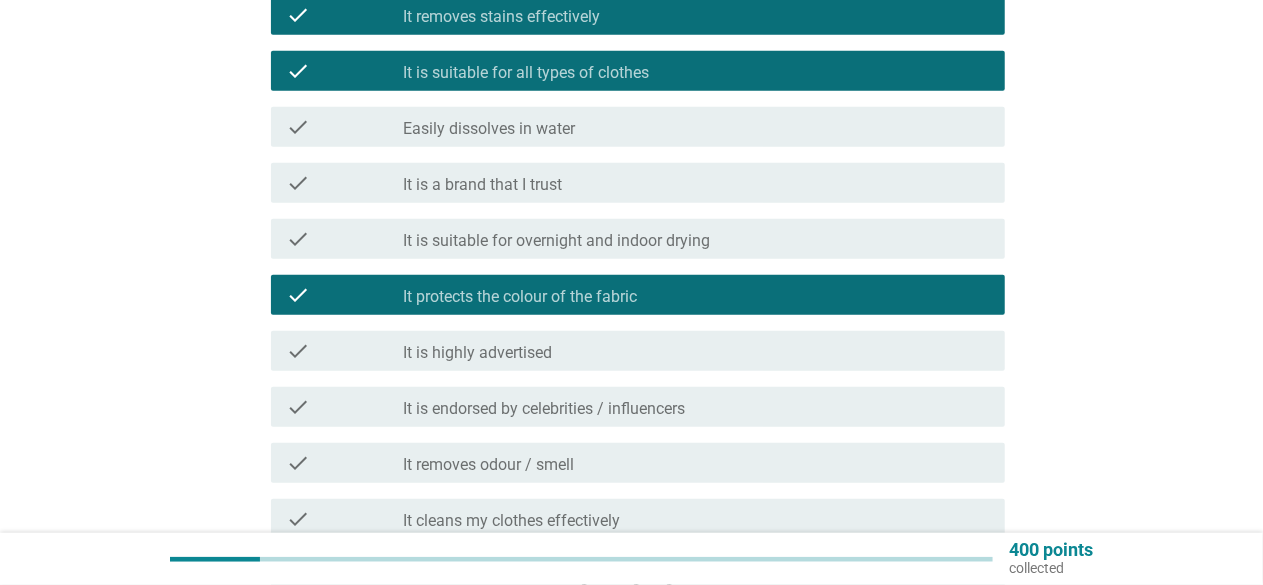 scroll, scrollTop: 900, scrollLeft: 0, axis: vertical 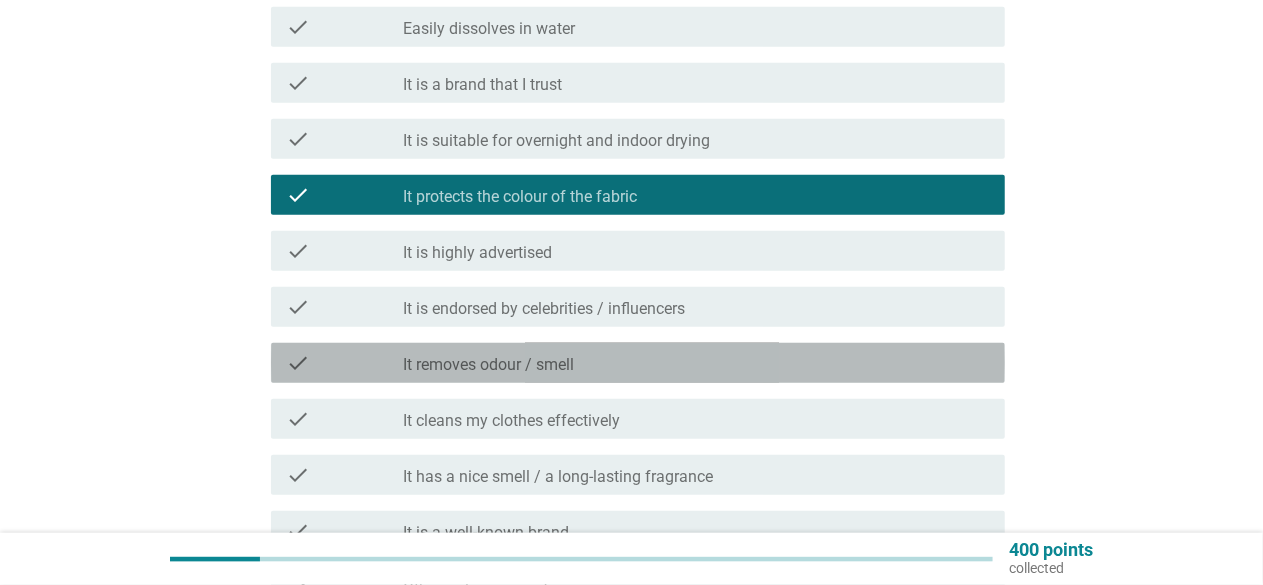 click on "check_box_outline_blank It removes odour / smell" at bounding box center (696, 363) 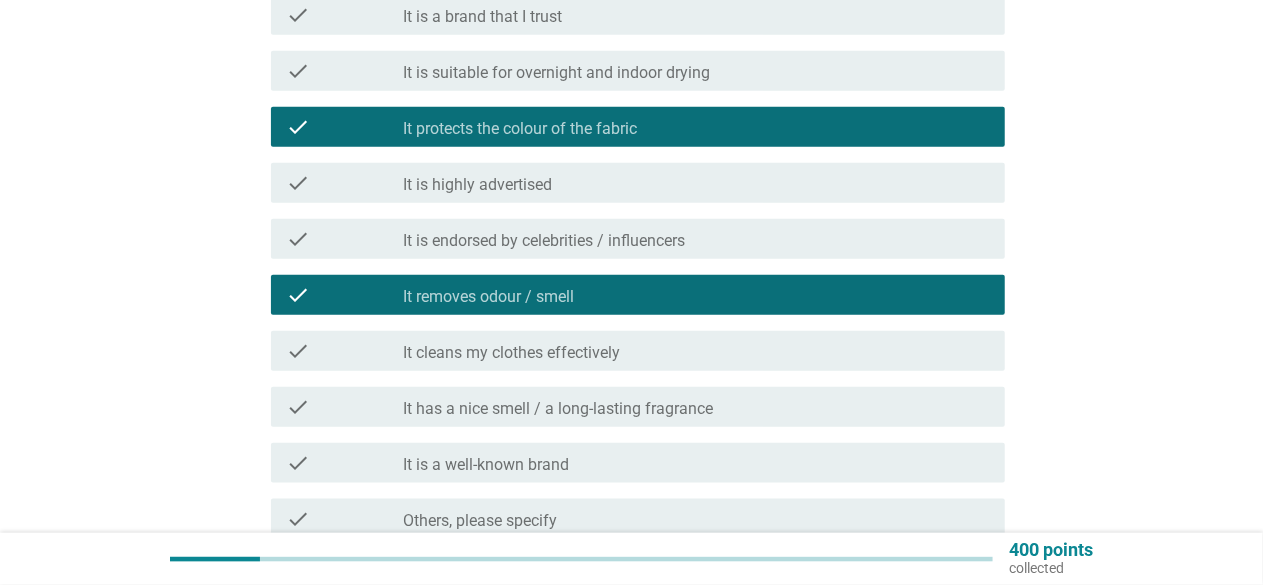 scroll, scrollTop: 1000, scrollLeft: 0, axis: vertical 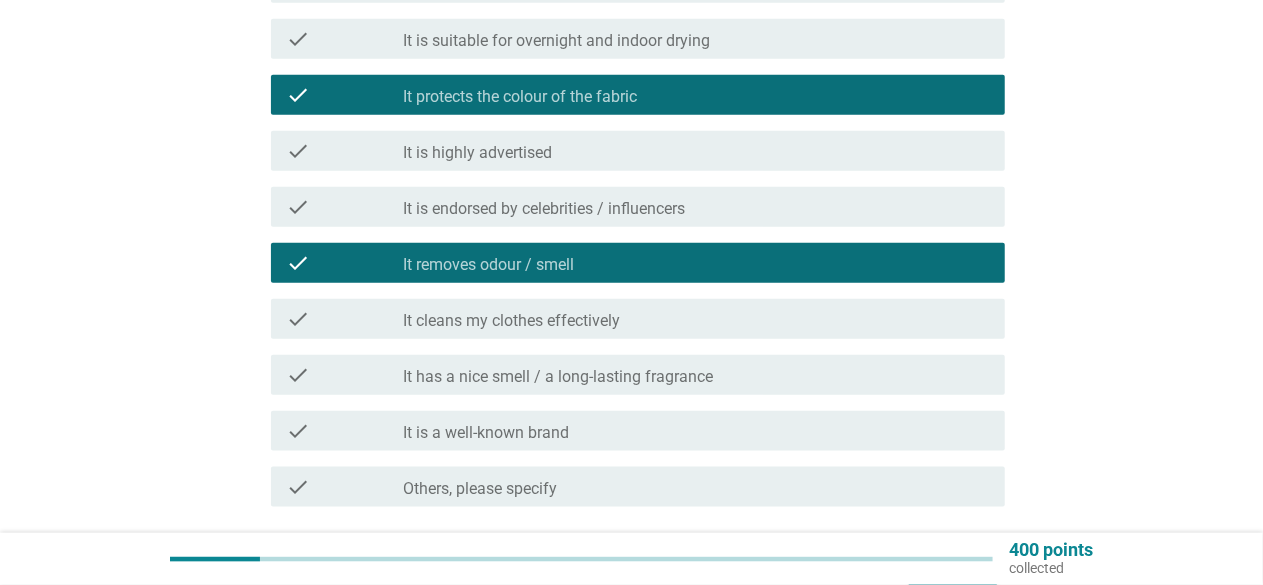 click on "check_box_outline_blank It cleans my clothes effectively" at bounding box center [696, 319] 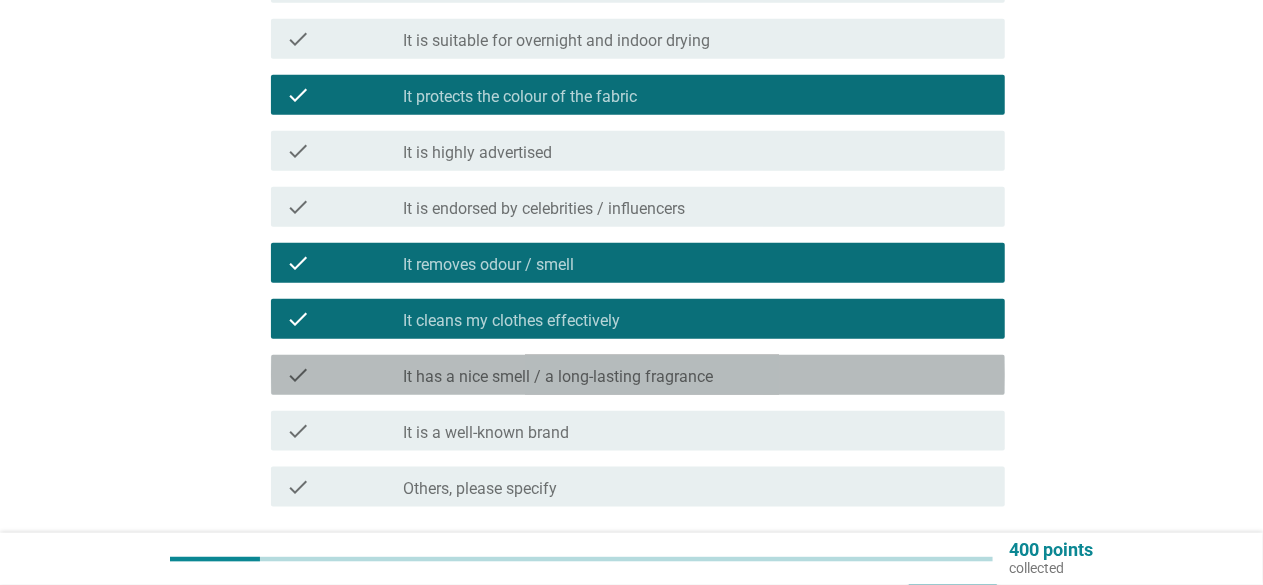 click on "check_box_outline_blank It has a nice smell / a long-lasting fragrance" at bounding box center [696, 375] 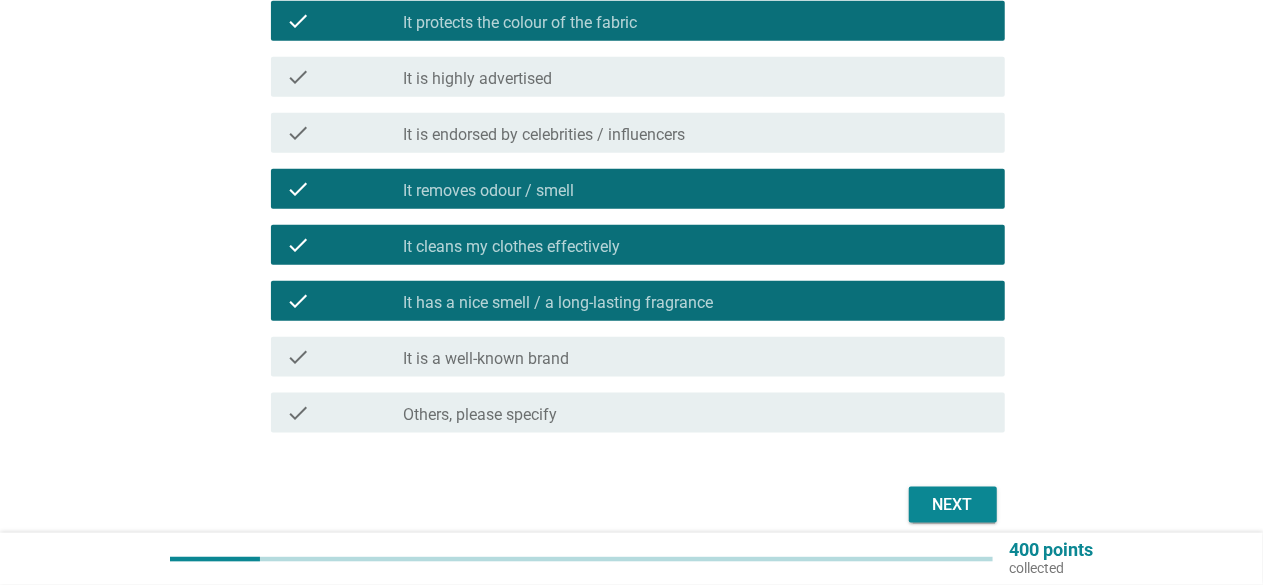 scroll, scrollTop: 1160, scrollLeft: 0, axis: vertical 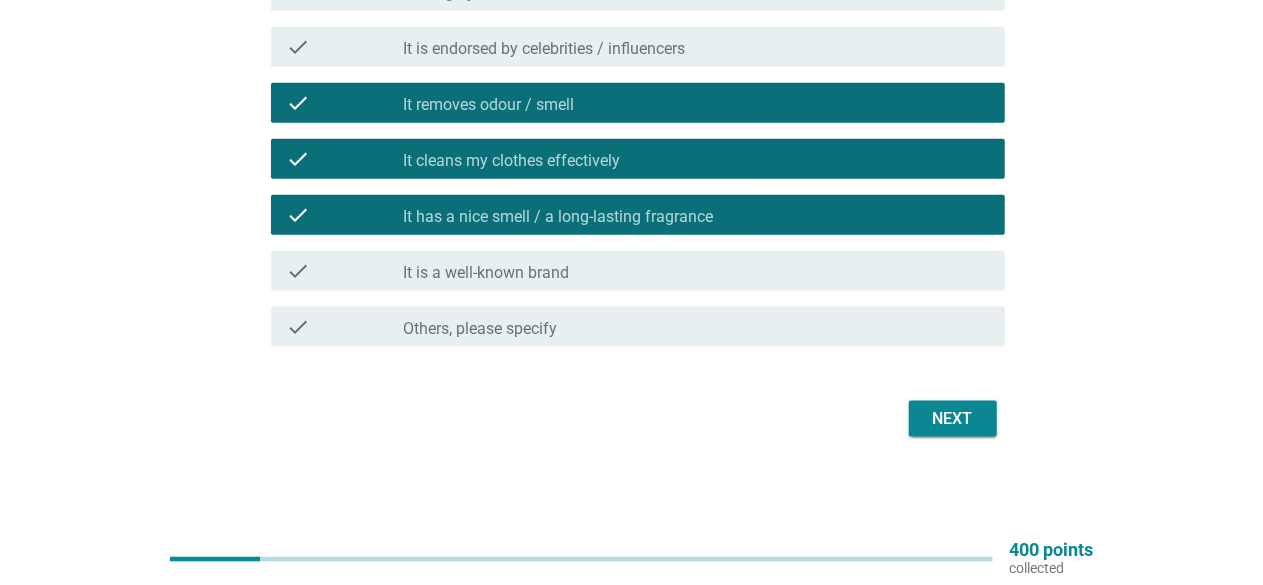 click on "Next" at bounding box center (953, 419) 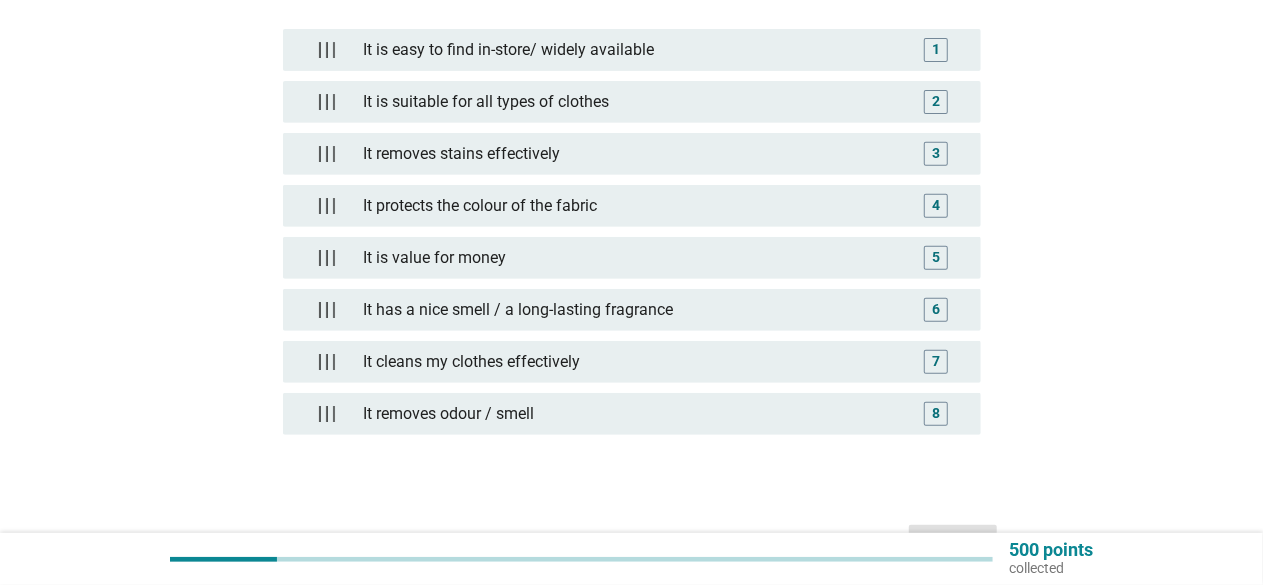 scroll, scrollTop: 374, scrollLeft: 0, axis: vertical 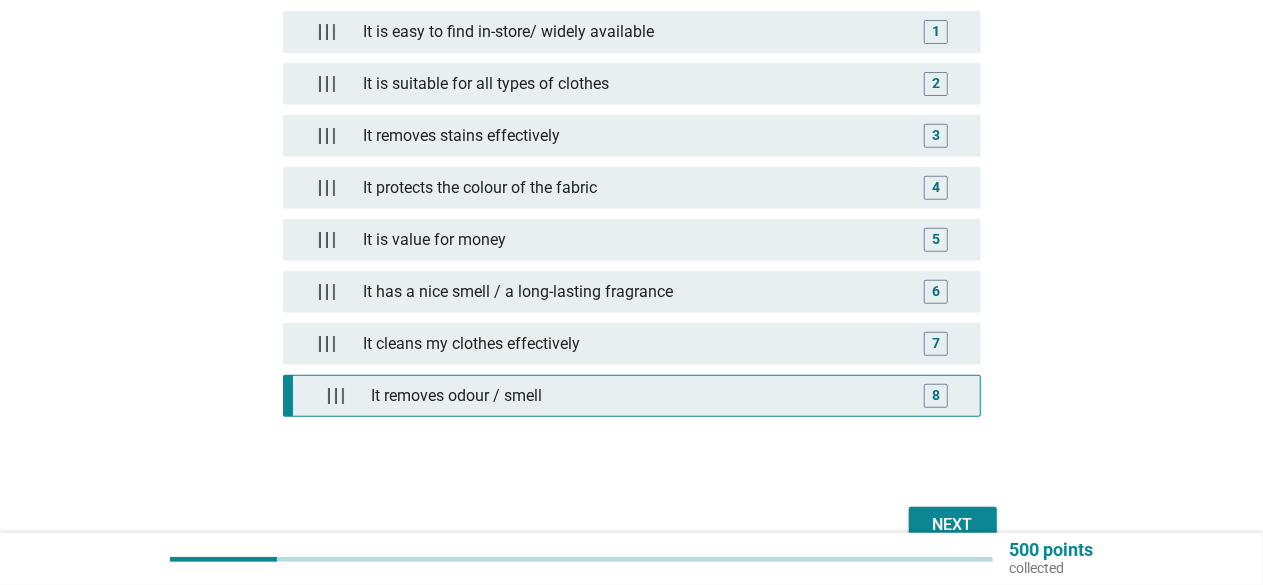 type 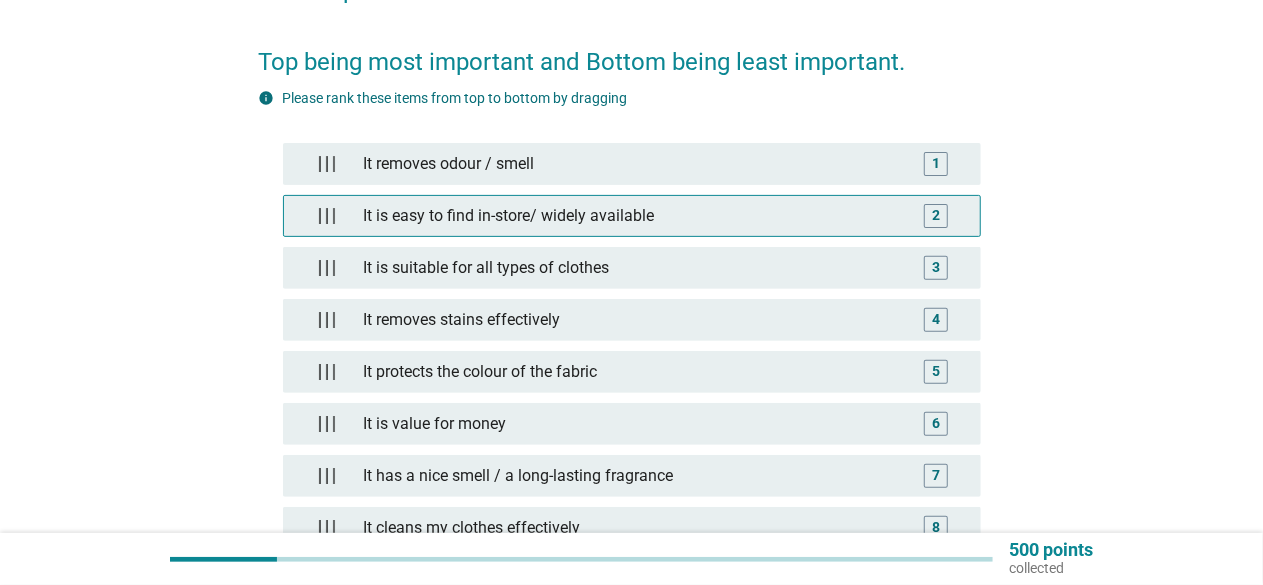 scroll, scrollTop: 273, scrollLeft: 0, axis: vertical 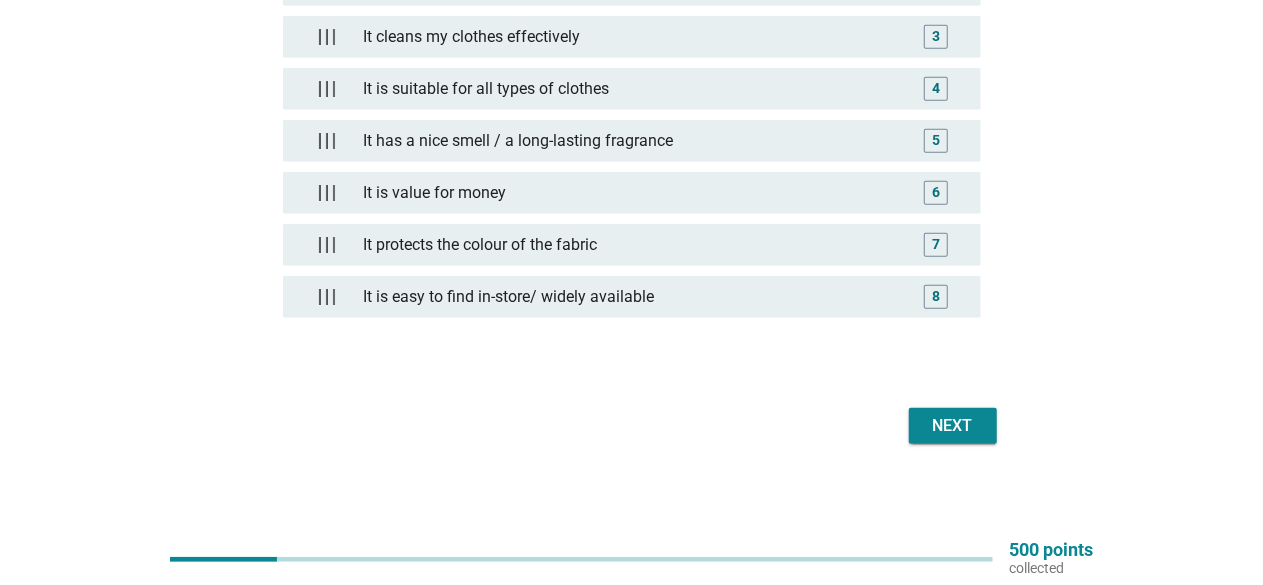 click on "Next" at bounding box center [953, 426] 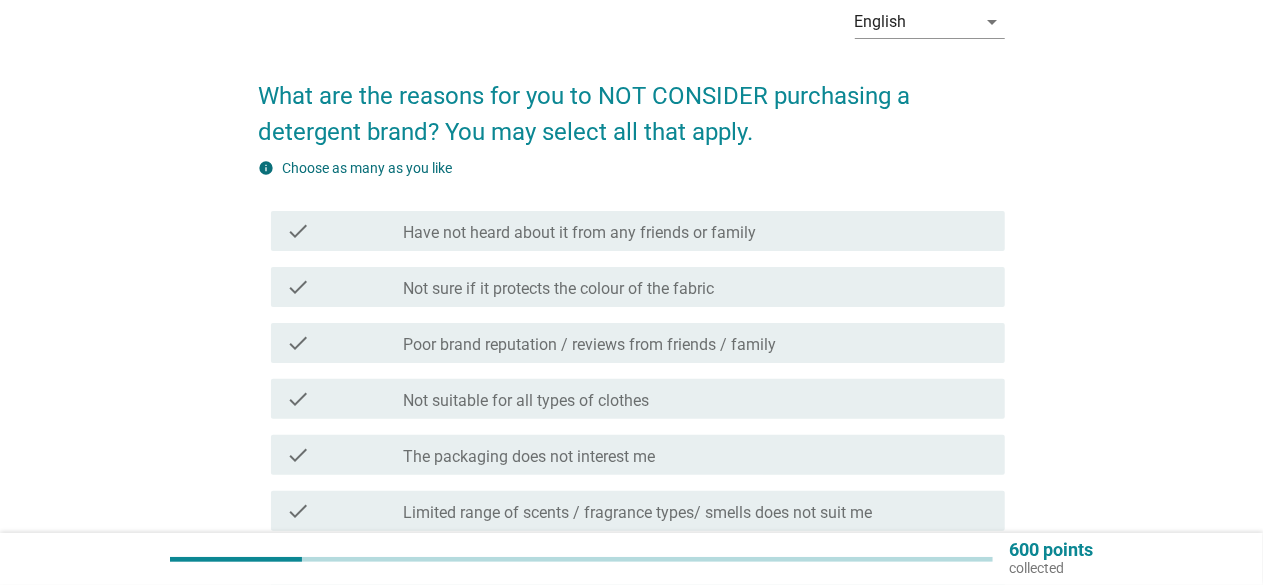 scroll, scrollTop: 200, scrollLeft: 0, axis: vertical 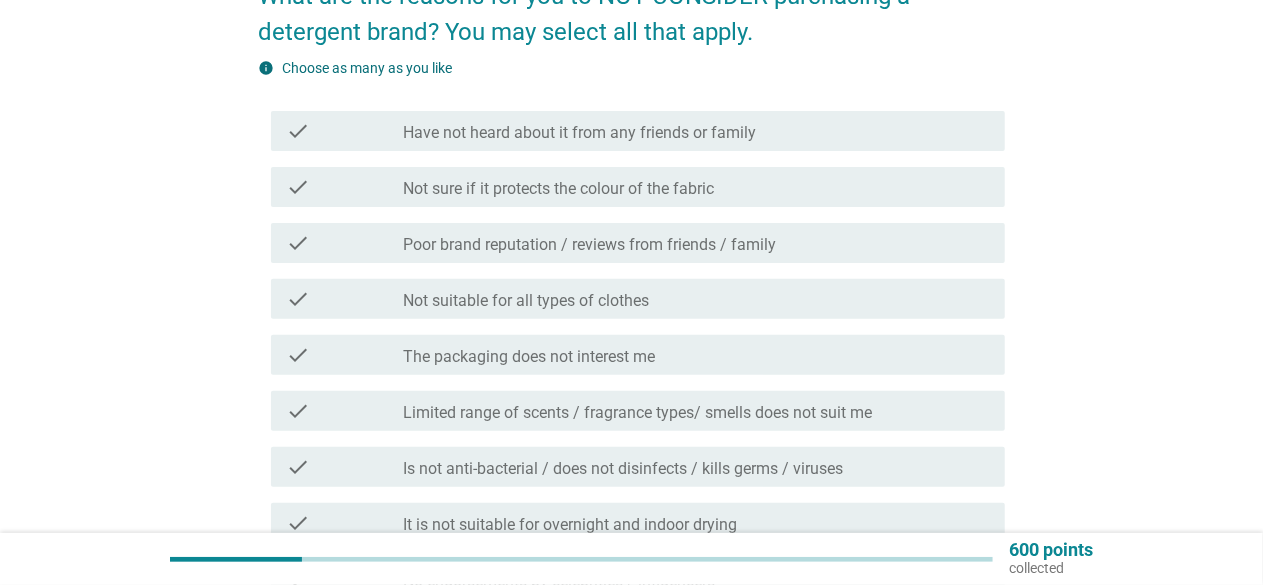 click on "check_box_outline_blank Not suitable for all types of clothes" at bounding box center [696, 299] 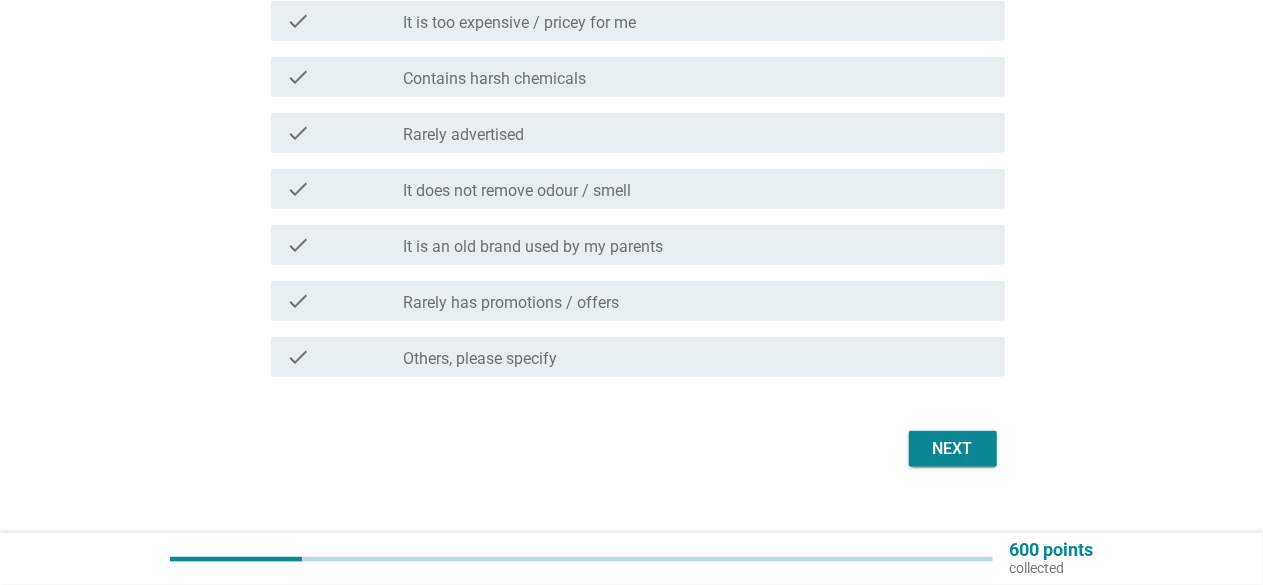 scroll, scrollTop: 1000, scrollLeft: 0, axis: vertical 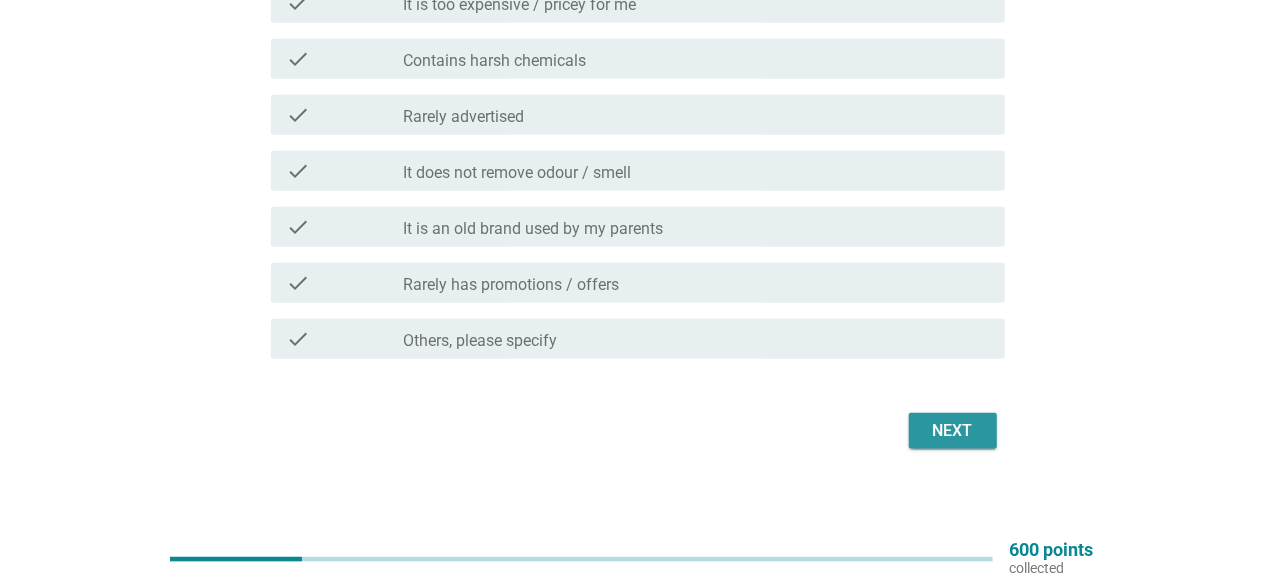 click on "Next" at bounding box center (953, 431) 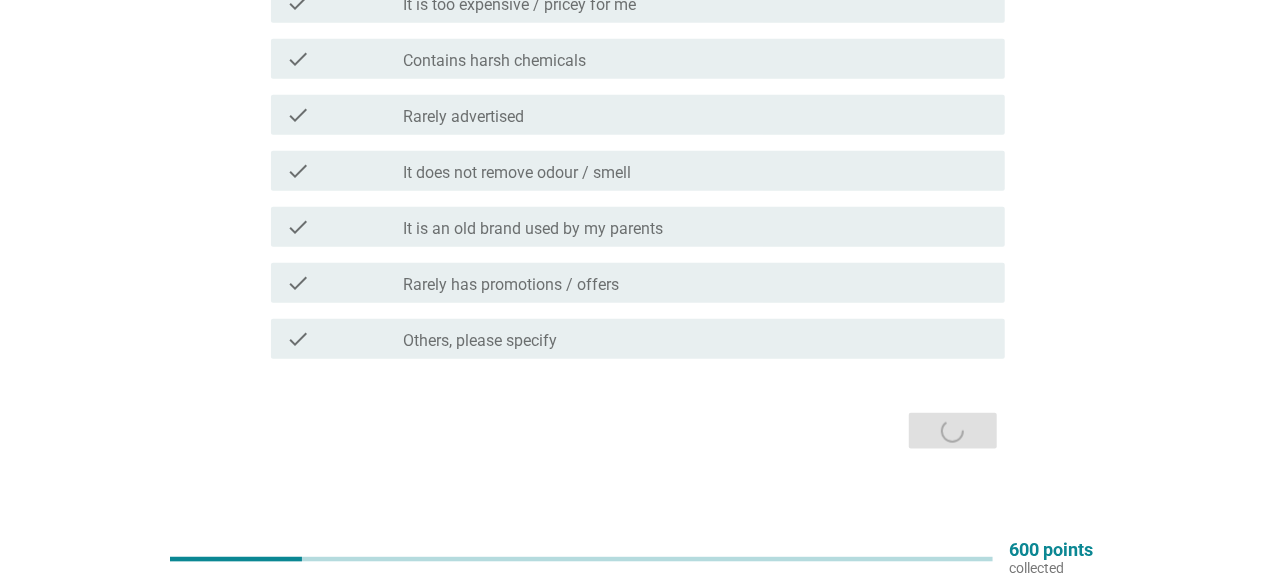 scroll, scrollTop: 0, scrollLeft: 0, axis: both 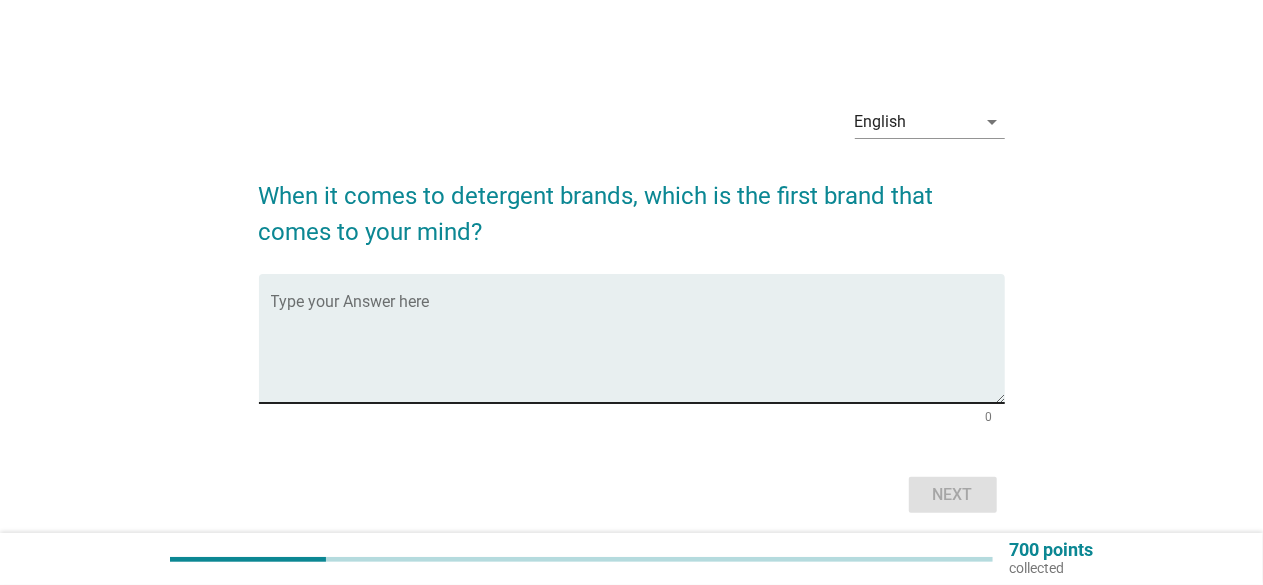 click on "Type your Answer here" at bounding box center [638, 338] 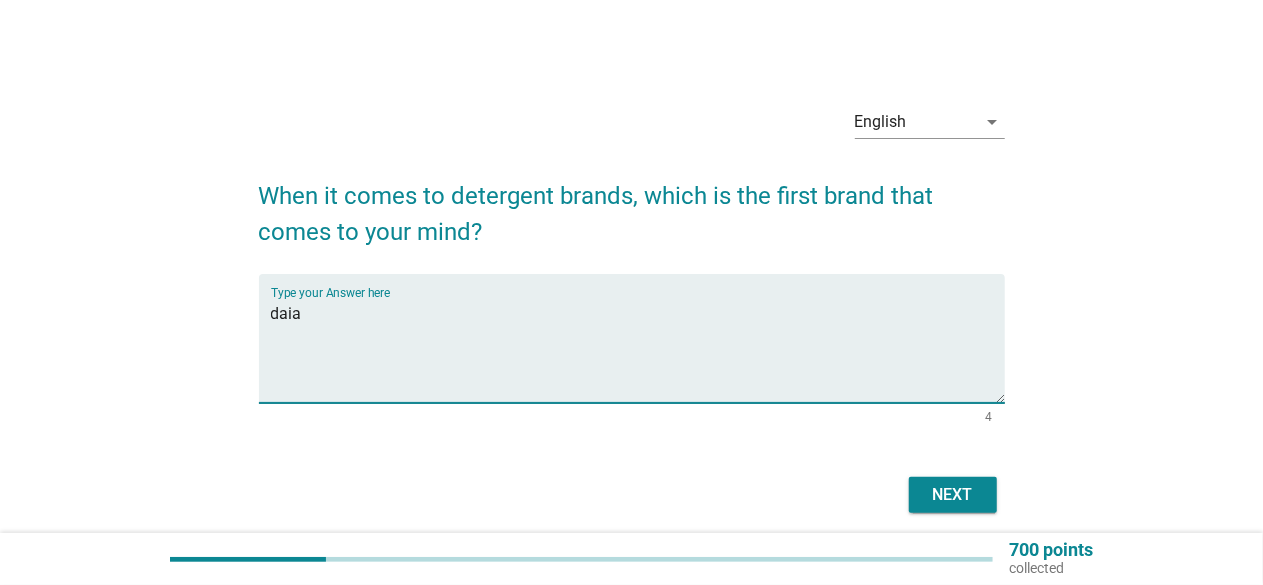 type on "daia" 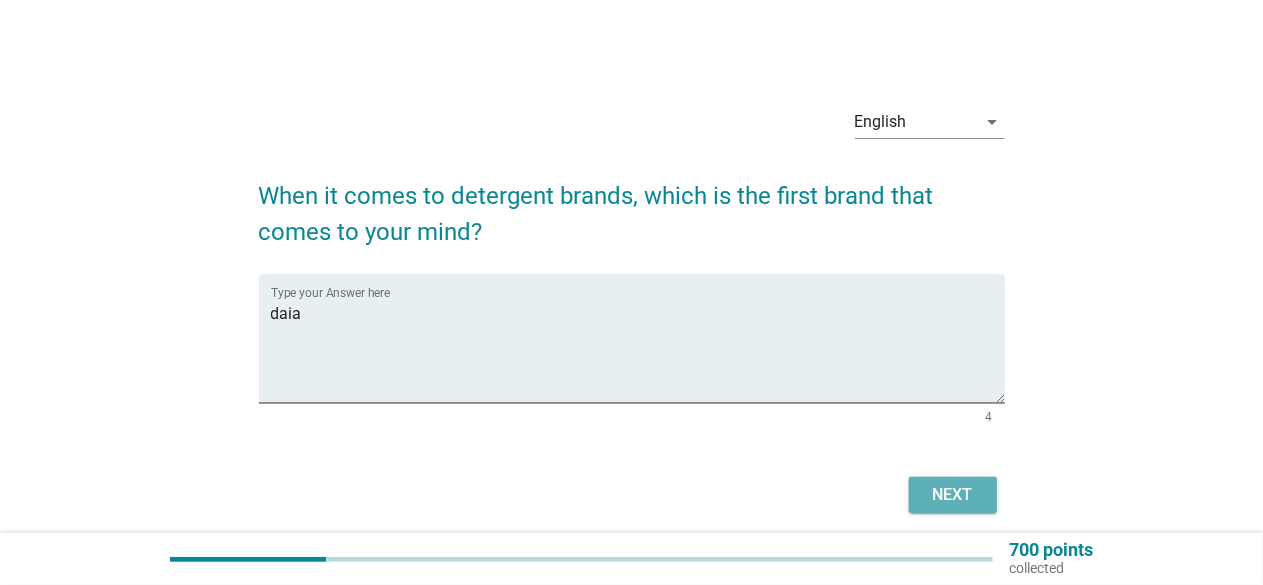 drag, startPoint x: 954, startPoint y: 495, endPoint x: 944, endPoint y: 501, distance: 11.661903 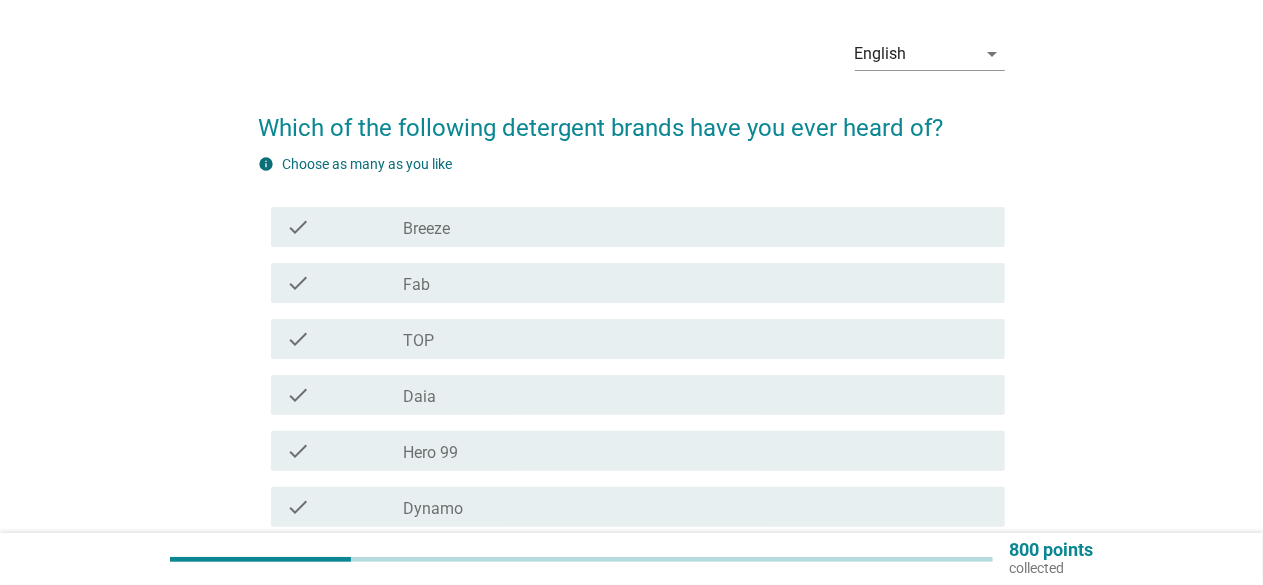 scroll, scrollTop: 100, scrollLeft: 0, axis: vertical 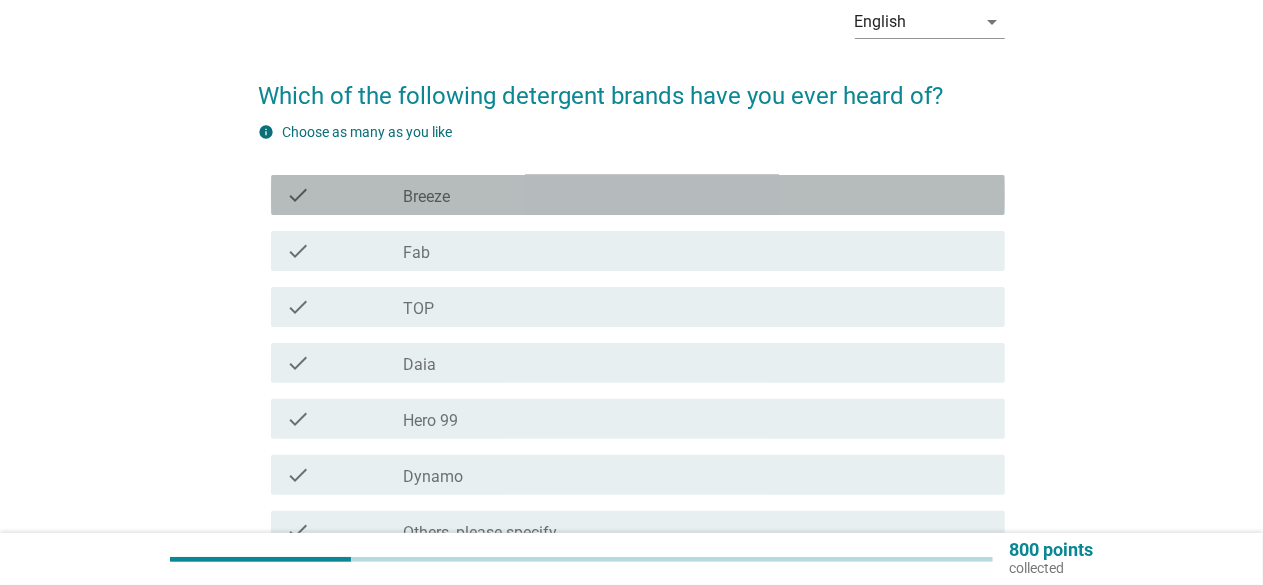click on "check_box_outline_blank Breeze" at bounding box center [696, 195] 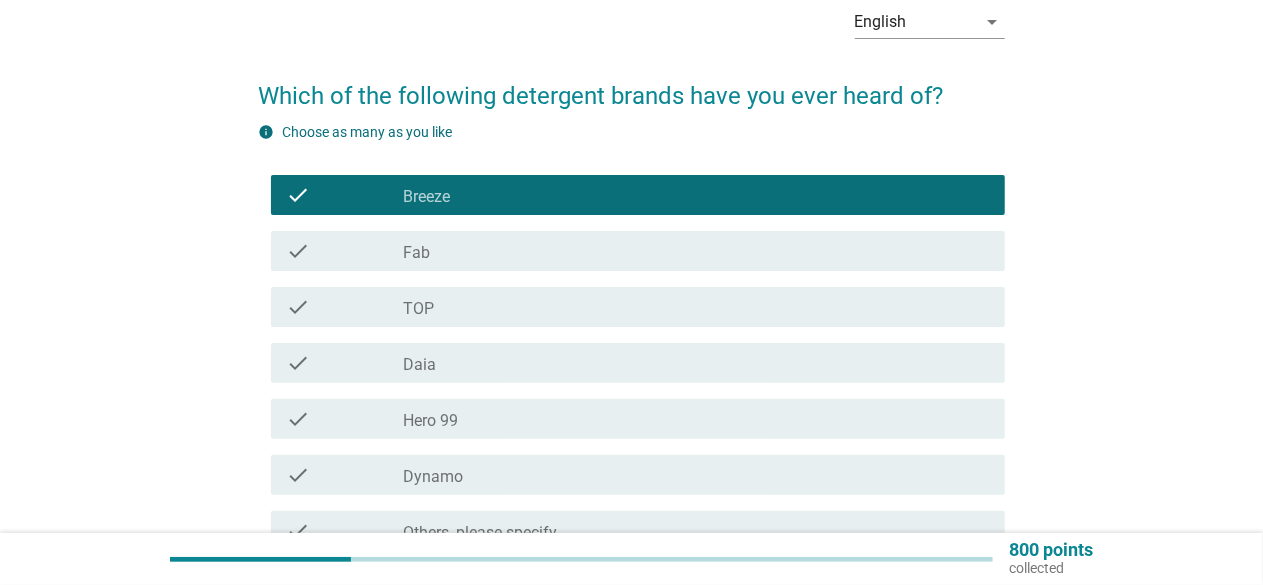 click on "check_box_outline_blank Fab" at bounding box center [696, 251] 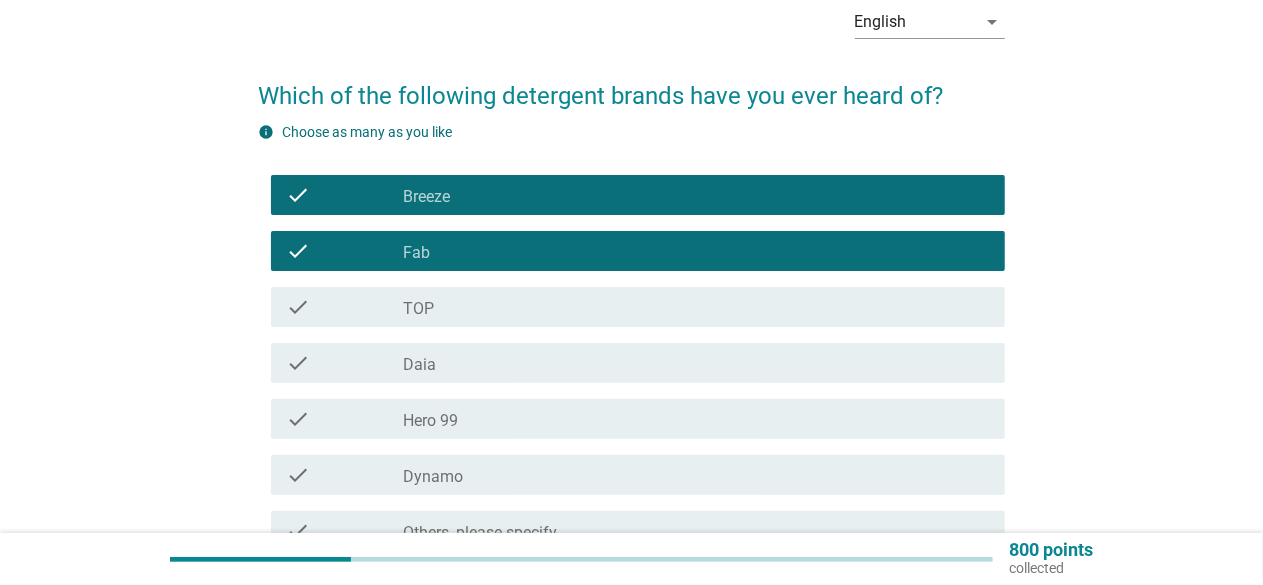 click on "check_box_outline_blank TOP" at bounding box center (696, 307) 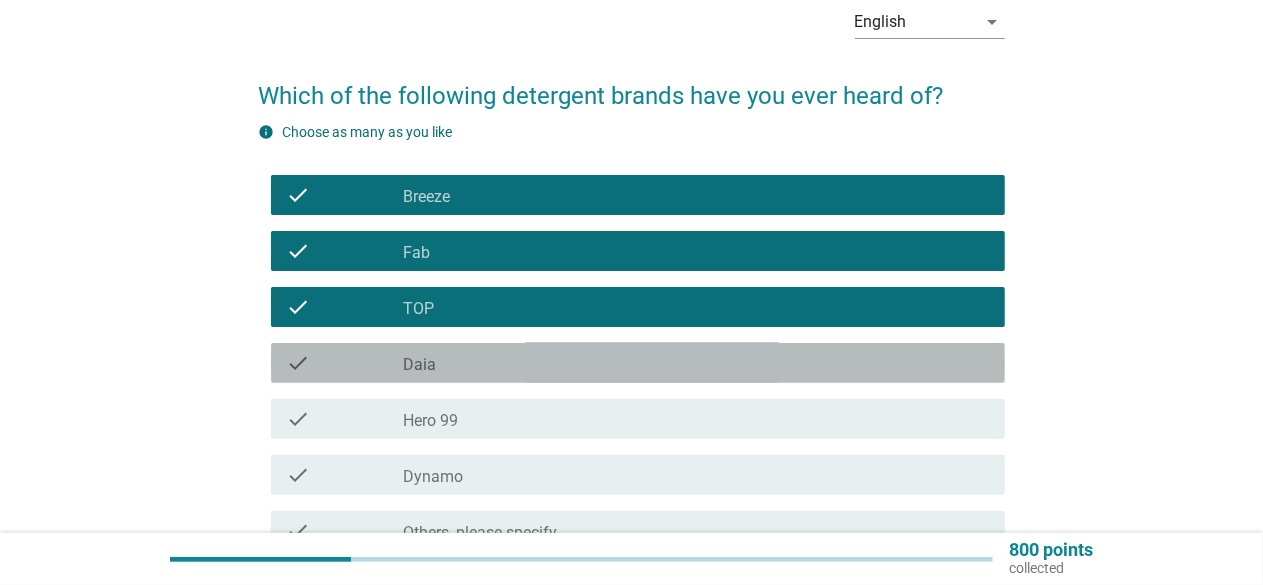 click on "check_box_outline_blank Daia" at bounding box center [696, 363] 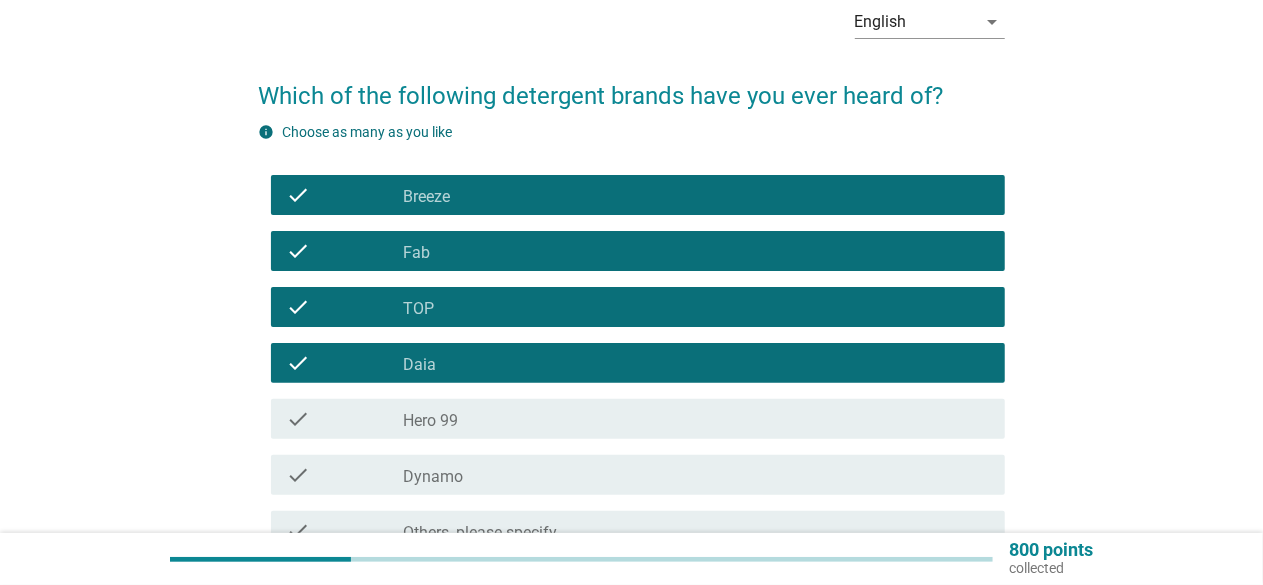 scroll, scrollTop: 300, scrollLeft: 0, axis: vertical 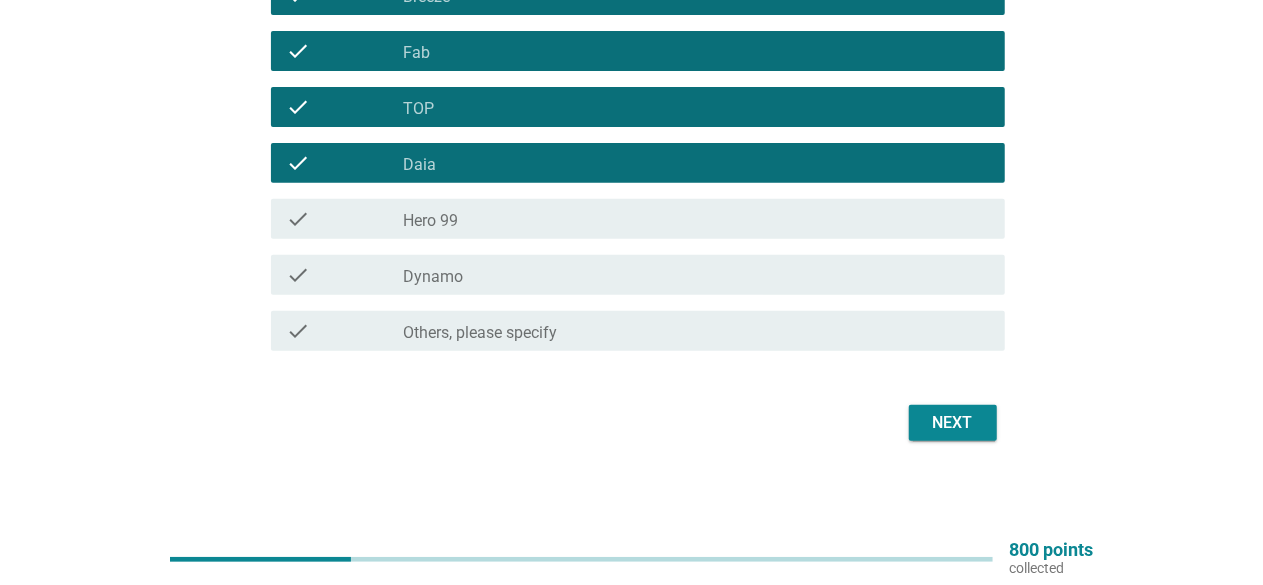 click on "check_box_outline_blank Dynamo" at bounding box center [696, 275] 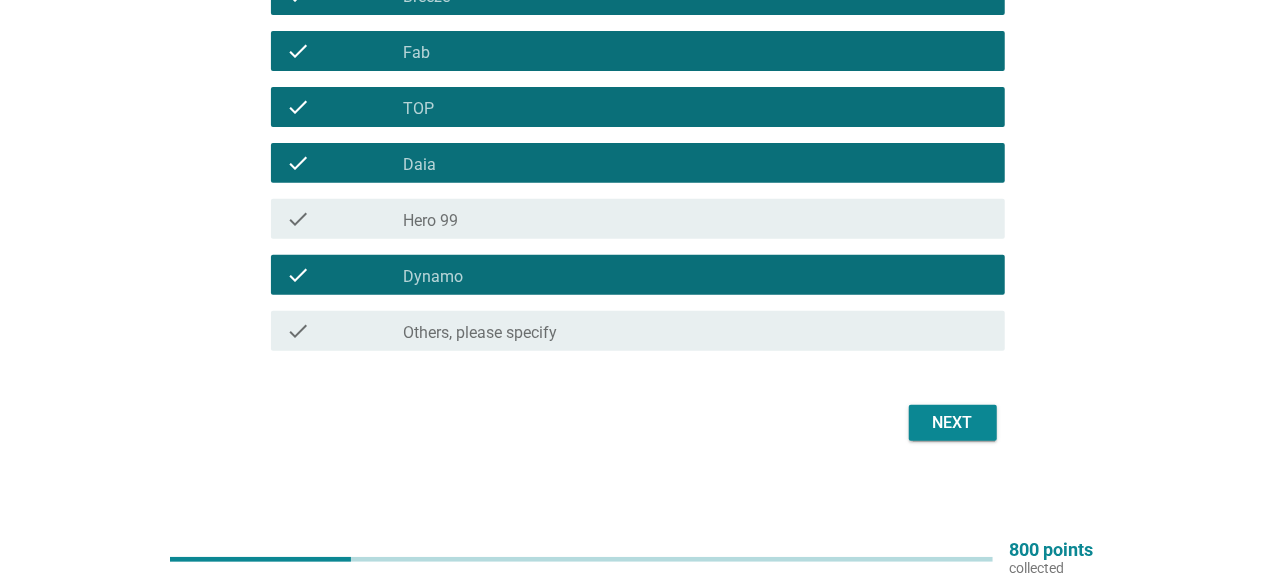 click on "Next" at bounding box center [953, 423] 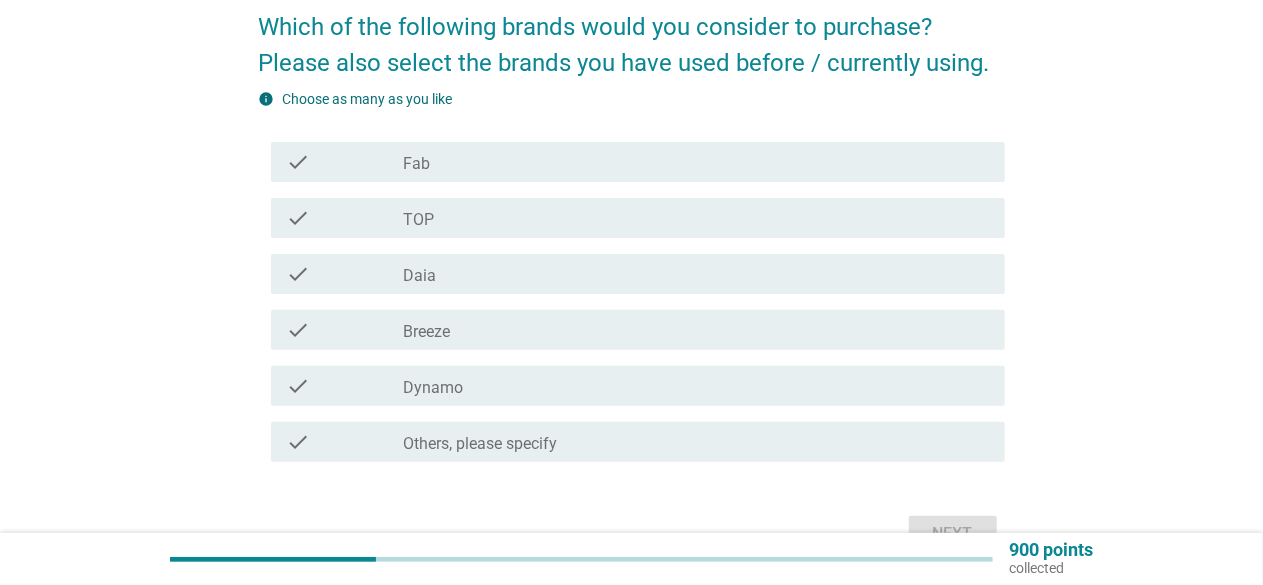 scroll, scrollTop: 200, scrollLeft: 0, axis: vertical 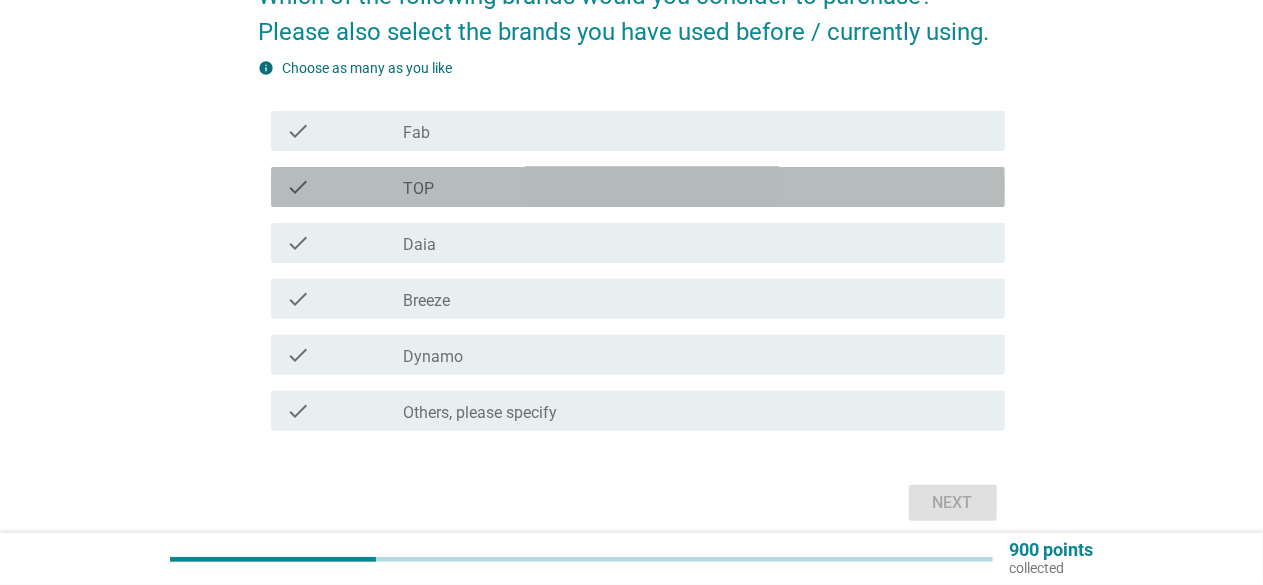 click on "check_box_outline_blank TOP" at bounding box center (696, 187) 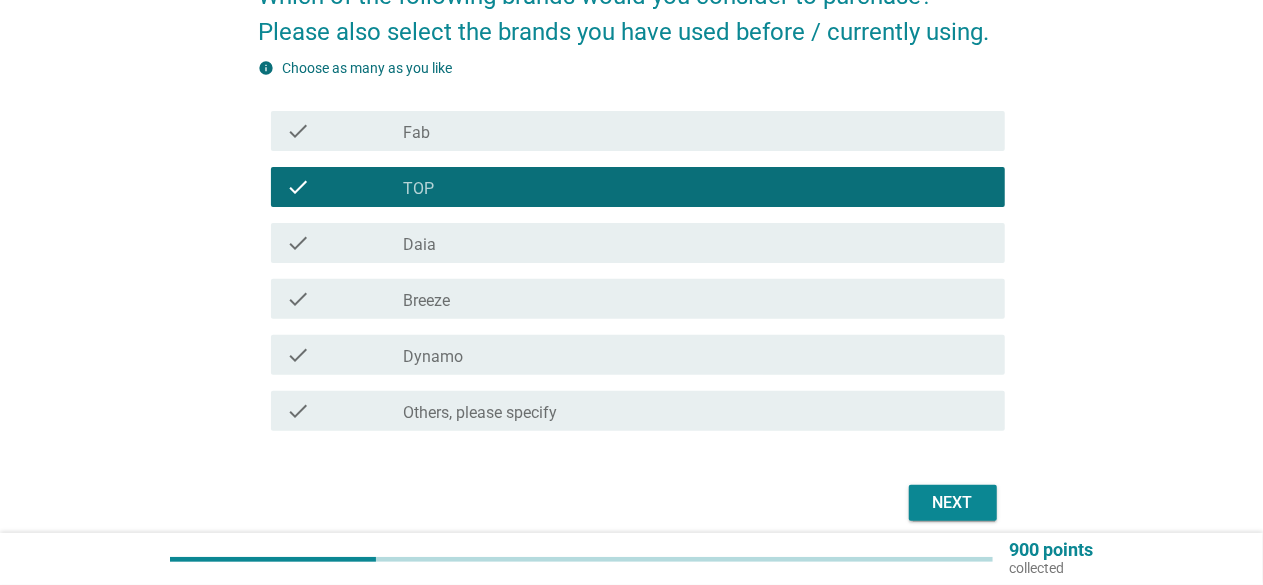 click on "check     check_box_outline_blank Daia" at bounding box center (638, 243) 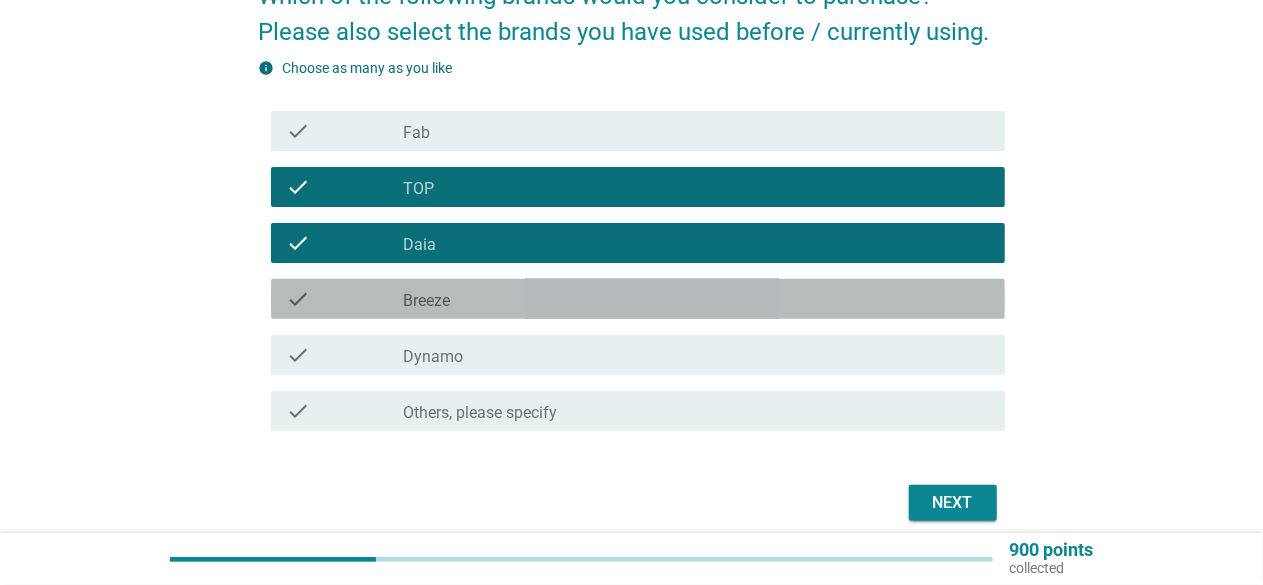 drag, startPoint x: 537, startPoint y: 308, endPoint x: 562, endPoint y: 335, distance: 36.796738 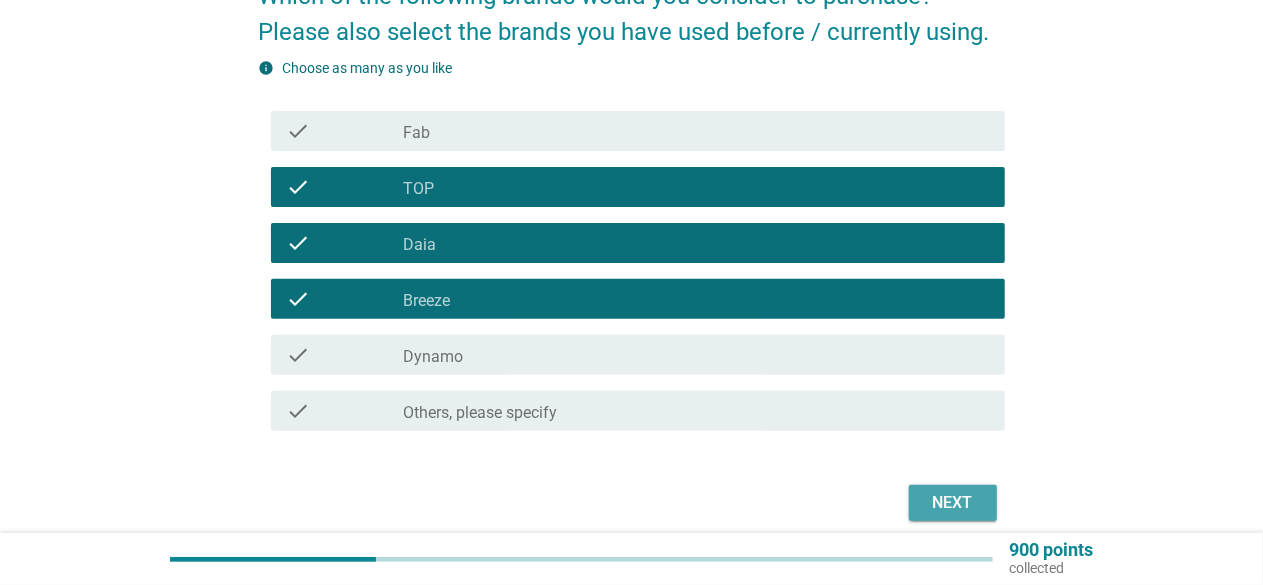 click on "Next" at bounding box center [953, 503] 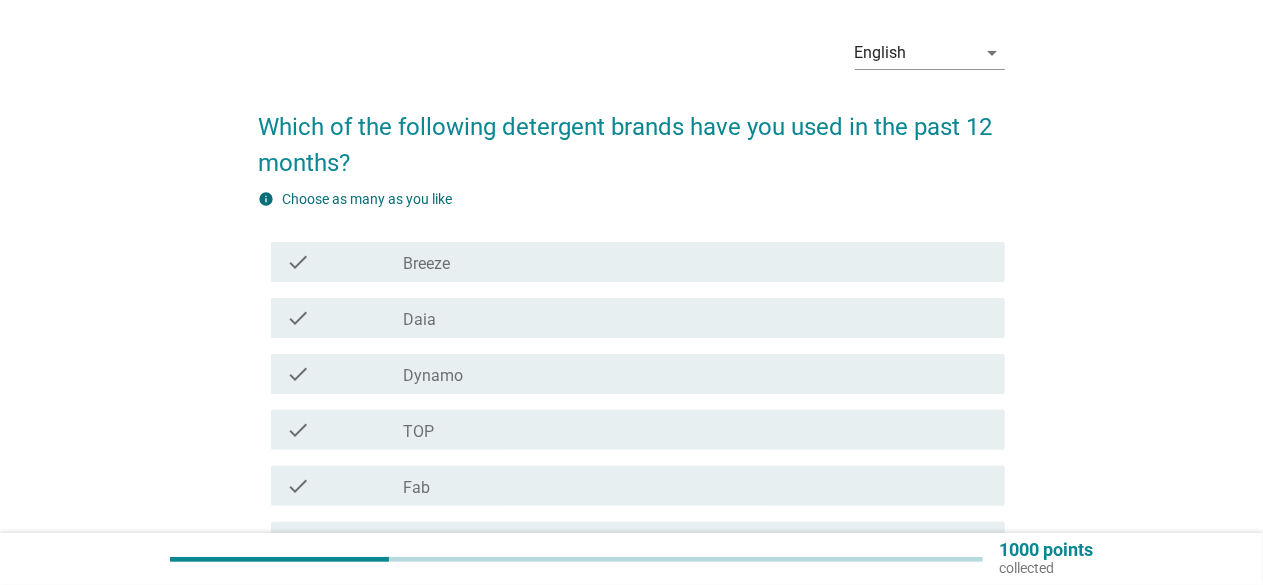 scroll, scrollTop: 100, scrollLeft: 0, axis: vertical 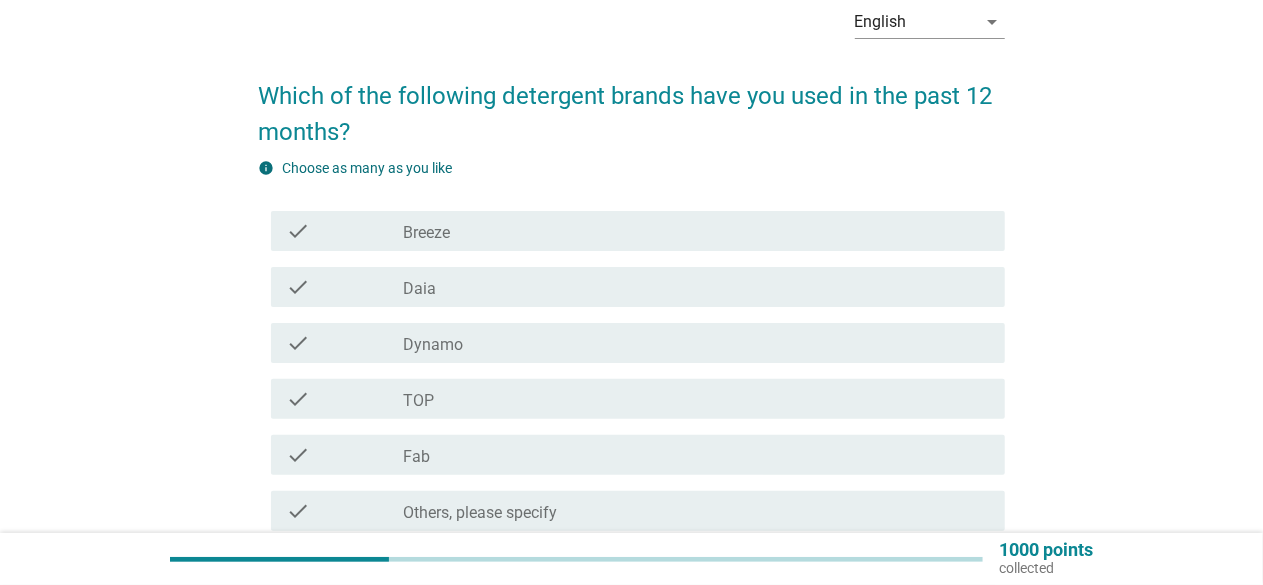 click on "check_box Daia" at bounding box center (696, 287) 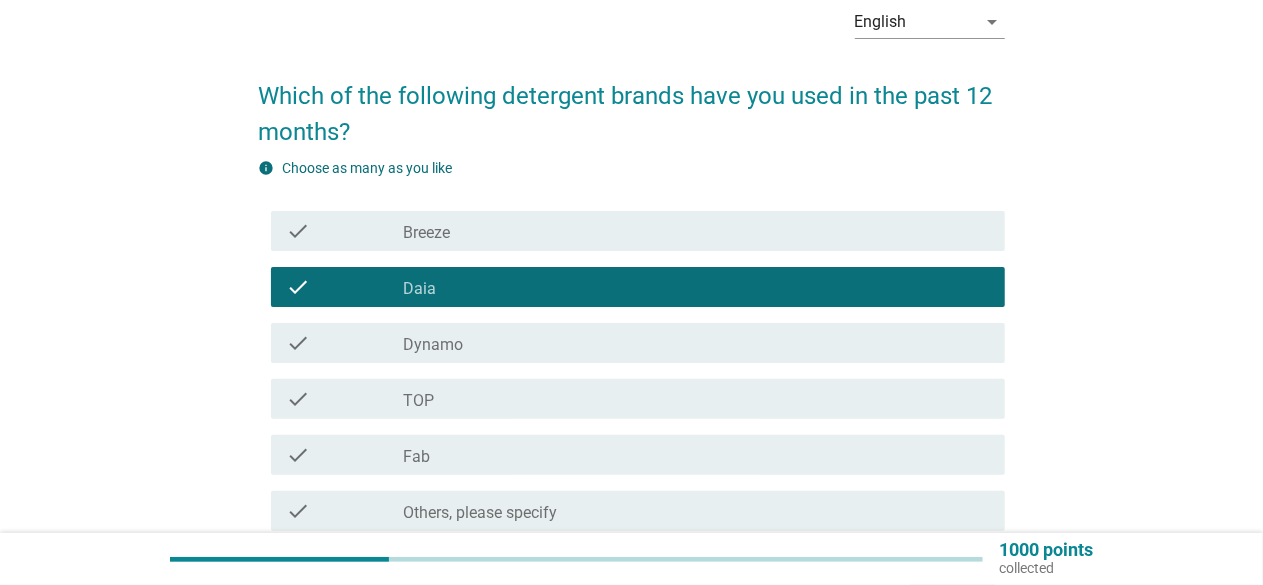 scroll, scrollTop: 200, scrollLeft: 0, axis: vertical 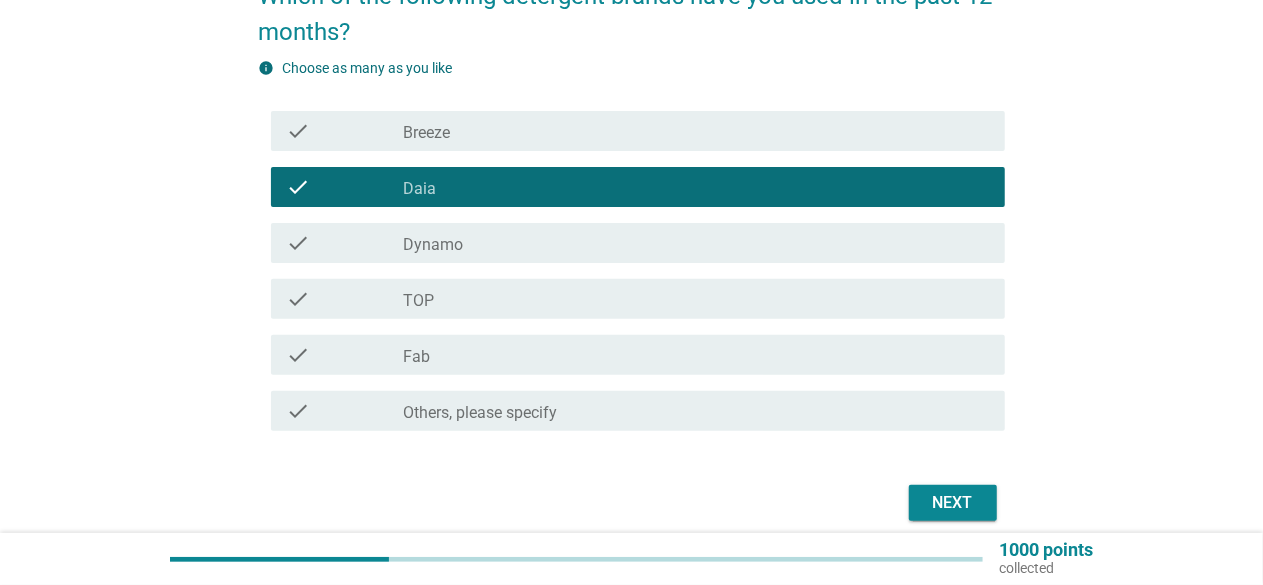 click on "check_box Breeze" at bounding box center (696, 131) 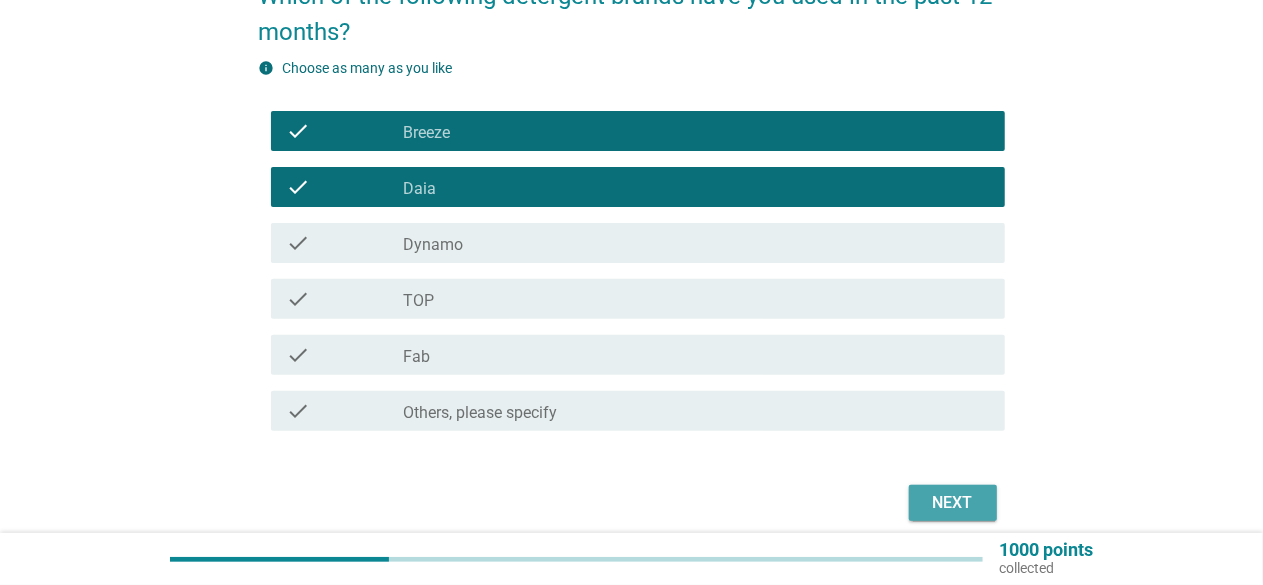 click on "Next" at bounding box center [953, 503] 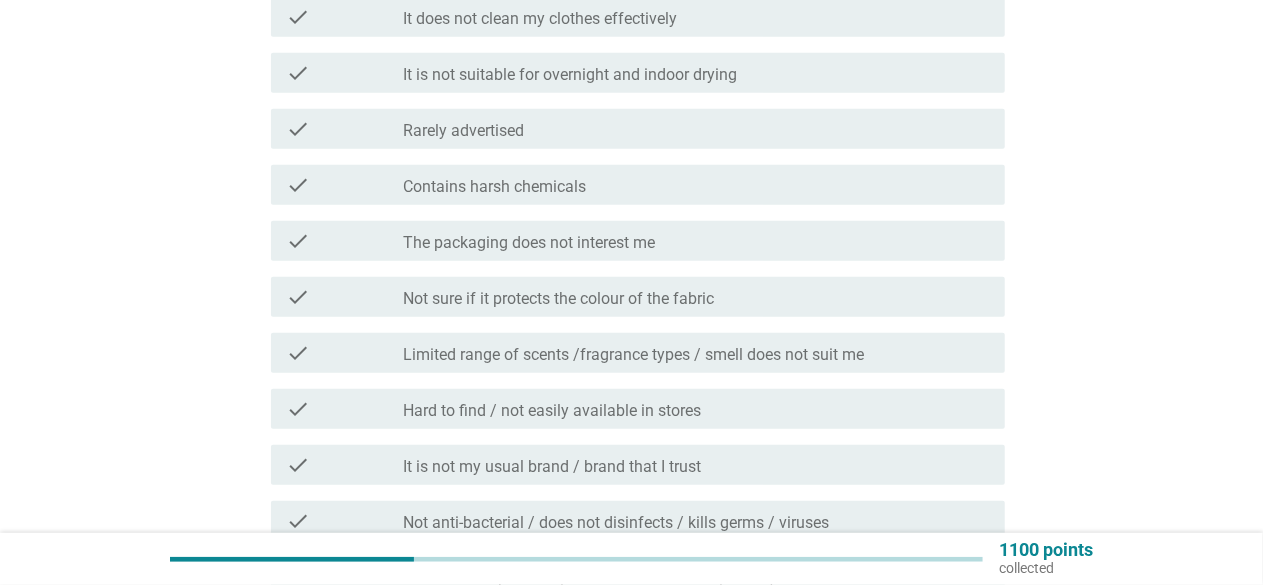 scroll, scrollTop: 600, scrollLeft: 0, axis: vertical 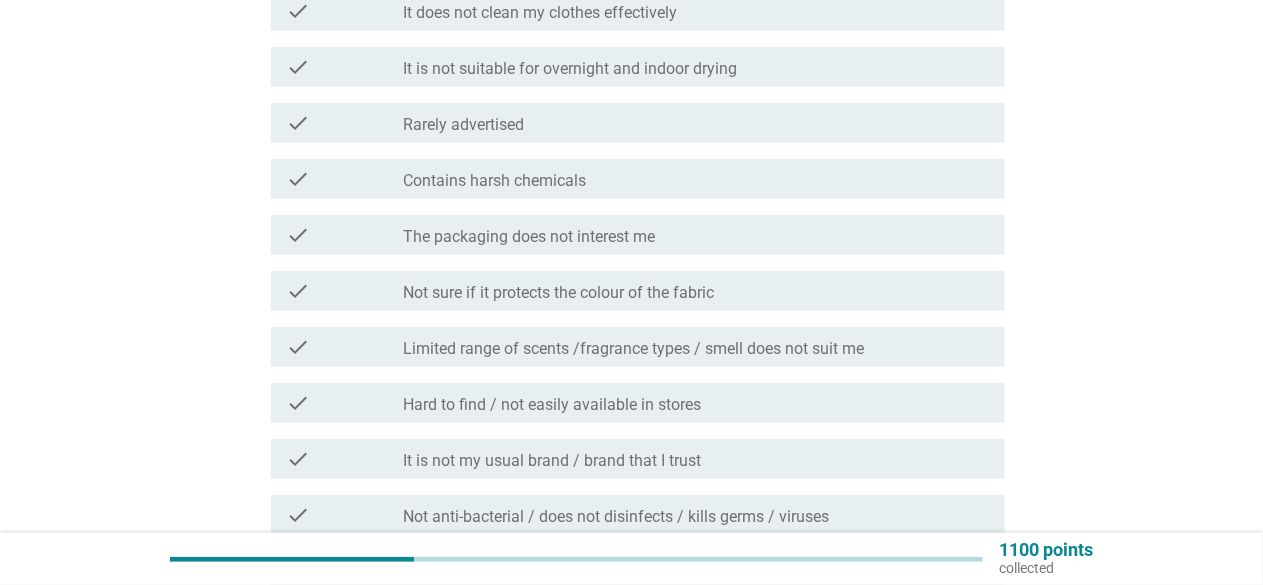 click on "Limited range of scents /fragrance types / smell does not suit me" at bounding box center [634, 349] 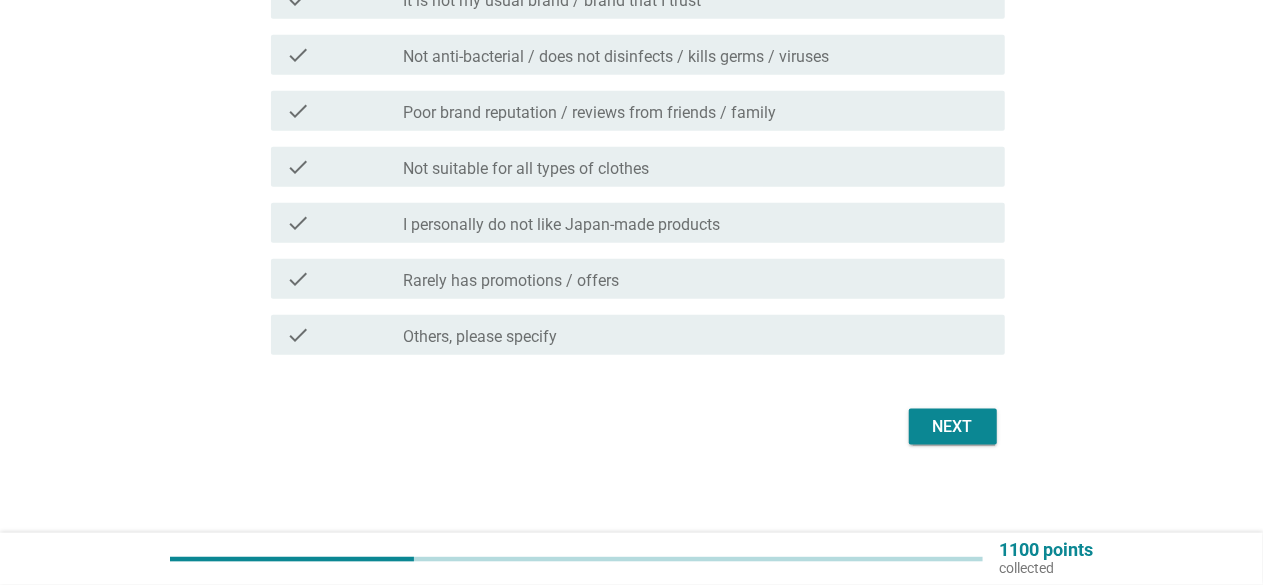 scroll, scrollTop: 1068, scrollLeft: 0, axis: vertical 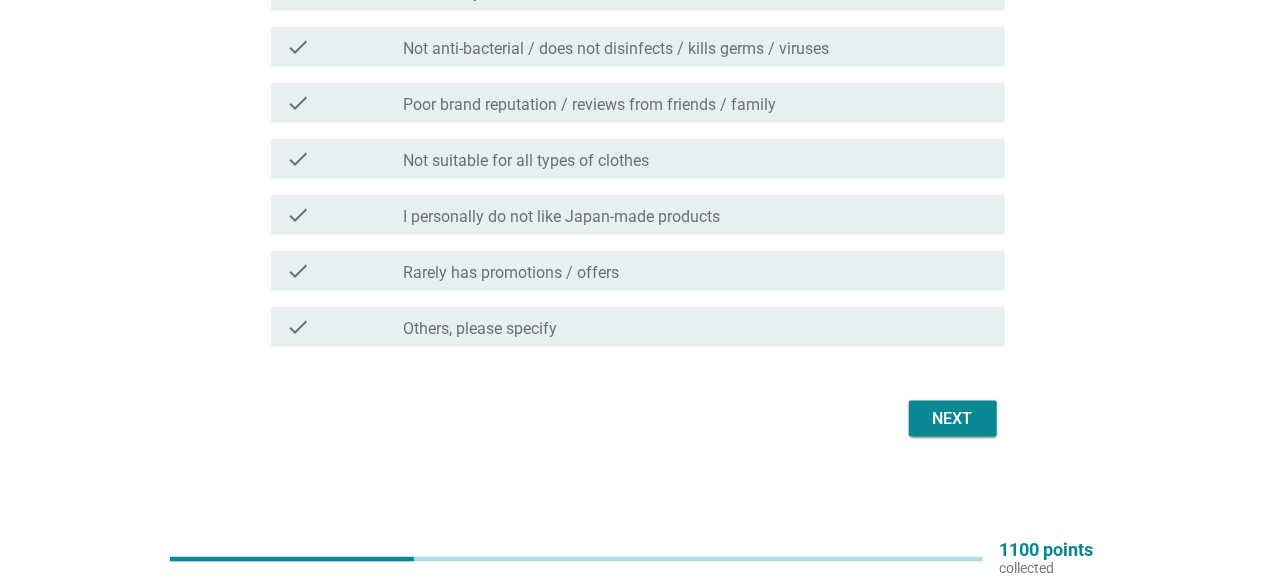 click on "Next" at bounding box center (953, 419) 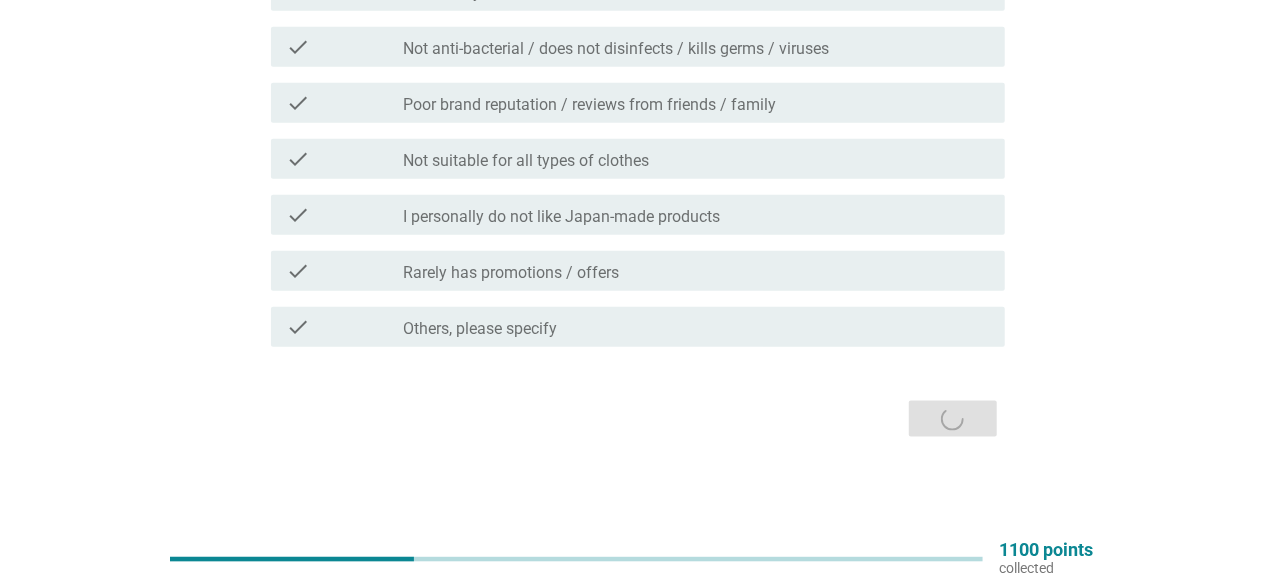 scroll, scrollTop: 0, scrollLeft: 0, axis: both 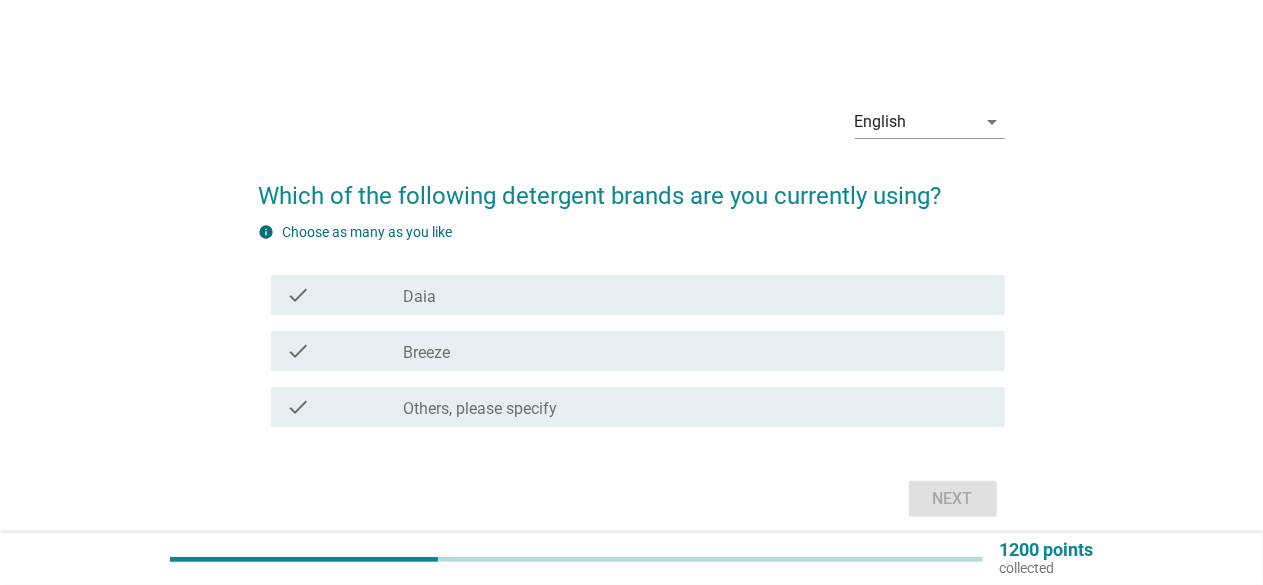 click on "check_box_outline_blank Daia" at bounding box center [696, 295] 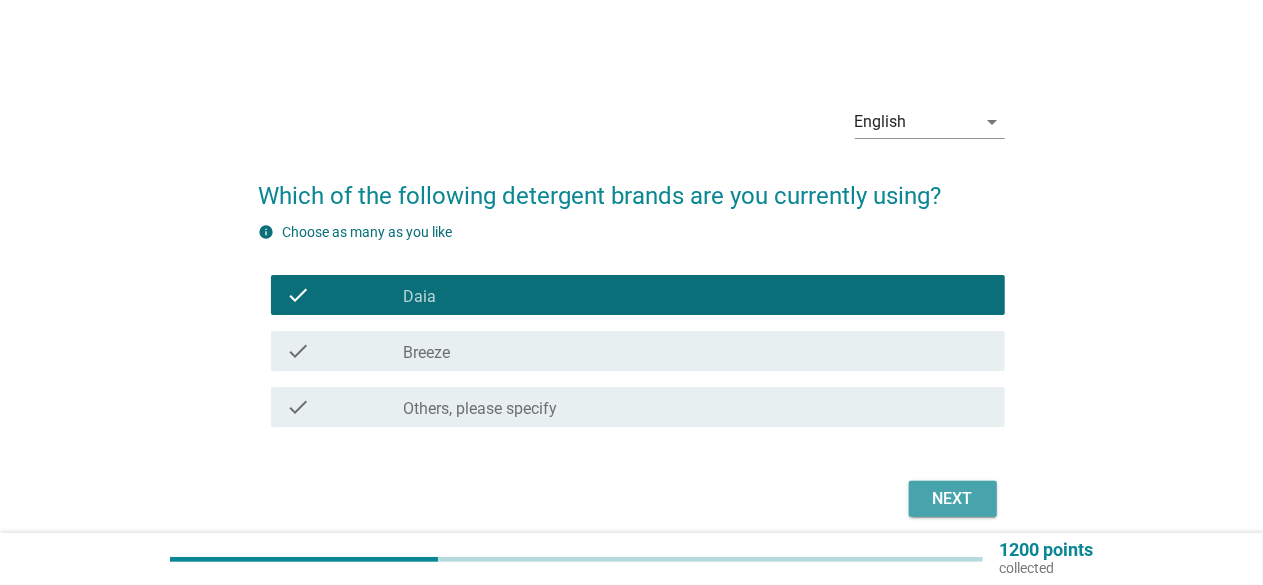 click on "Next" at bounding box center [953, 499] 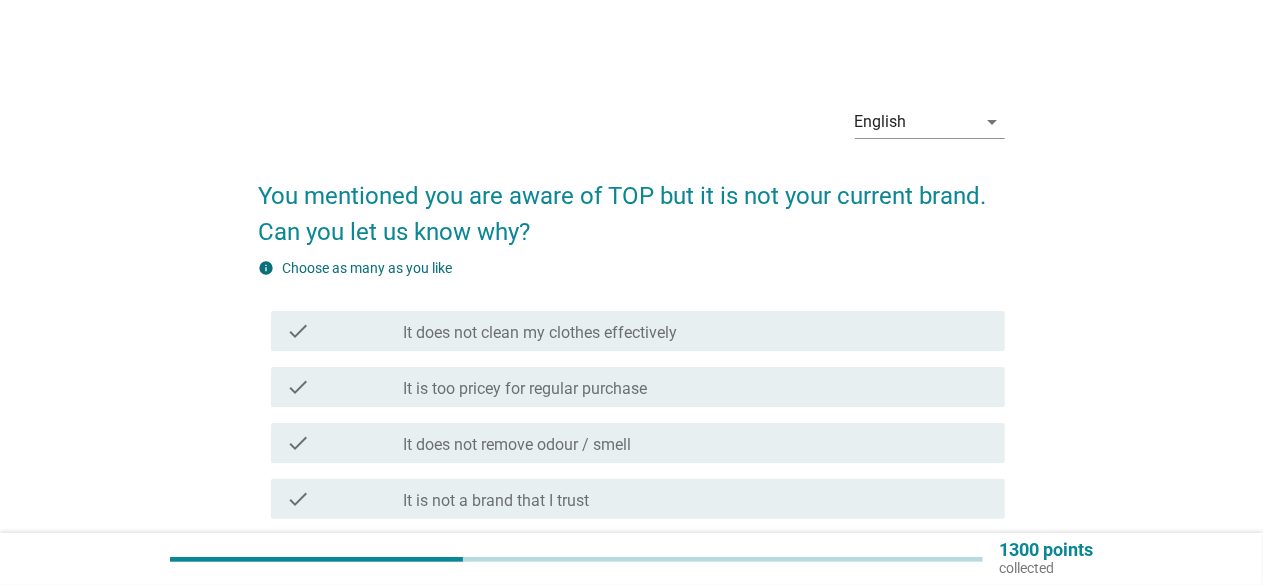 scroll, scrollTop: 100, scrollLeft: 0, axis: vertical 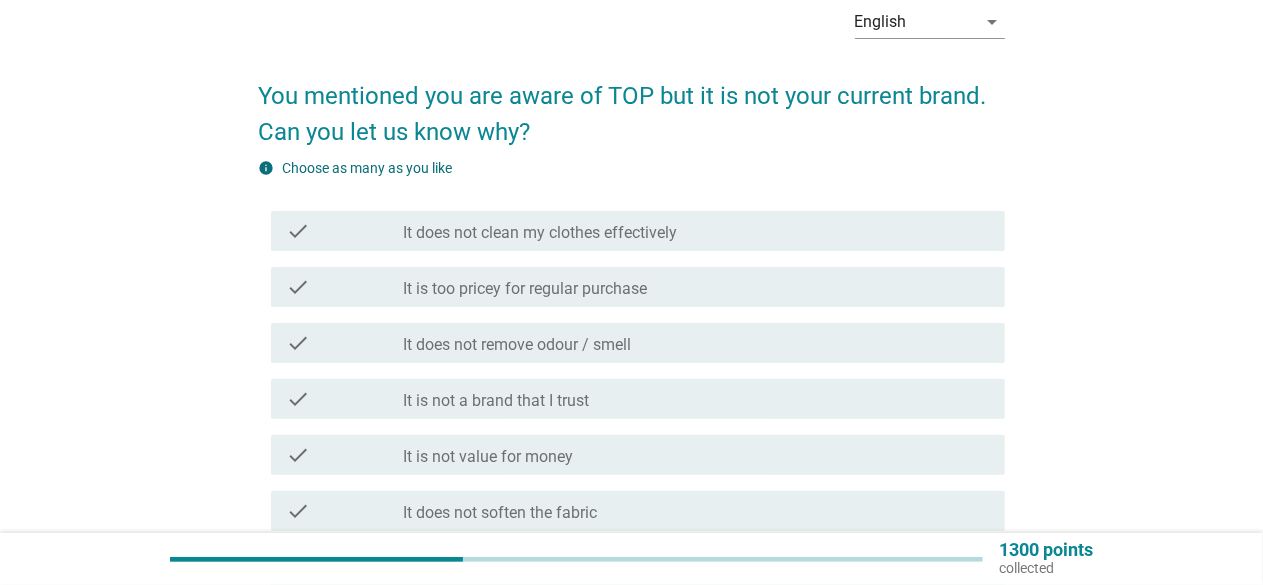 click on "check_box_outline_blank It is too pricey for regular purchase" at bounding box center [696, 287] 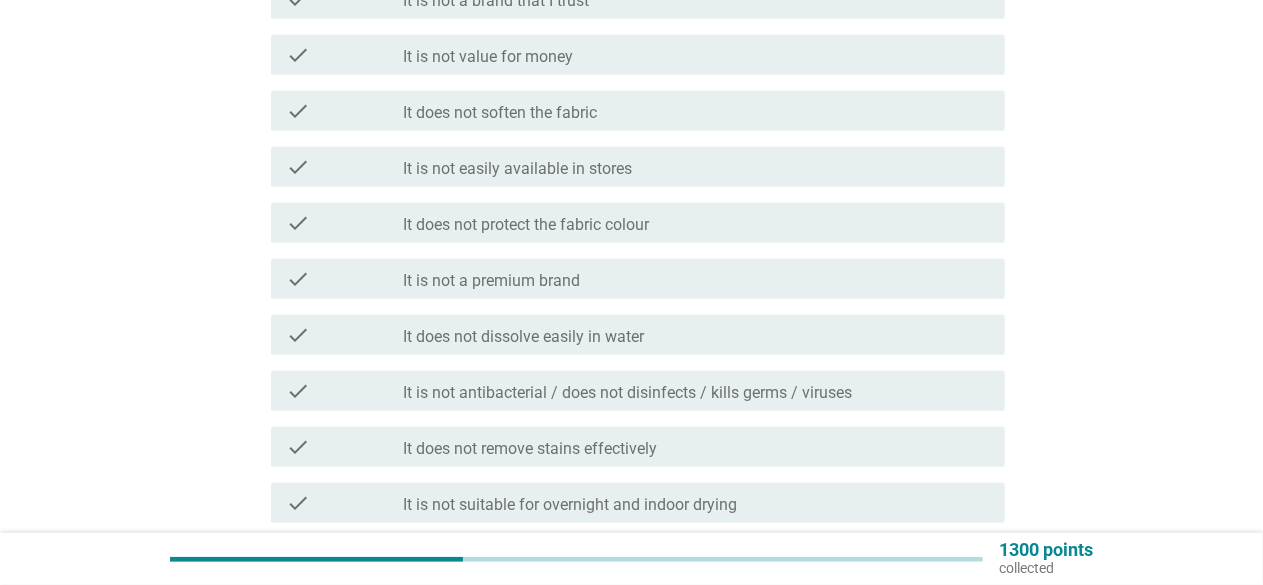 scroll, scrollTop: 900, scrollLeft: 0, axis: vertical 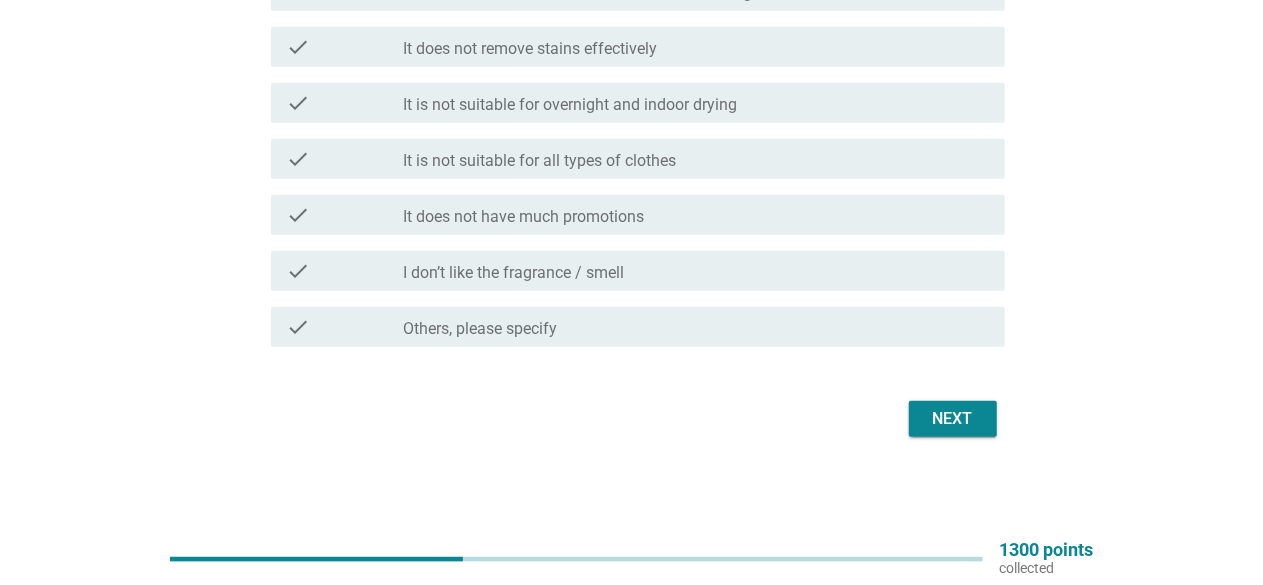 click on "Next" at bounding box center (632, 419) 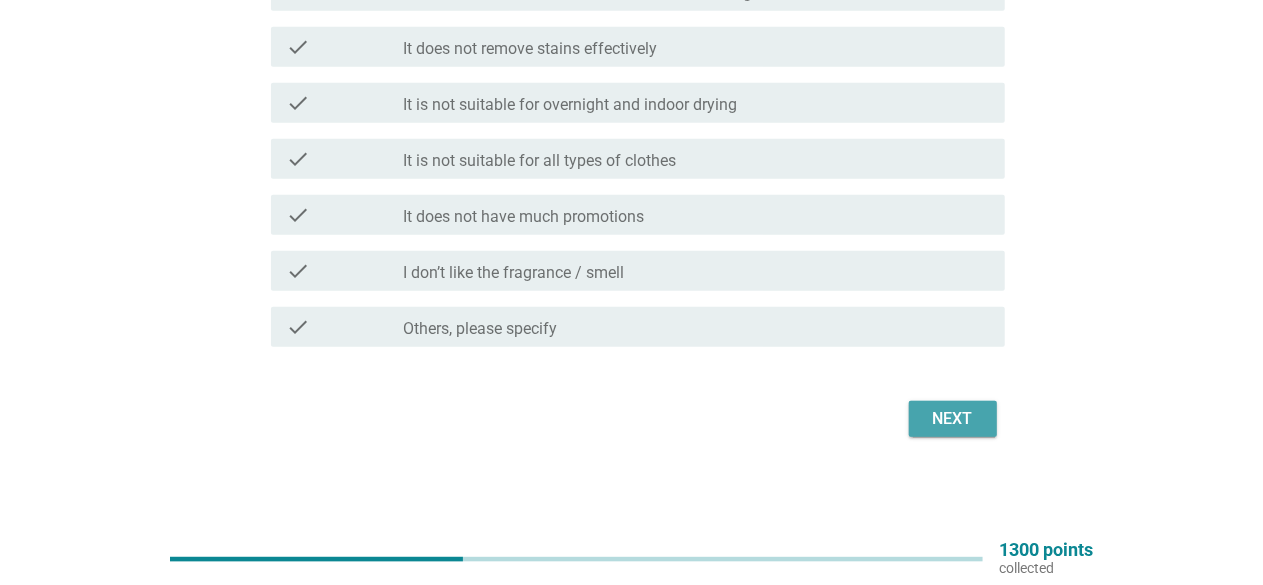 click on "Next" at bounding box center (953, 419) 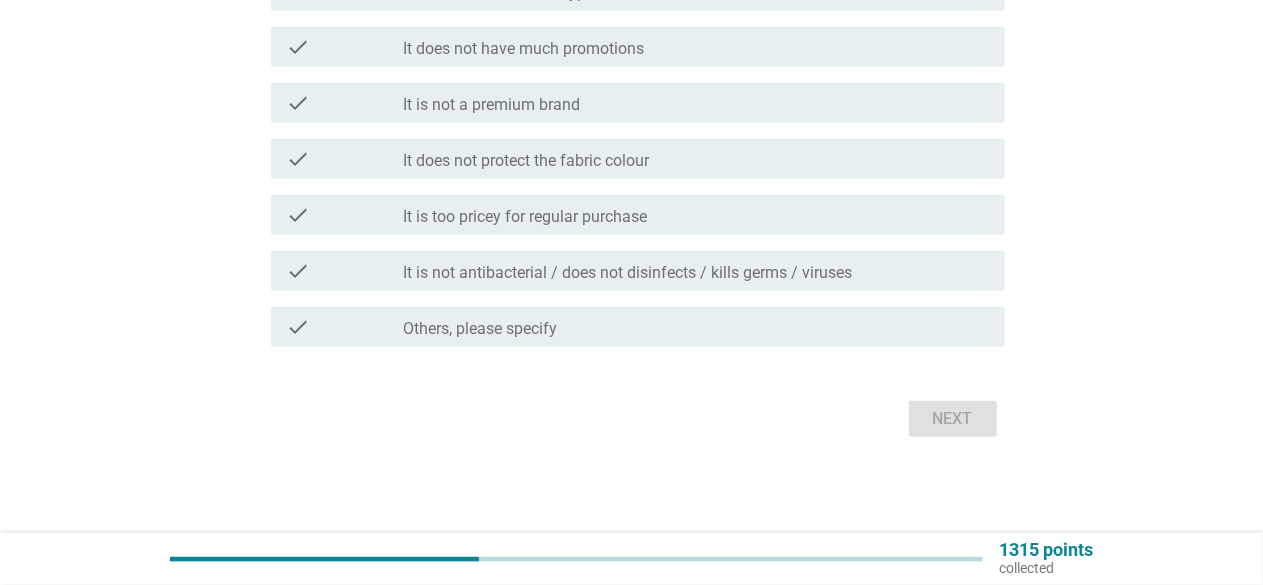 scroll, scrollTop: 0, scrollLeft: 0, axis: both 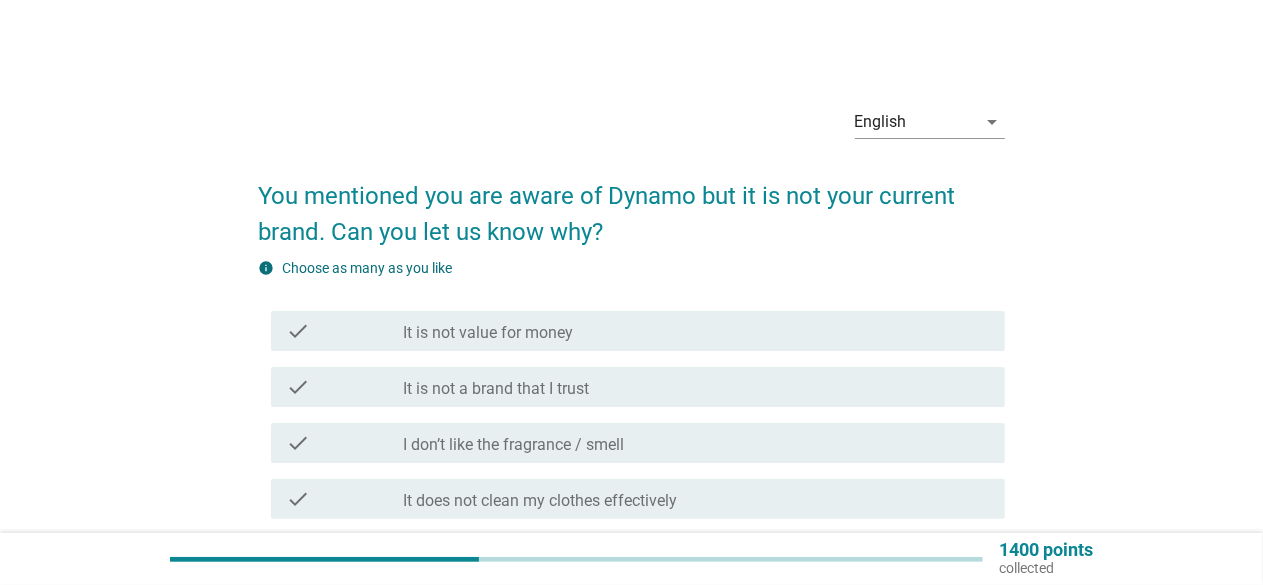 click on "info   Choose as many as you like" at bounding box center [632, 268] 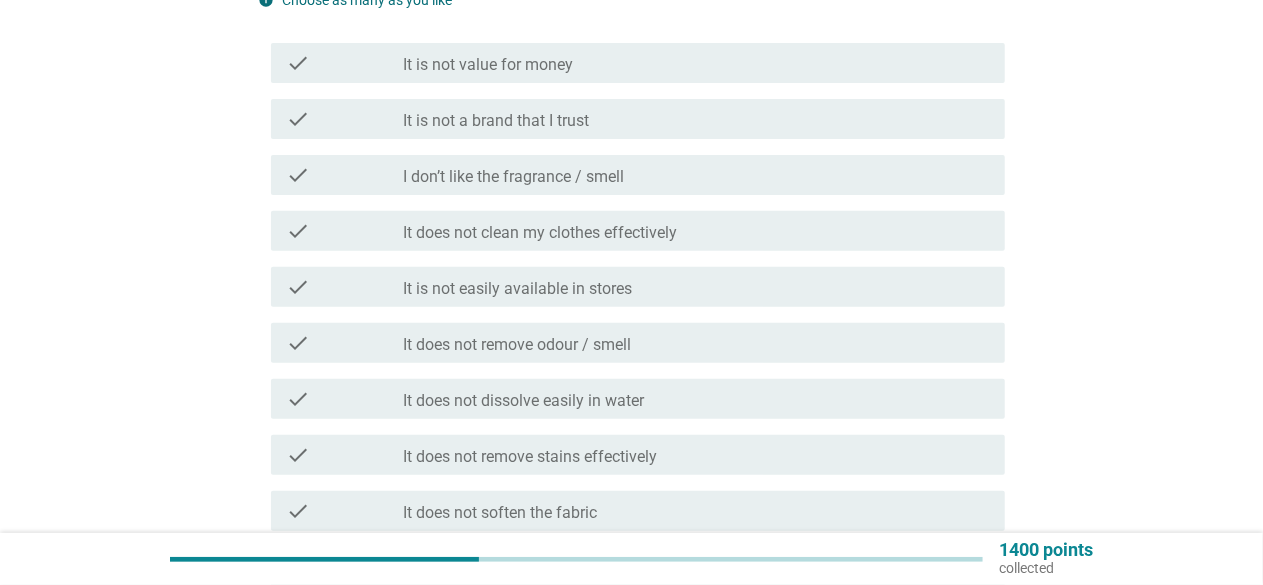 scroll, scrollTop: 300, scrollLeft: 0, axis: vertical 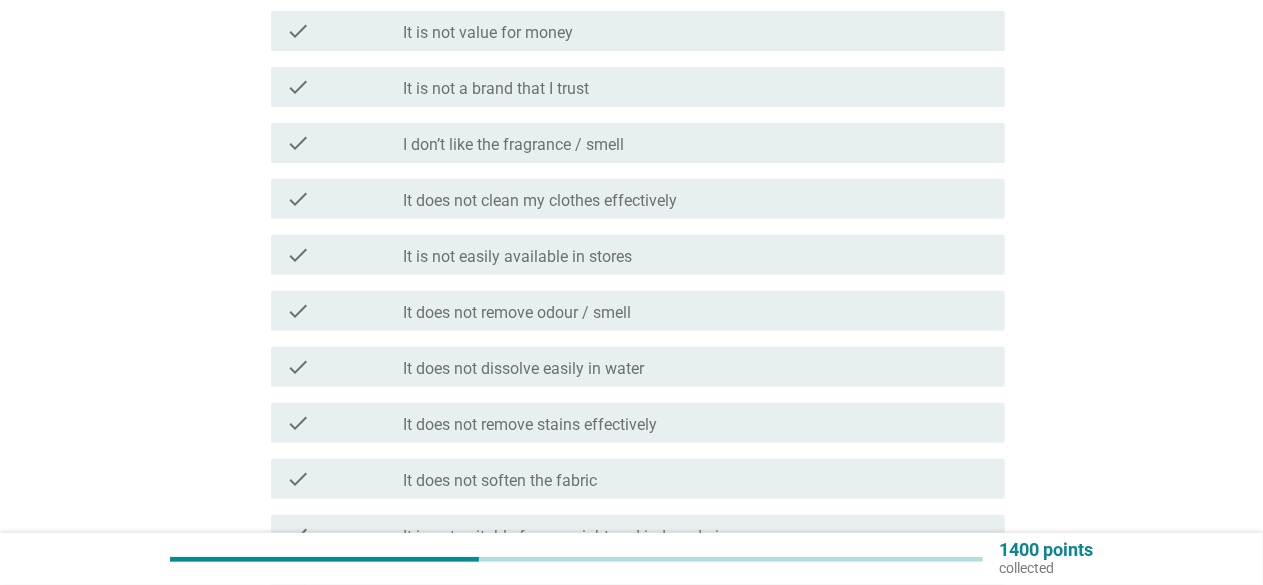 click on "check_box_outline_blank It does not remove odour / smell" at bounding box center [696, 311] 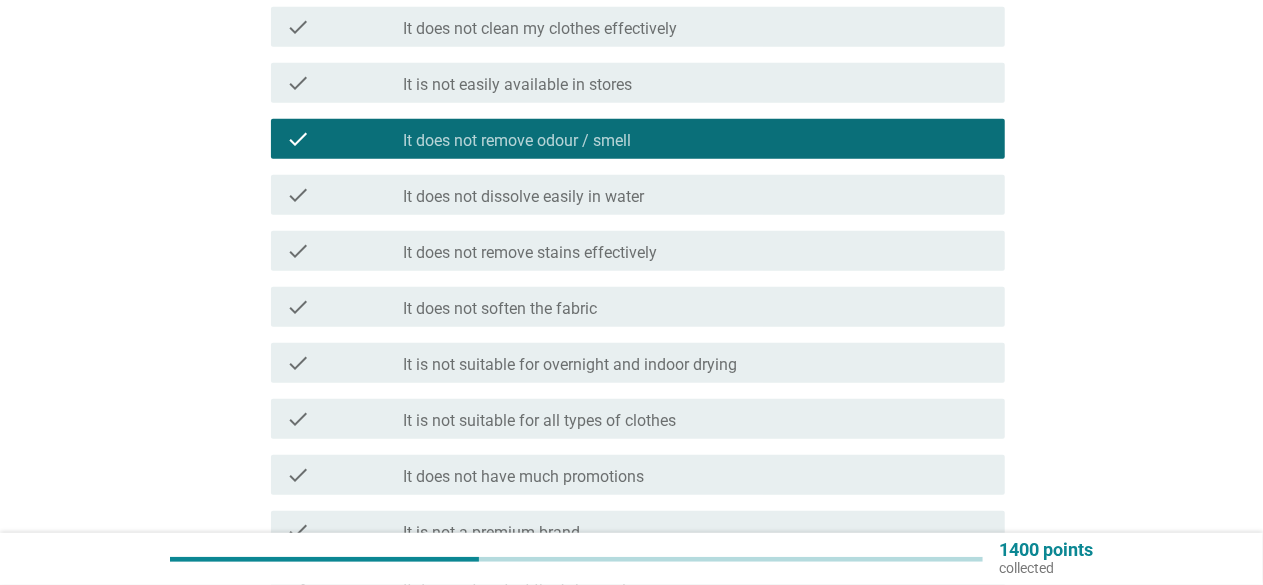scroll, scrollTop: 800, scrollLeft: 0, axis: vertical 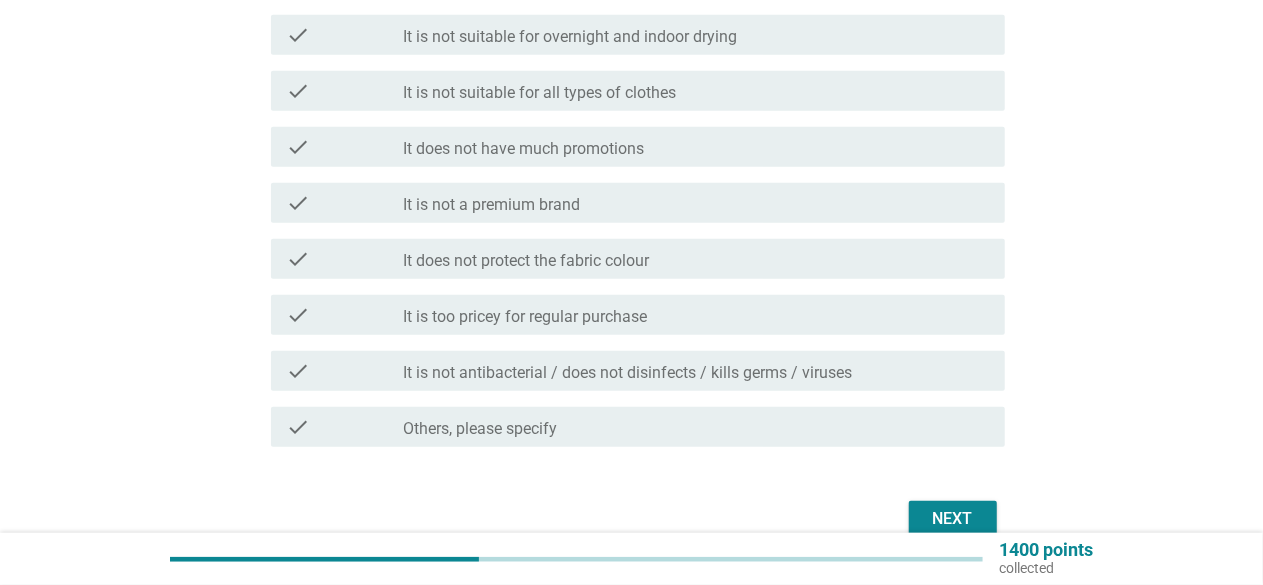 click on "Next" at bounding box center [953, 519] 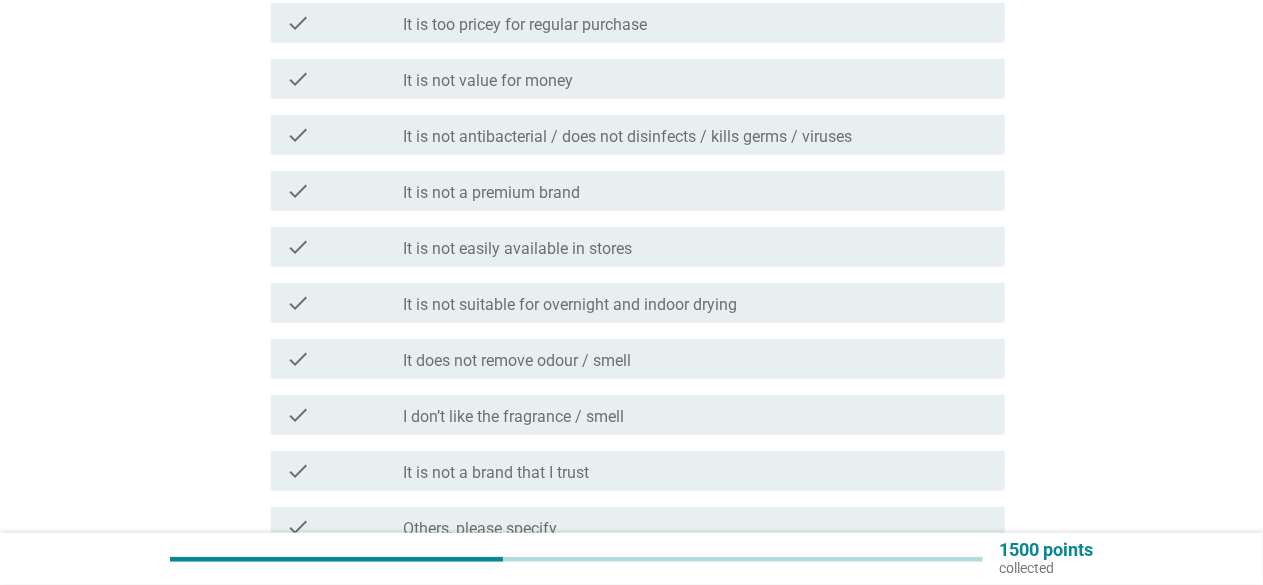 scroll, scrollTop: 800, scrollLeft: 0, axis: vertical 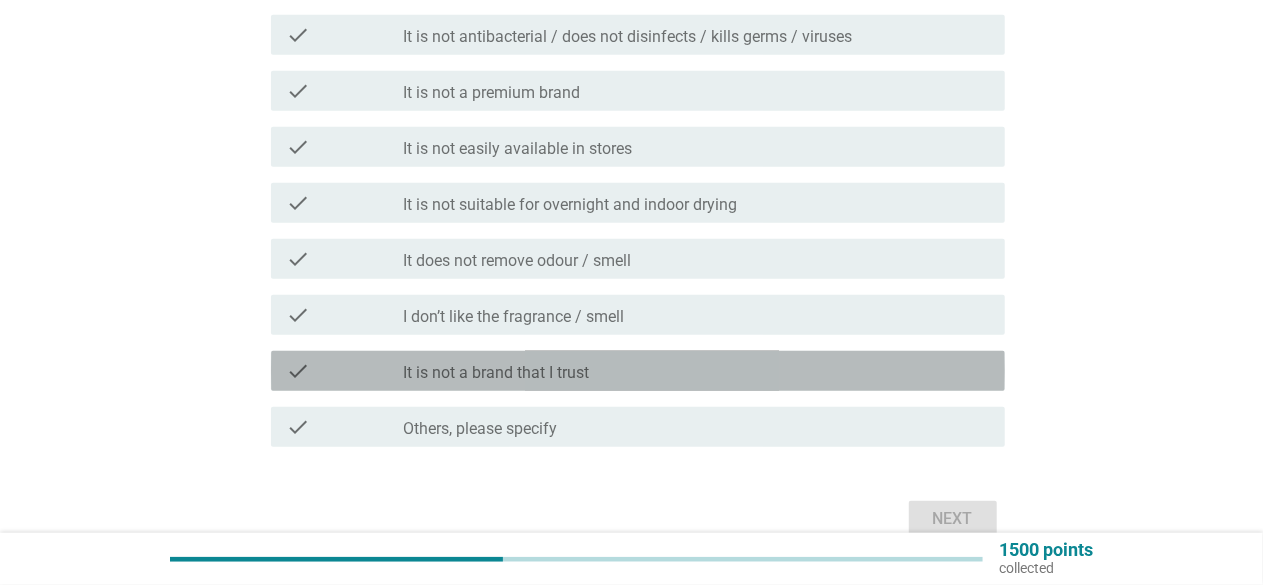 click on "check_box_outline_blank It is not a brand that I trust" at bounding box center [696, 371] 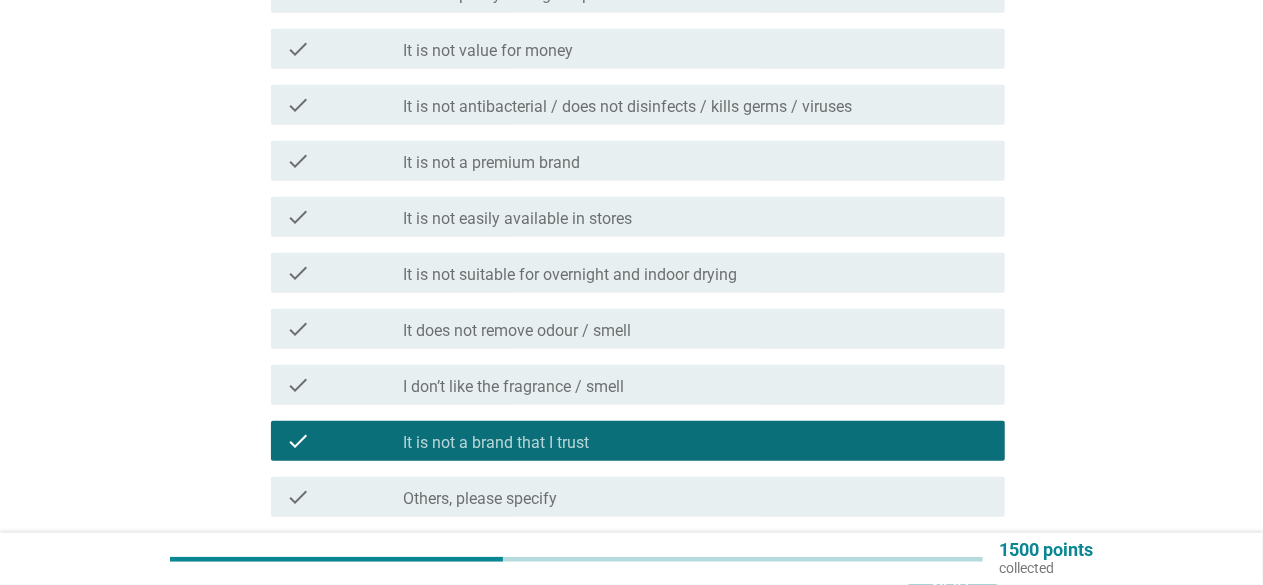 scroll, scrollTop: 700, scrollLeft: 0, axis: vertical 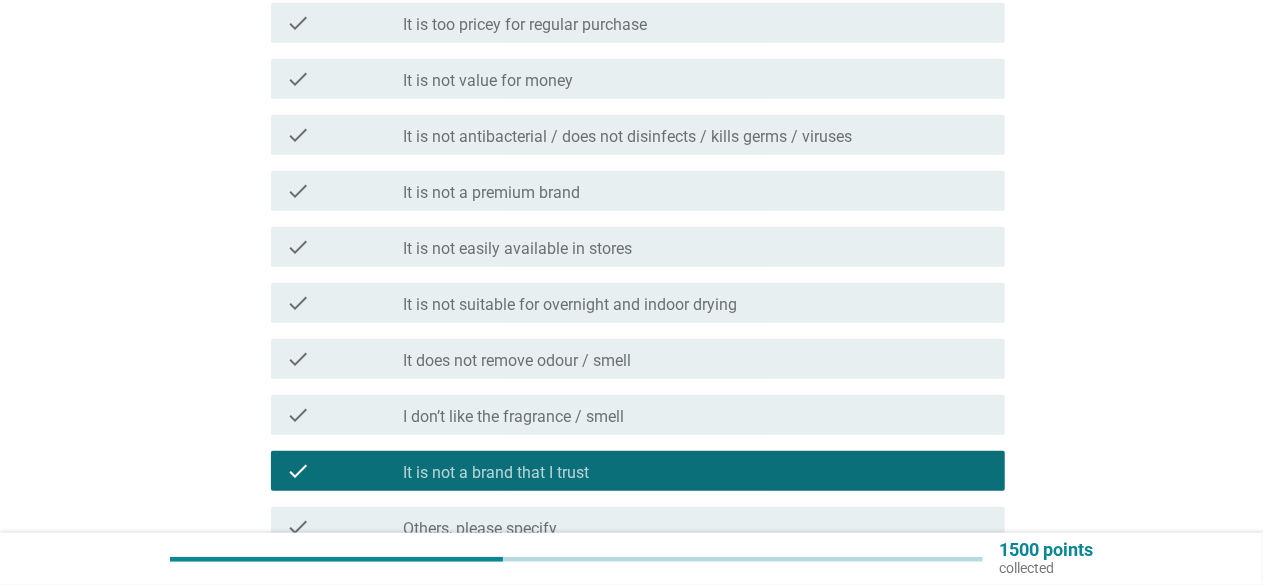click on "check_box_outline_blank It is not easily available in stores" at bounding box center (696, 247) 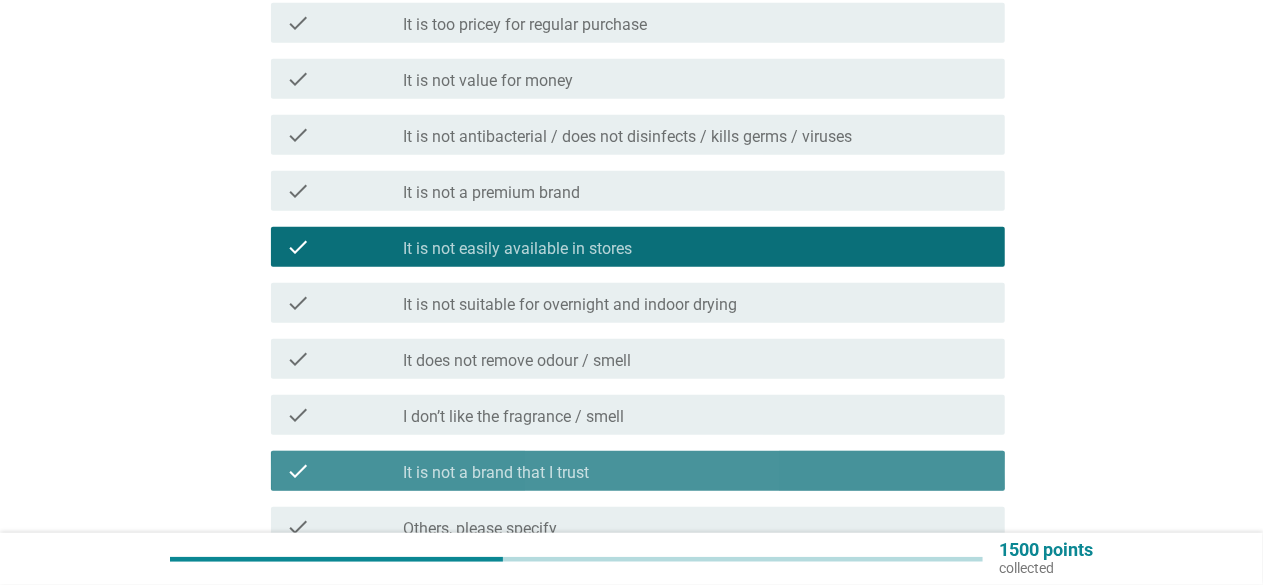 click on "check     check_box_outline_blank It is not a brand that I trust" at bounding box center (638, 471) 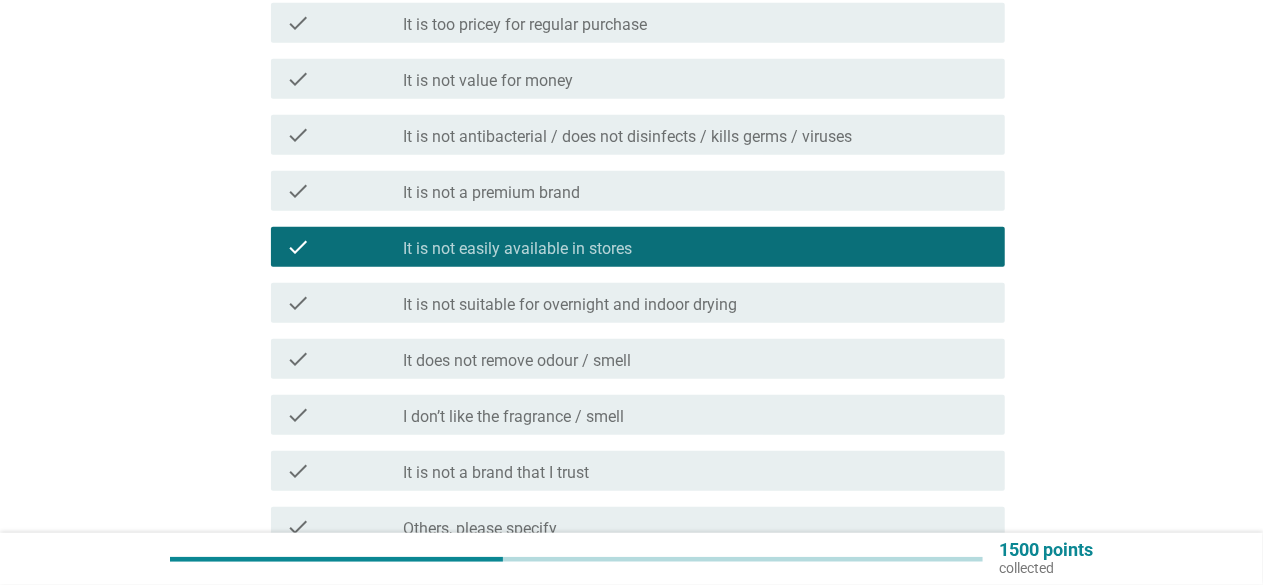 click on "check_box_outline_blank It is not easily available in stores" at bounding box center (696, 247) 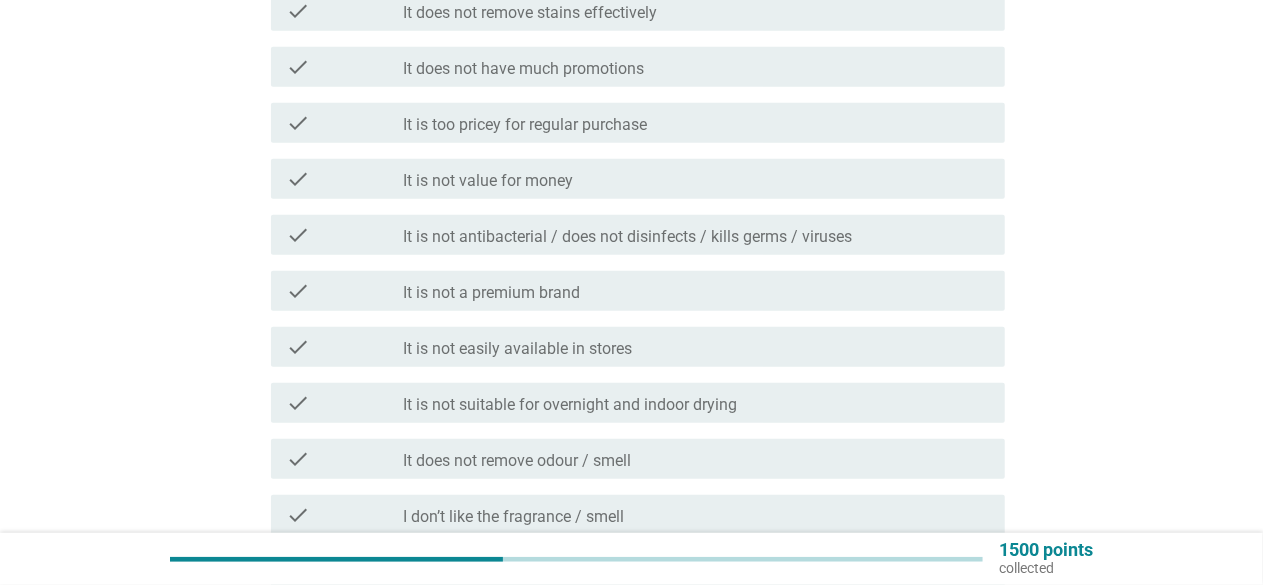 scroll, scrollTop: 500, scrollLeft: 0, axis: vertical 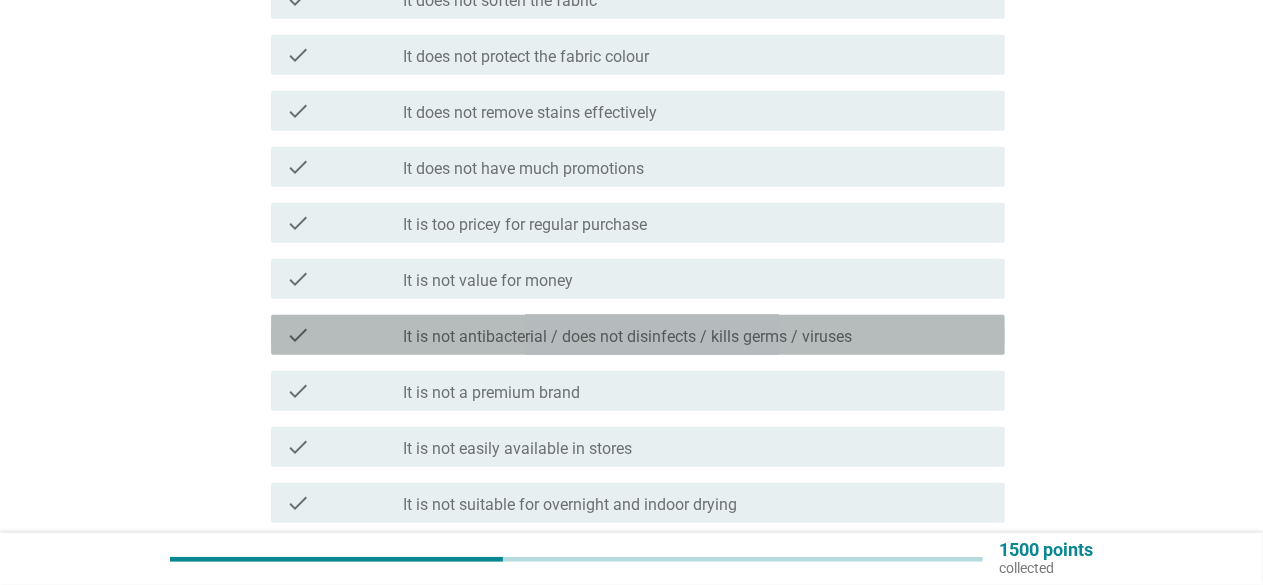 click on "It is not antibacterial / does not disinfects / kills germs / viruses" at bounding box center (628, 337) 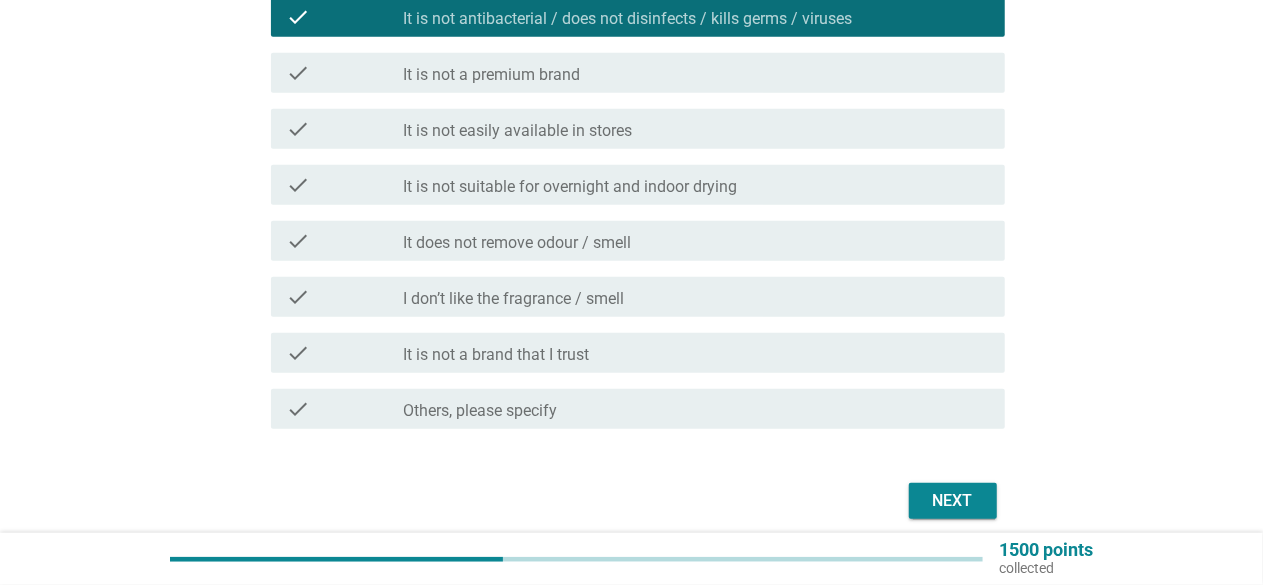 scroll, scrollTop: 900, scrollLeft: 0, axis: vertical 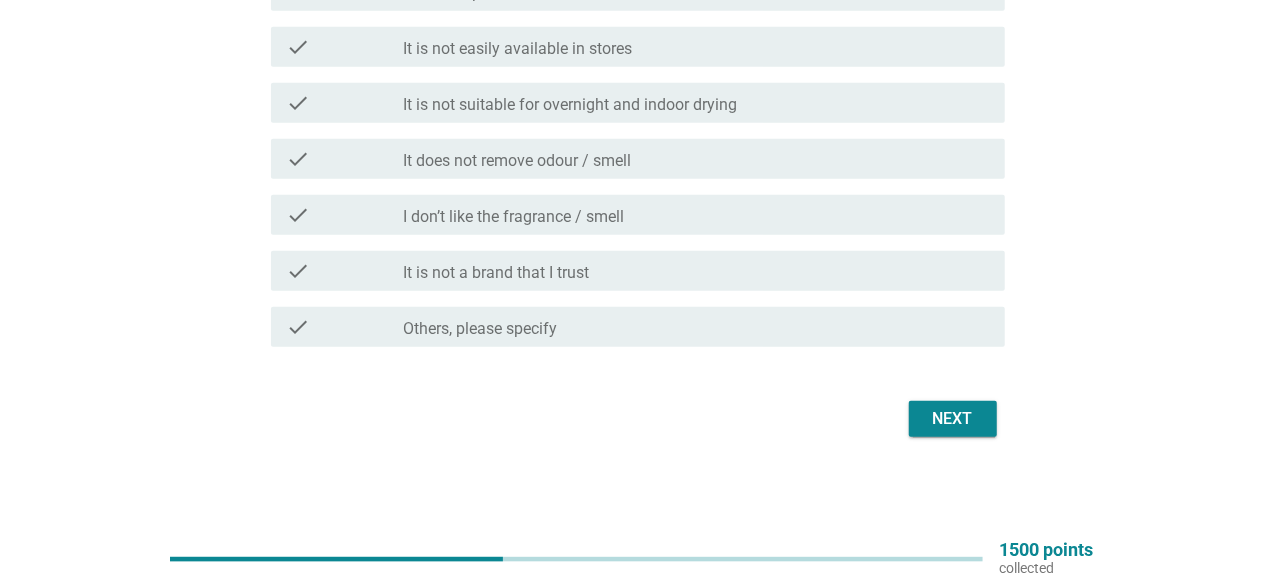 click on "Next" at bounding box center [953, 419] 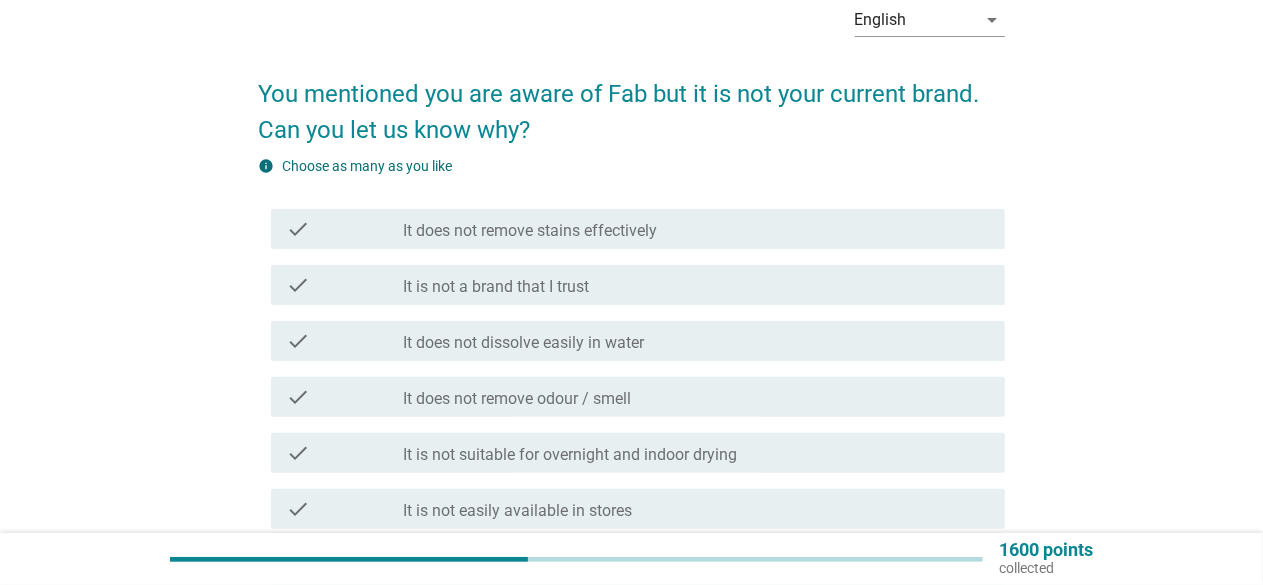 scroll, scrollTop: 100, scrollLeft: 0, axis: vertical 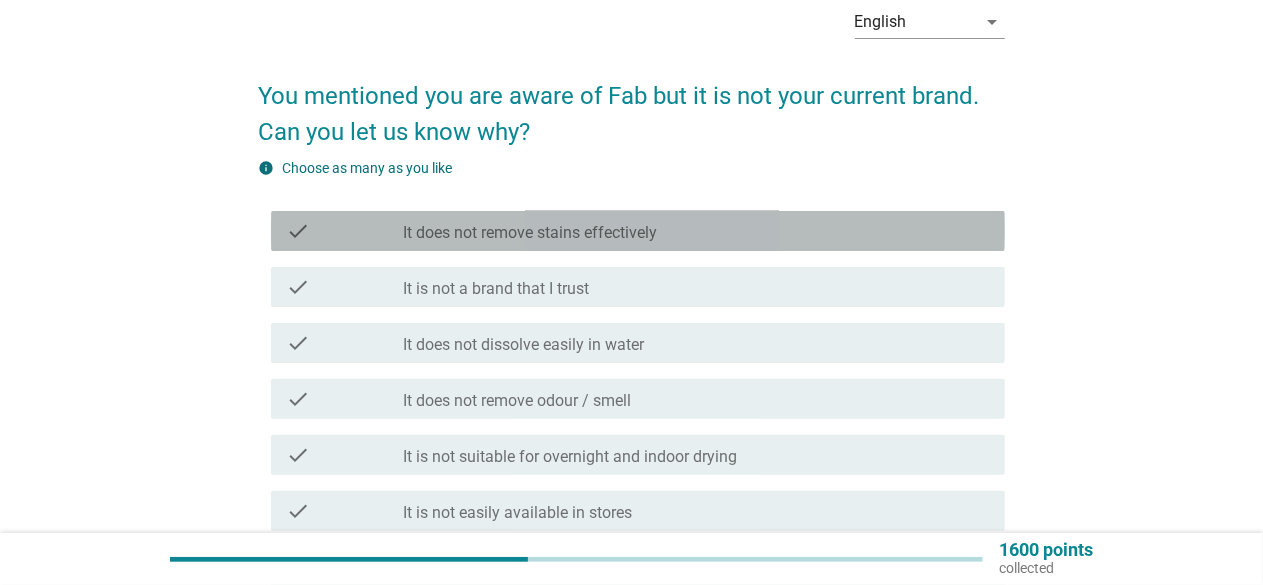 click on "It does not remove stains effectively" at bounding box center [531, 233] 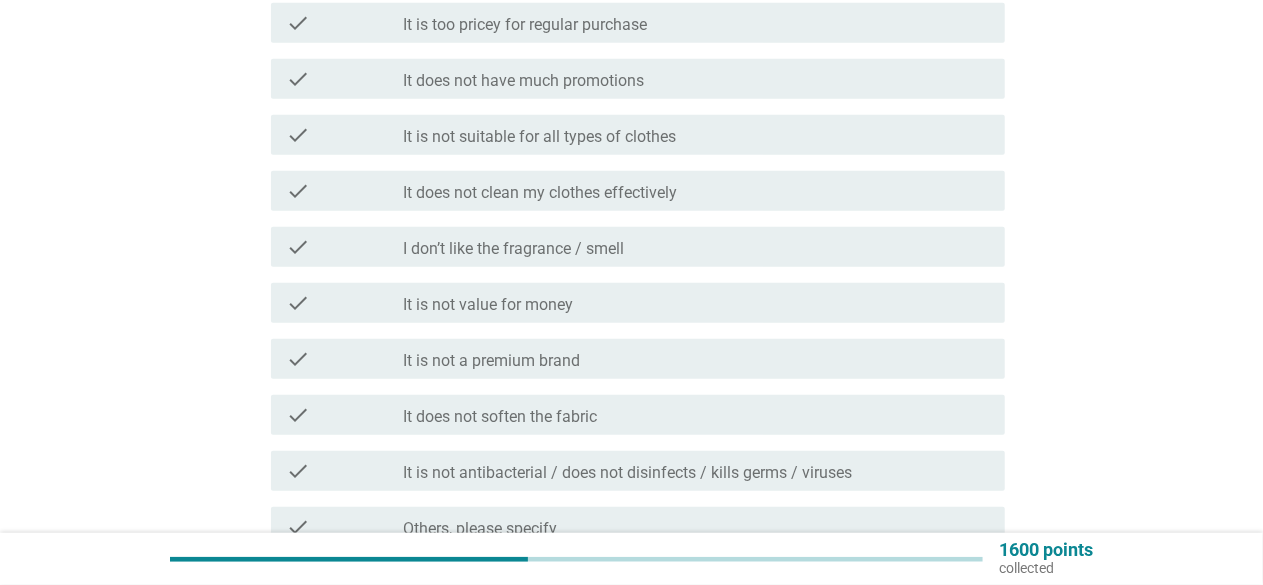 scroll, scrollTop: 900, scrollLeft: 0, axis: vertical 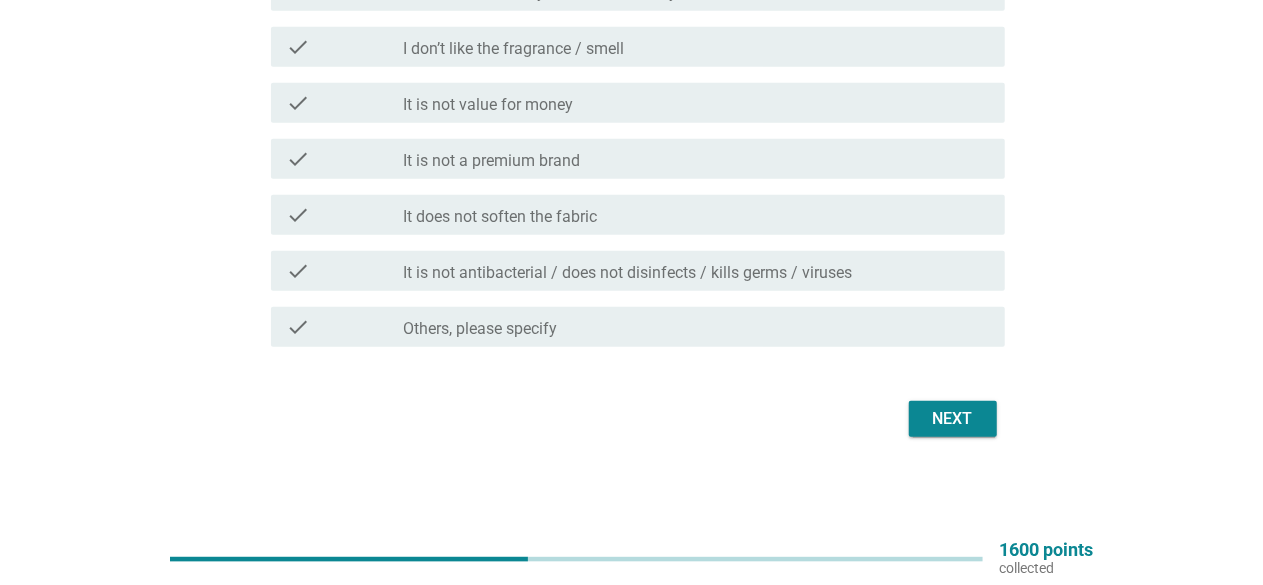 click on "Next" at bounding box center (953, 419) 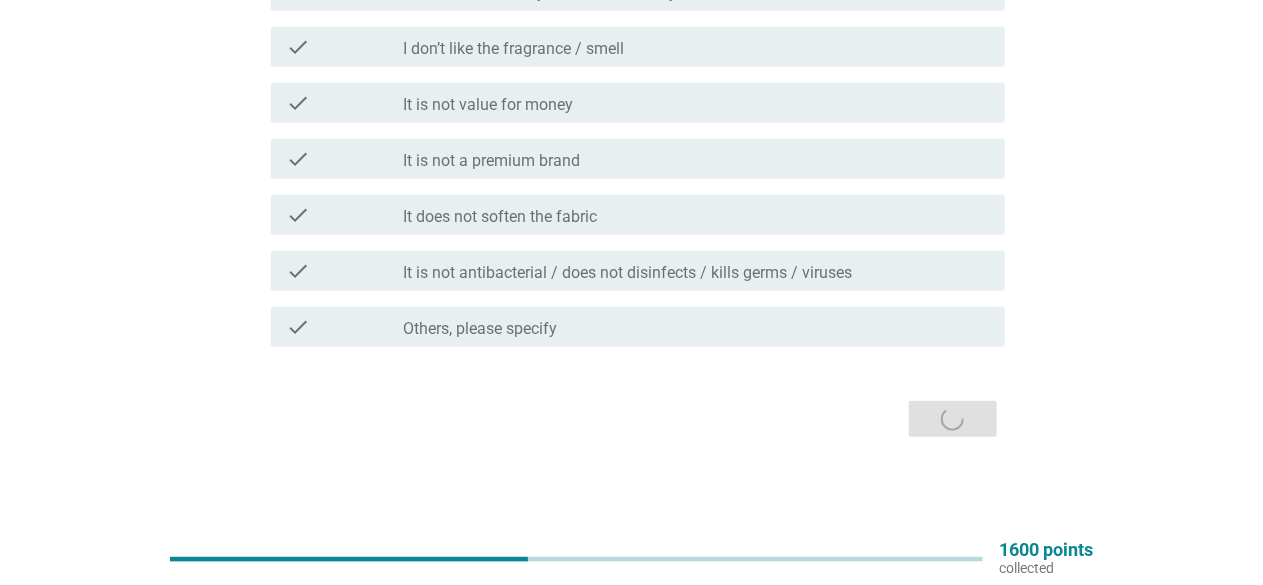 scroll, scrollTop: 0, scrollLeft: 0, axis: both 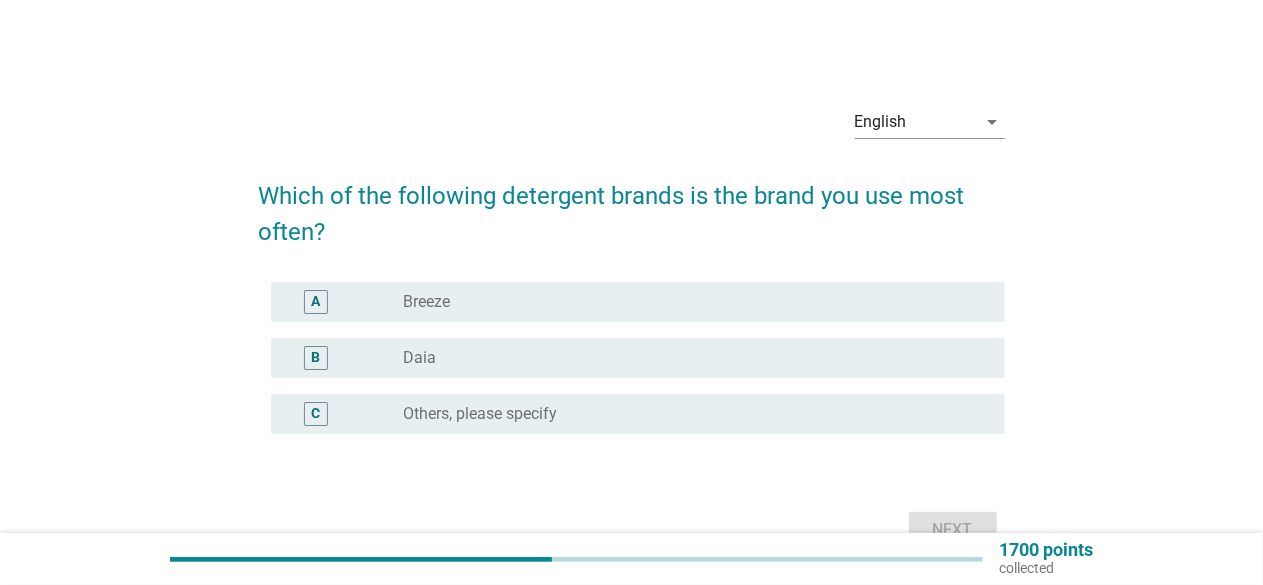 click on "radio_button_unchecked Daia" at bounding box center [688, 358] 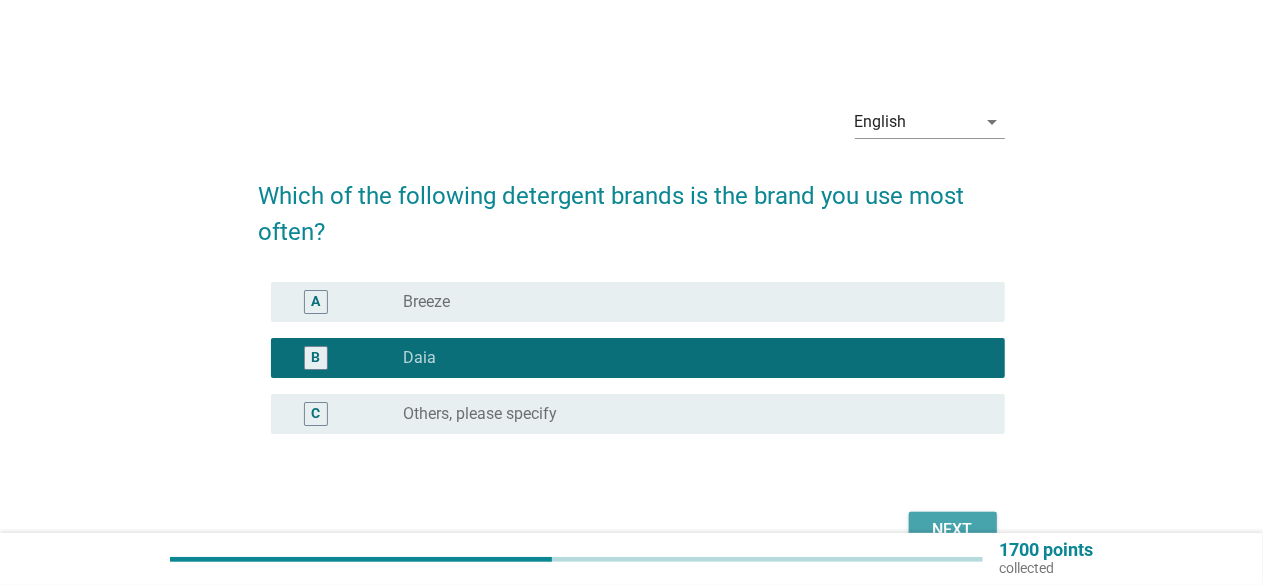 click on "Next" at bounding box center [953, 530] 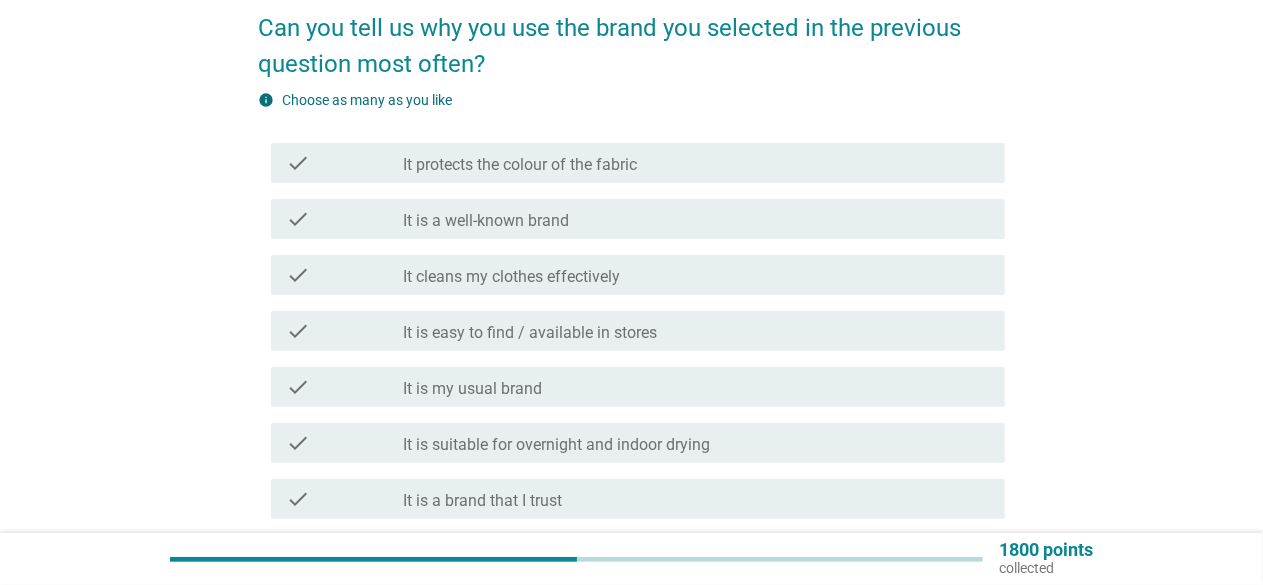 scroll, scrollTop: 200, scrollLeft: 0, axis: vertical 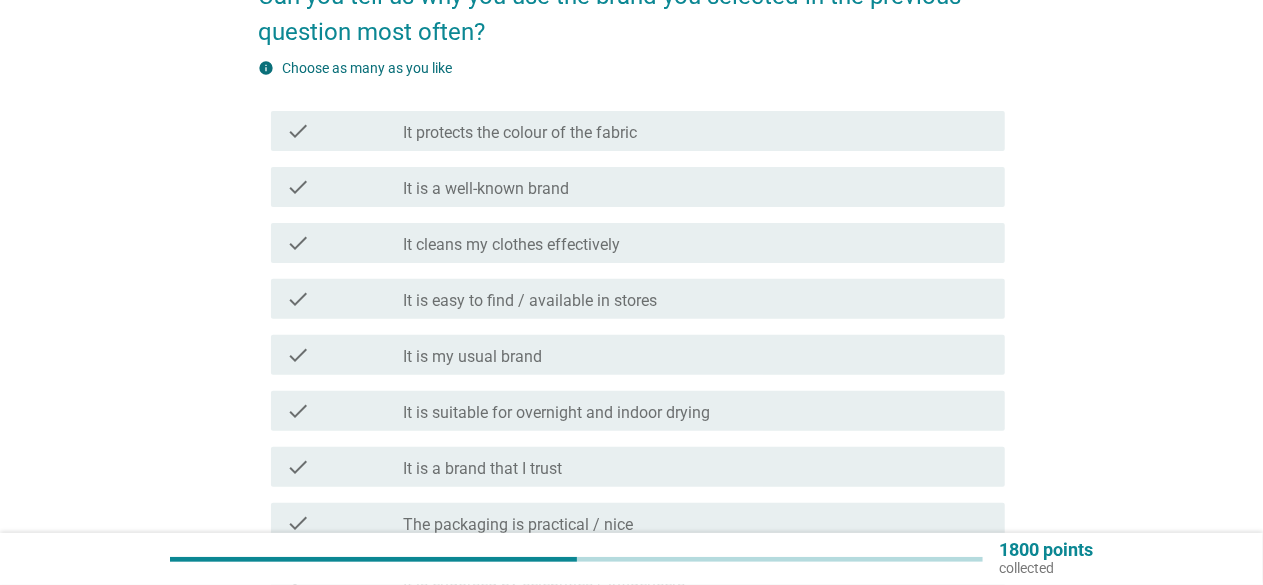 click on "It protects the colour of the fabric" at bounding box center (521, 133) 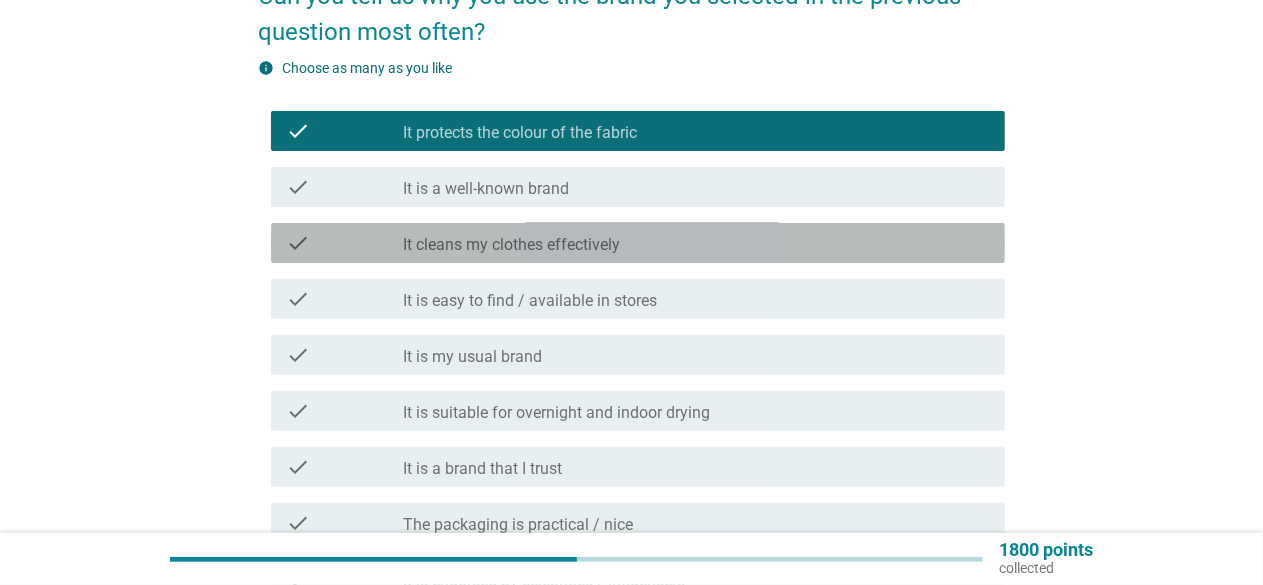 click on "It cleans my clothes effectively" at bounding box center [512, 245] 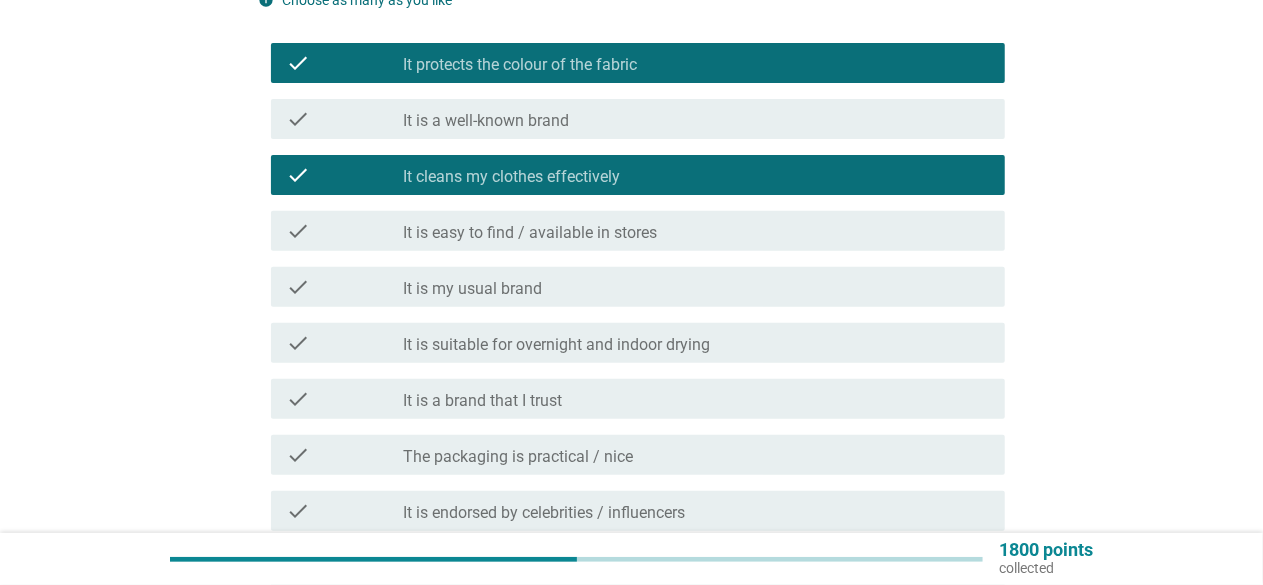 scroll, scrollTop: 300, scrollLeft: 0, axis: vertical 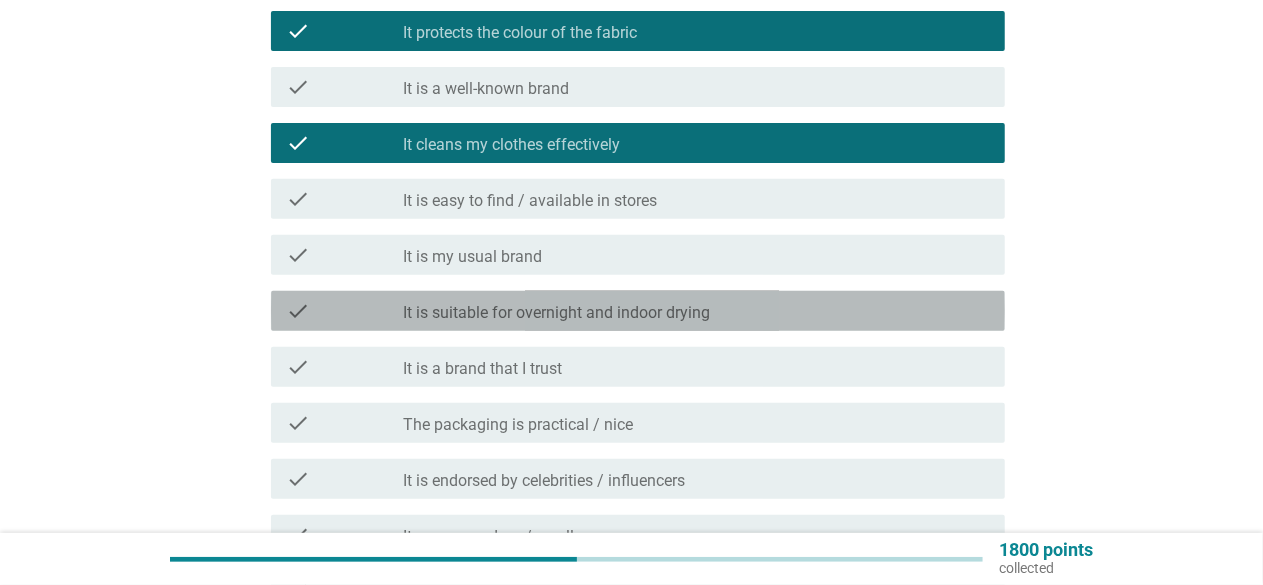 click on "It is suitable for overnight and indoor drying" at bounding box center [557, 313] 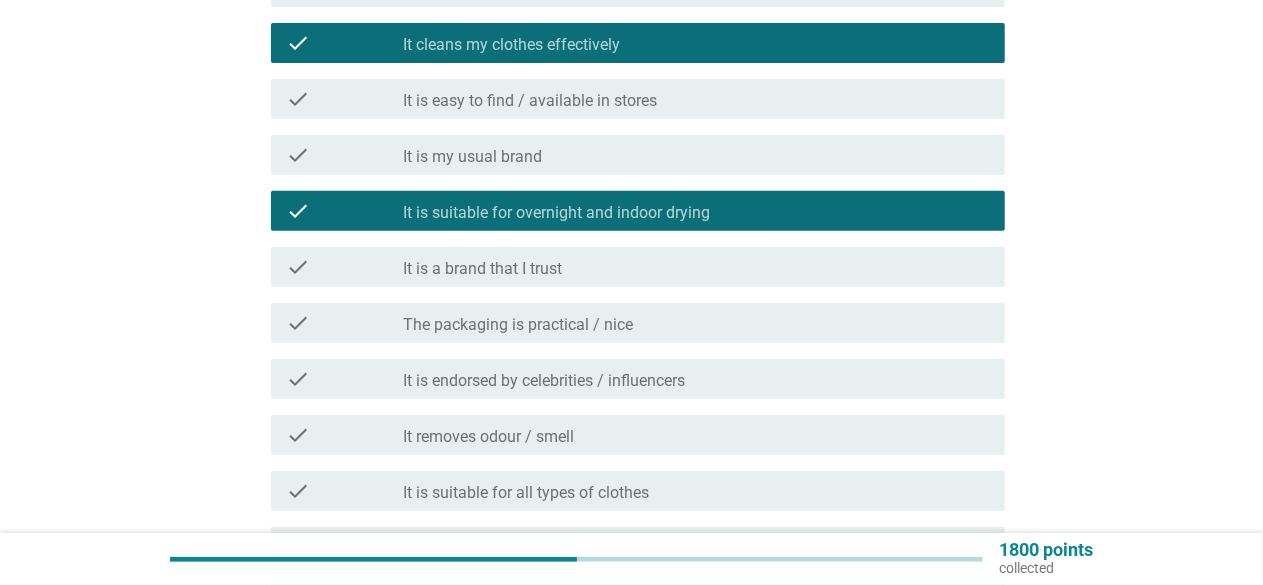 scroll, scrollTop: 500, scrollLeft: 0, axis: vertical 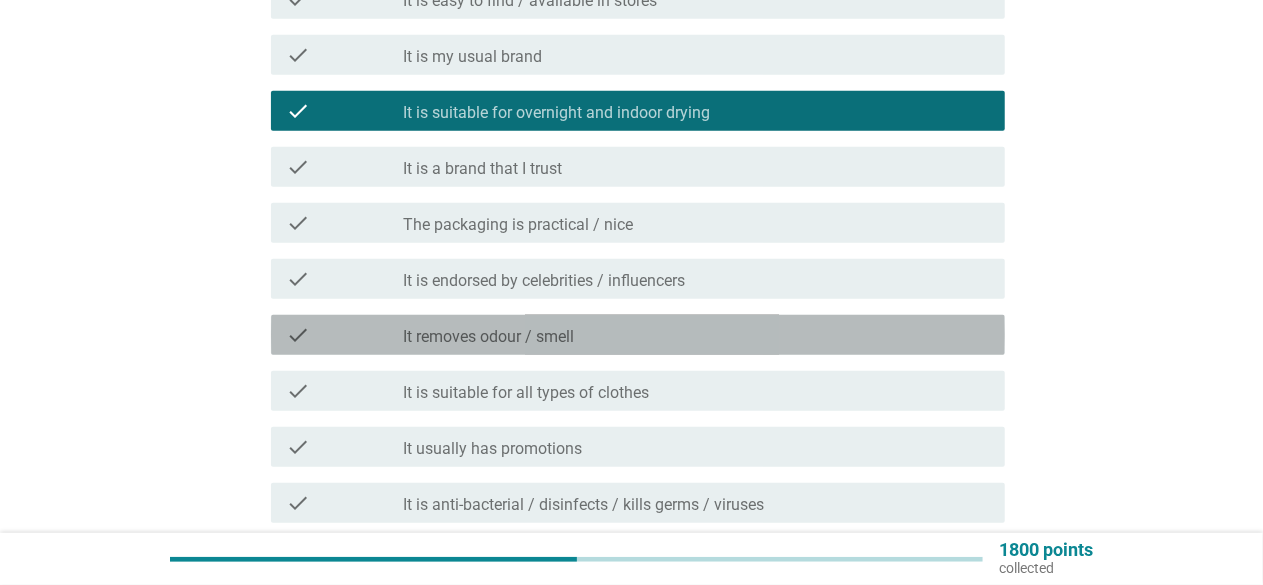 click on "It removes odour / smell" at bounding box center [489, 337] 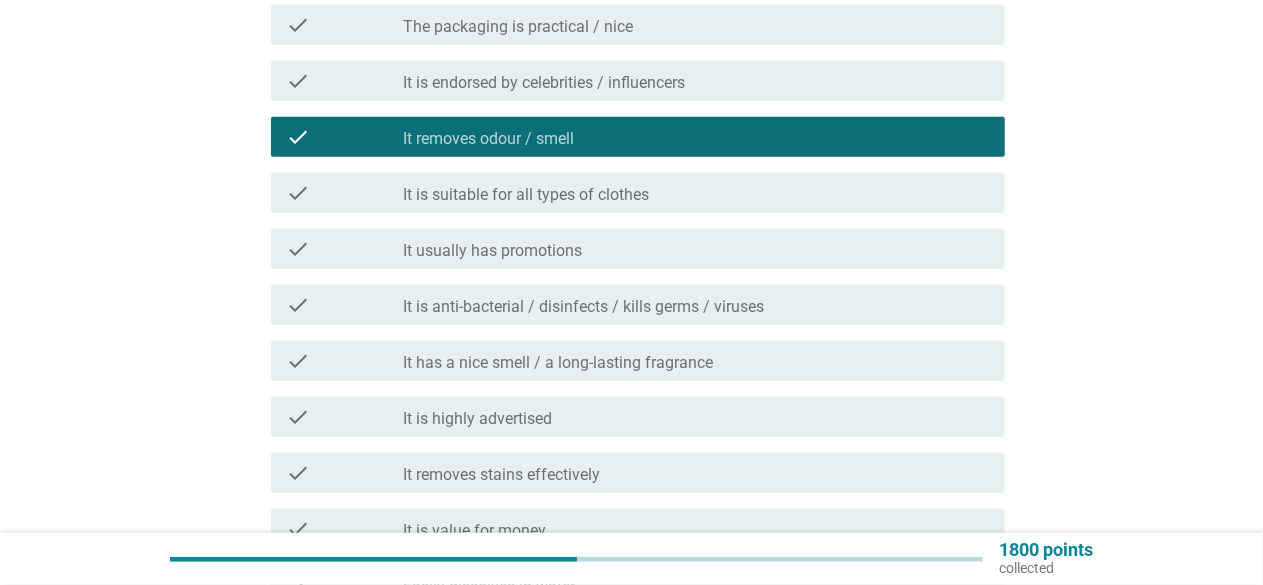 scroll, scrollTop: 700, scrollLeft: 0, axis: vertical 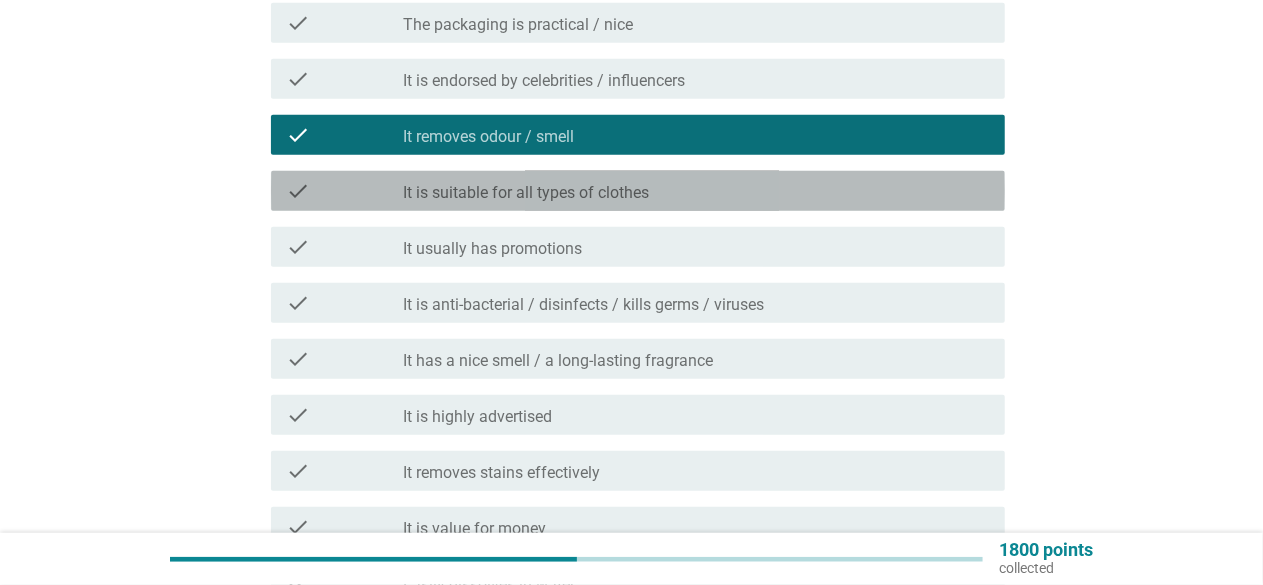 click on "It is suitable for all types of clothes" at bounding box center [527, 193] 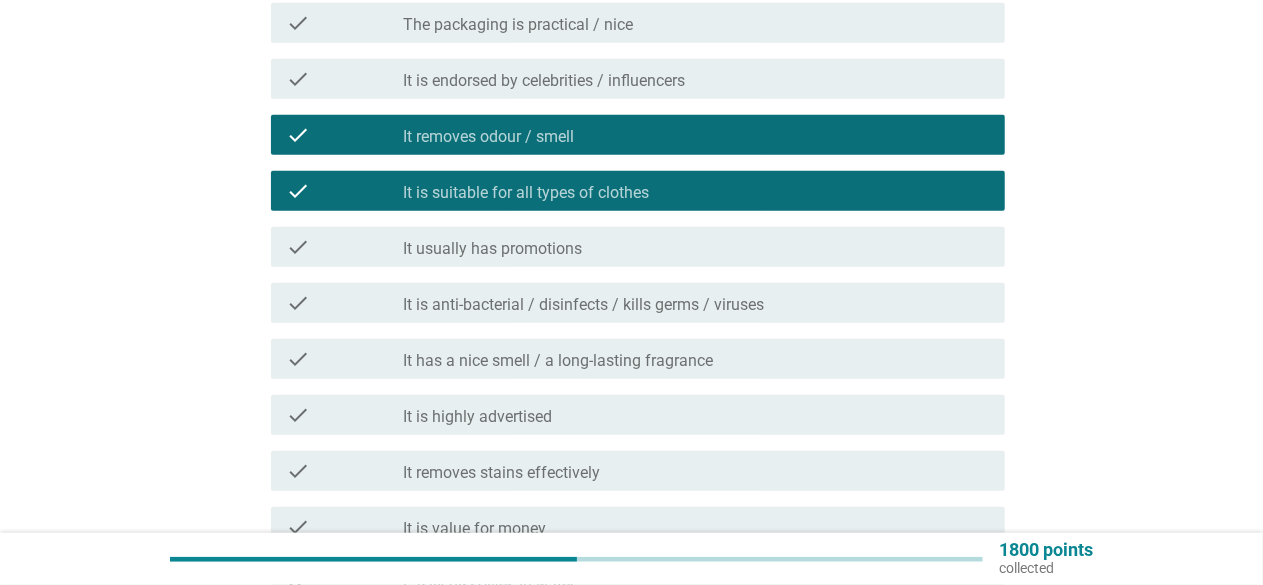 click on "It usually has promotions" at bounding box center [493, 249] 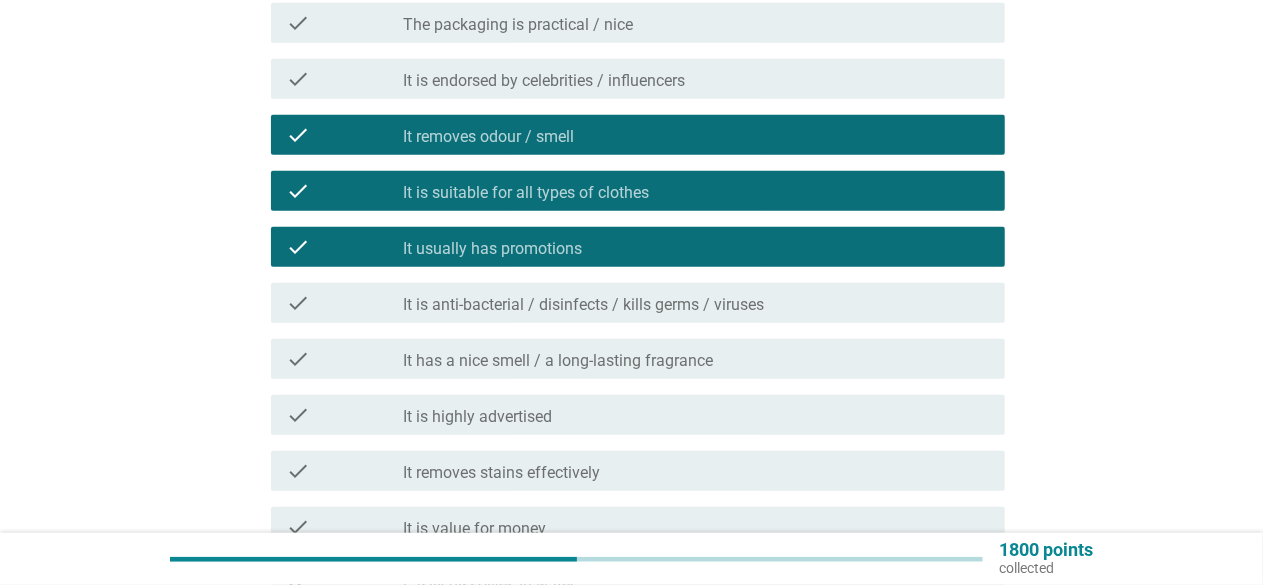 scroll, scrollTop: 800, scrollLeft: 0, axis: vertical 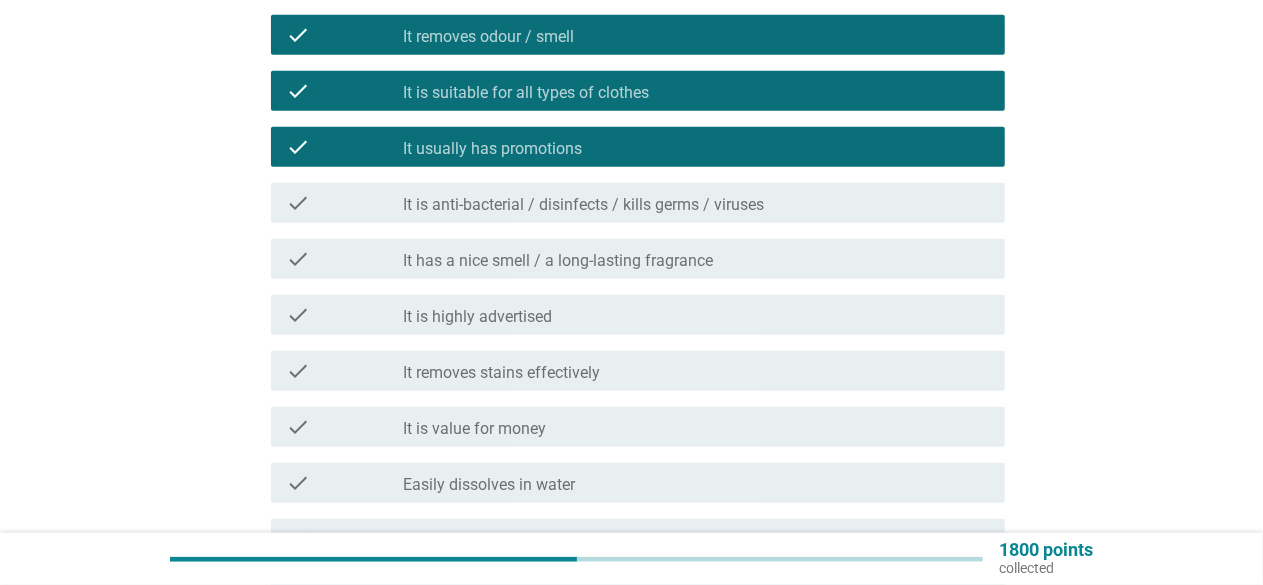 click on "check_box_outline_blank It has a nice smell / a long-lasting fragrance" at bounding box center (696, 259) 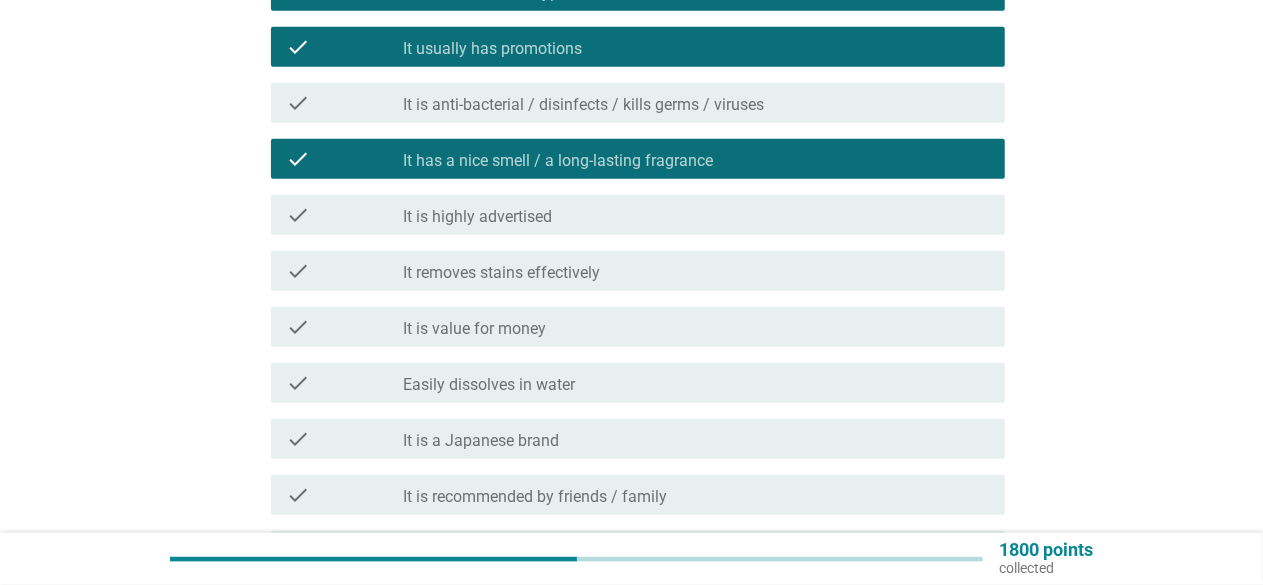 scroll, scrollTop: 1000, scrollLeft: 0, axis: vertical 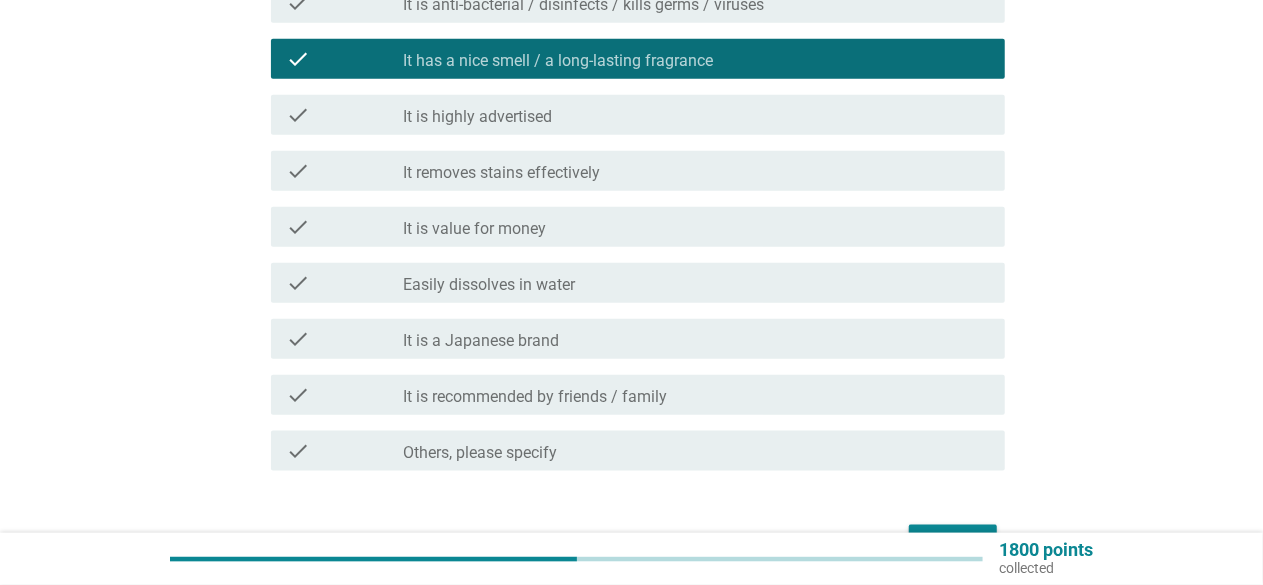 click on "check     check_box_outline_blank It removes stains effectively" at bounding box center [638, 171] 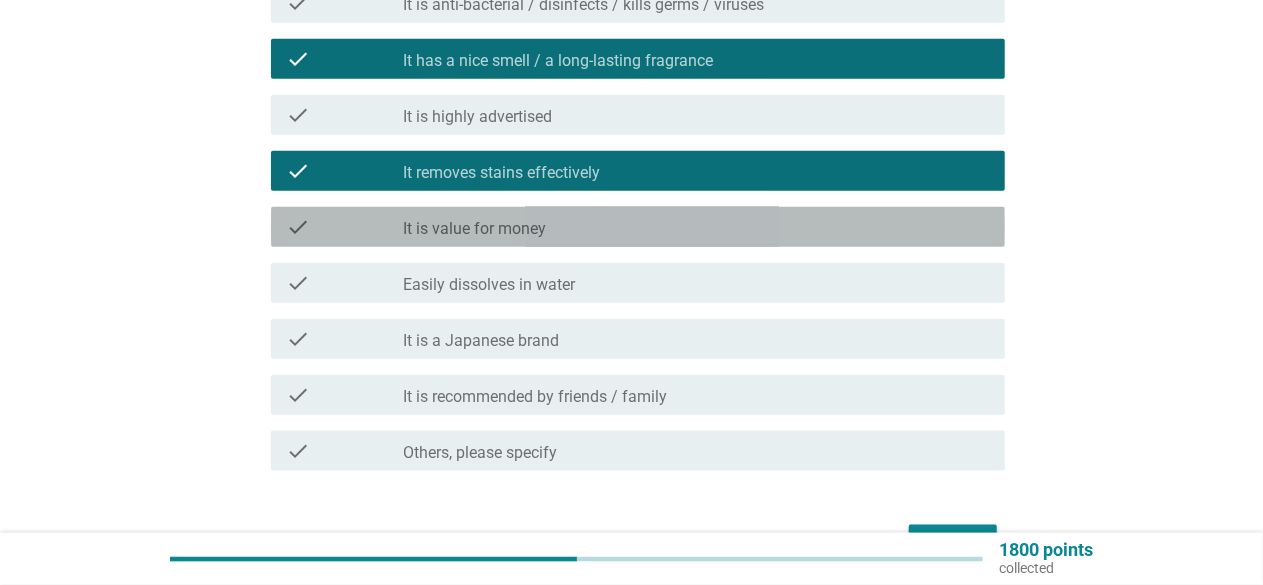 click on "check_box_outline_blank It is value for money" at bounding box center (696, 227) 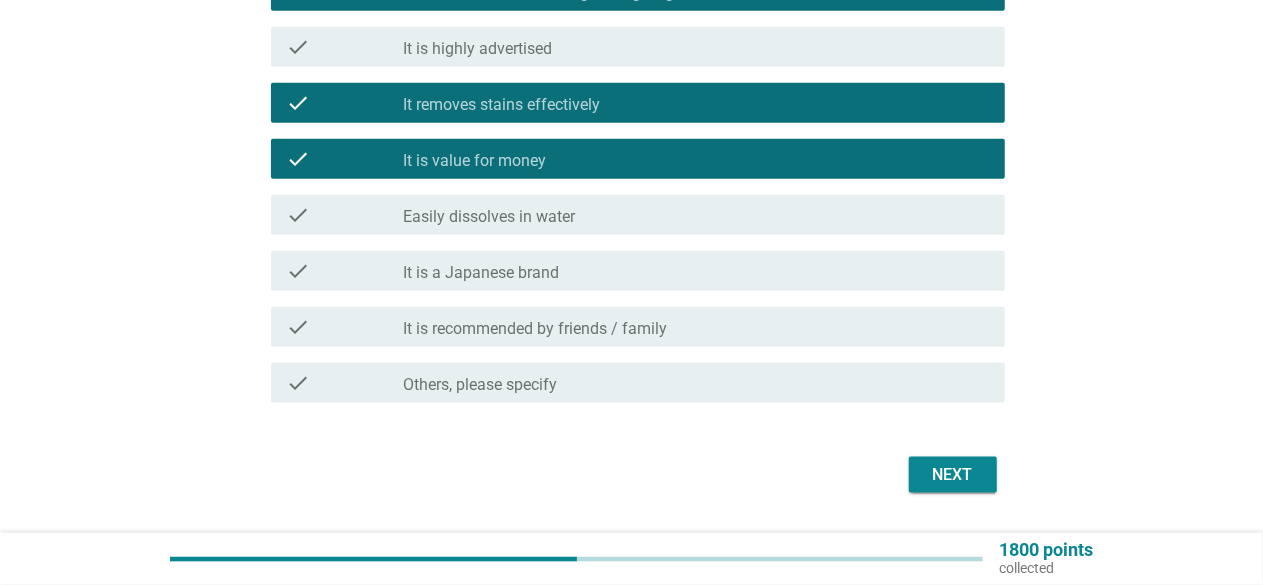 scroll, scrollTop: 1124, scrollLeft: 0, axis: vertical 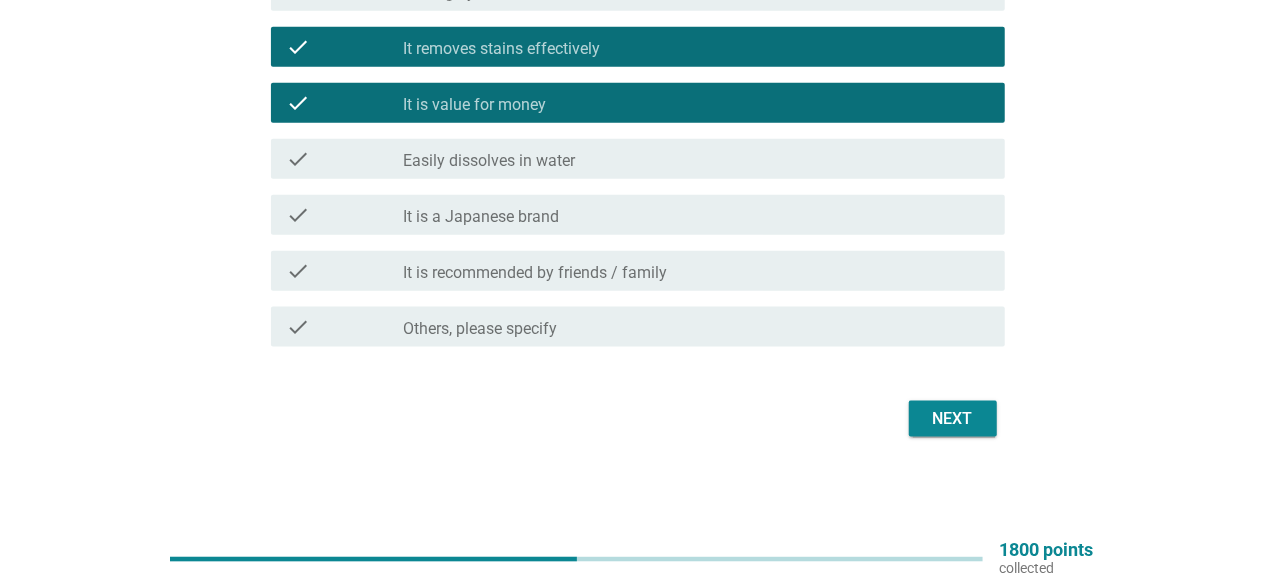 click on "Next" at bounding box center [953, 419] 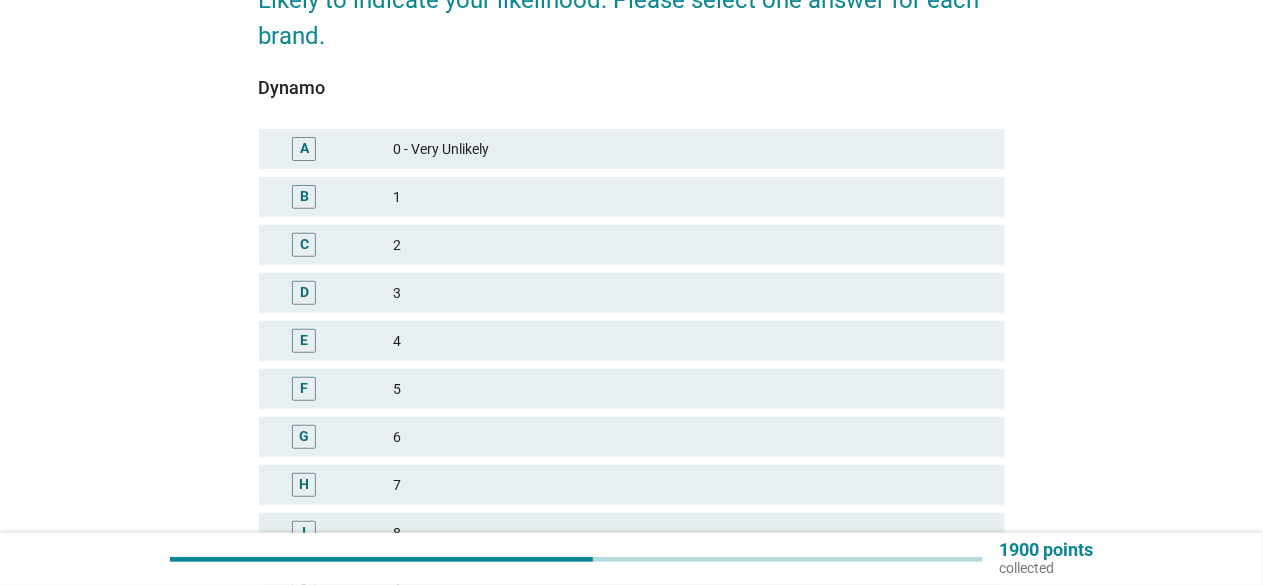 scroll, scrollTop: 300, scrollLeft: 0, axis: vertical 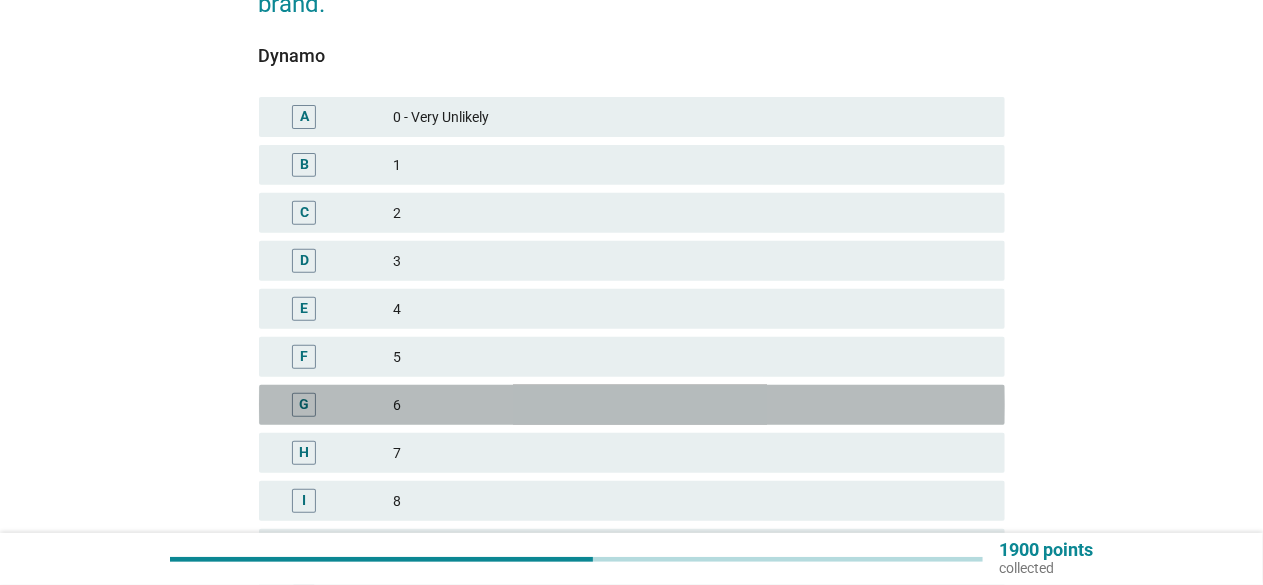 click on "6" at bounding box center (691, 405) 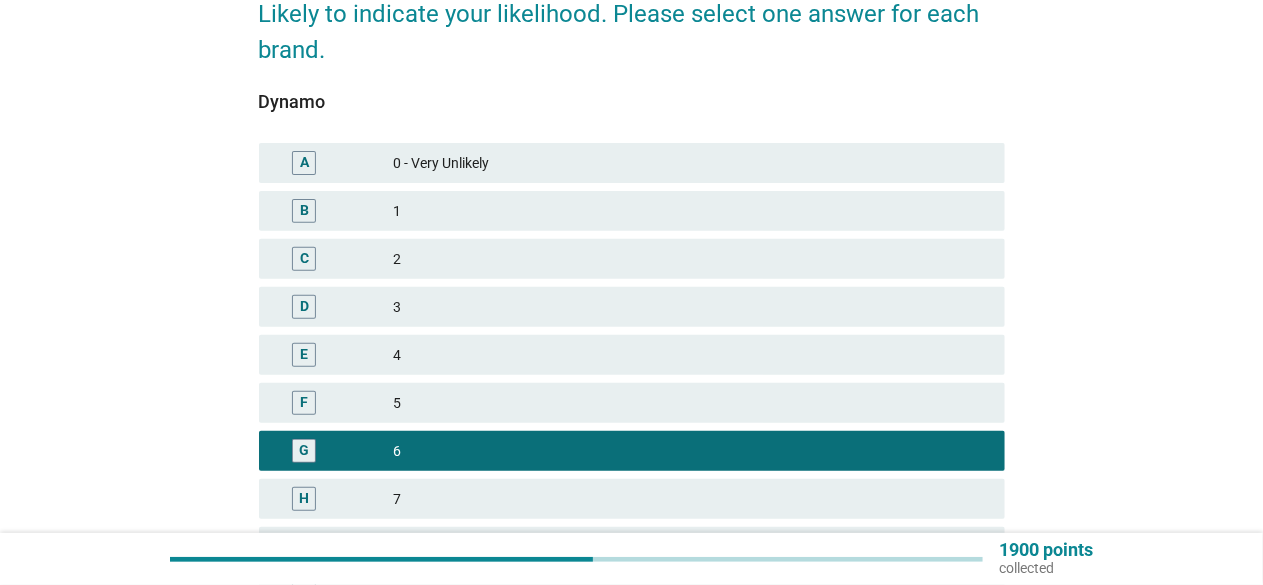 scroll, scrollTop: 354, scrollLeft: 0, axis: vertical 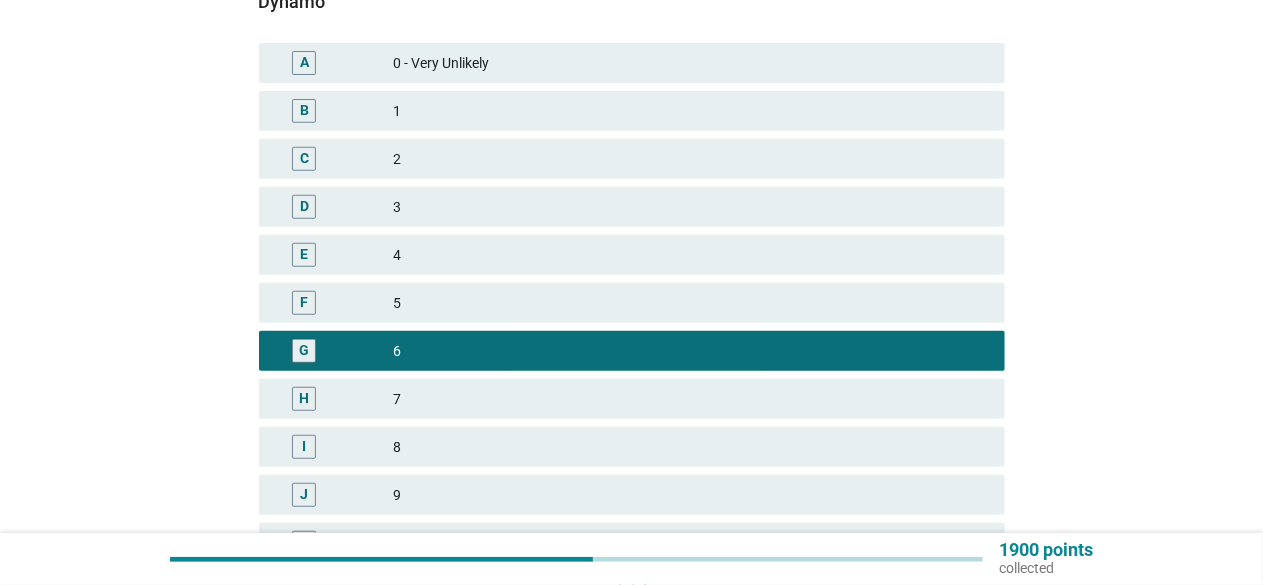 click on "4" at bounding box center [691, 255] 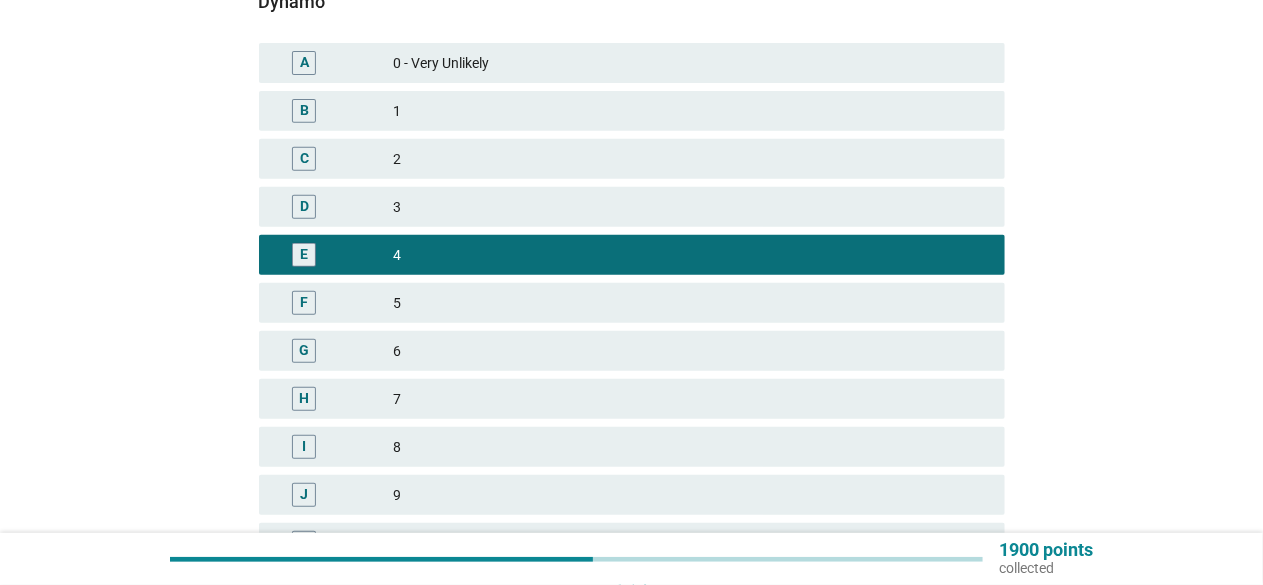 click on "5" at bounding box center [691, 303] 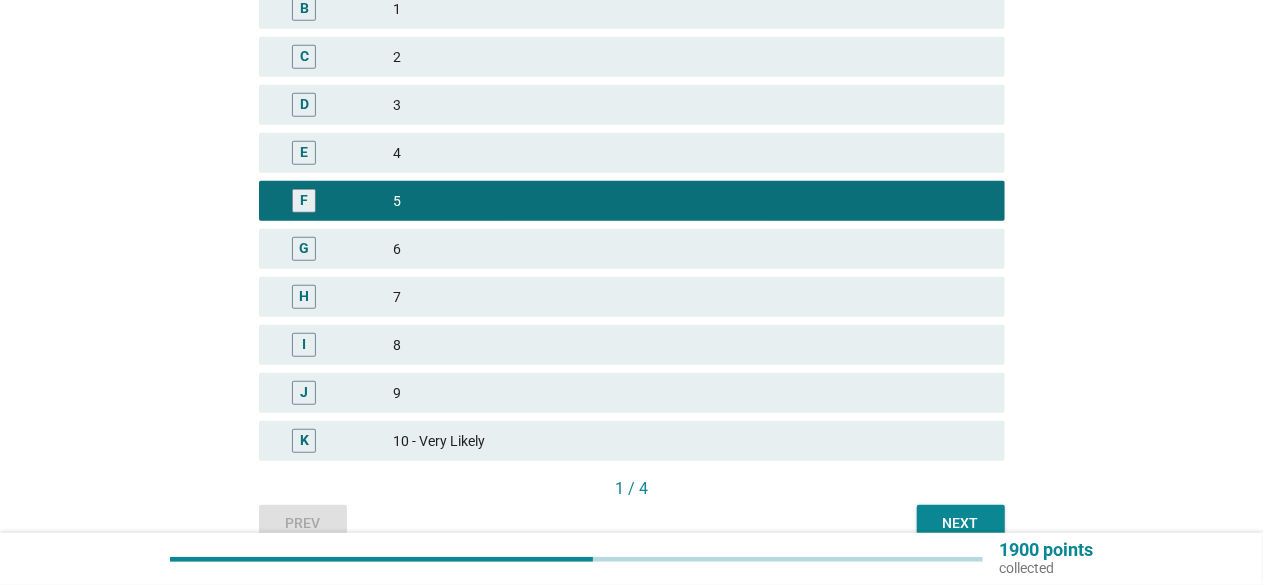 scroll, scrollTop: 554, scrollLeft: 0, axis: vertical 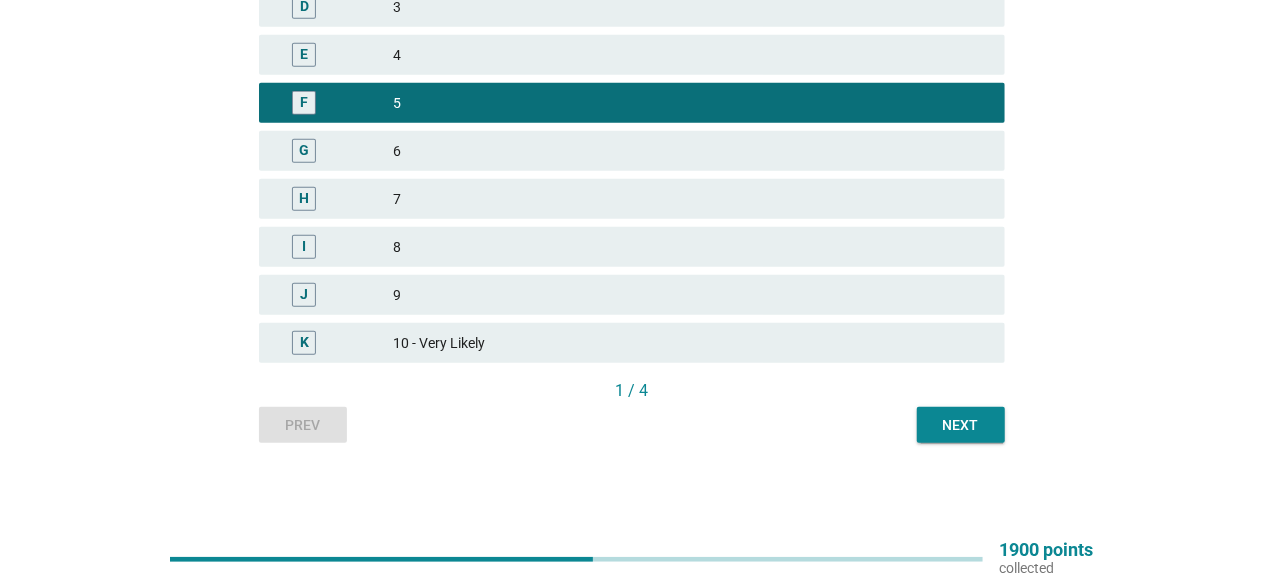 click on "Next" at bounding box center (961, 425) 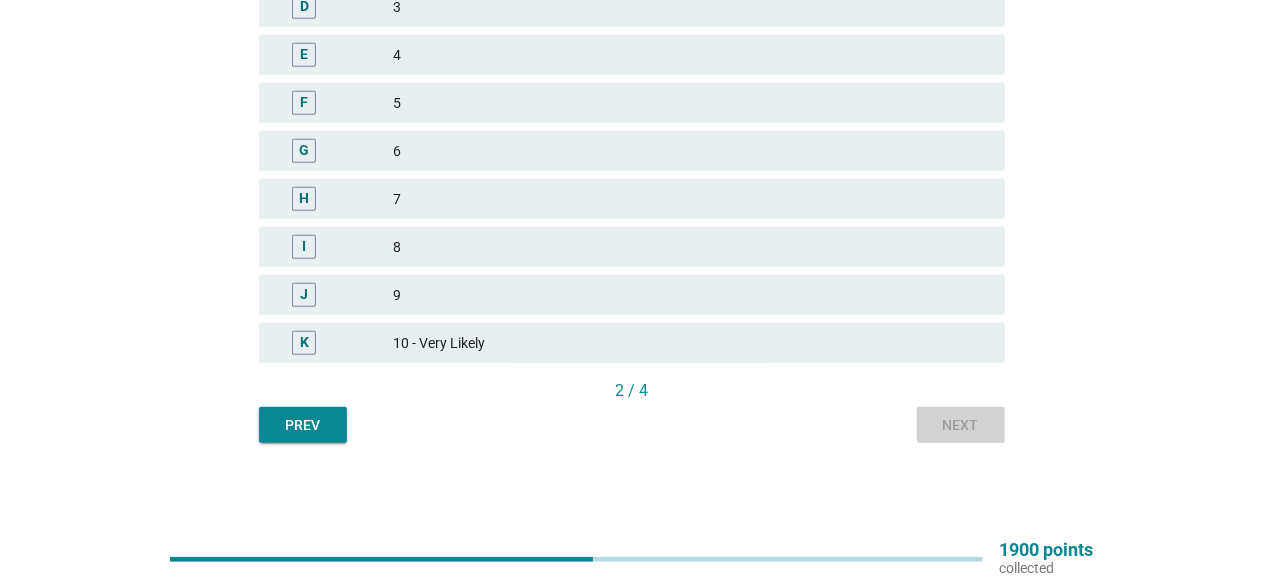 scroll, scrollTop: 0, scrollLeft: 0, axis: both 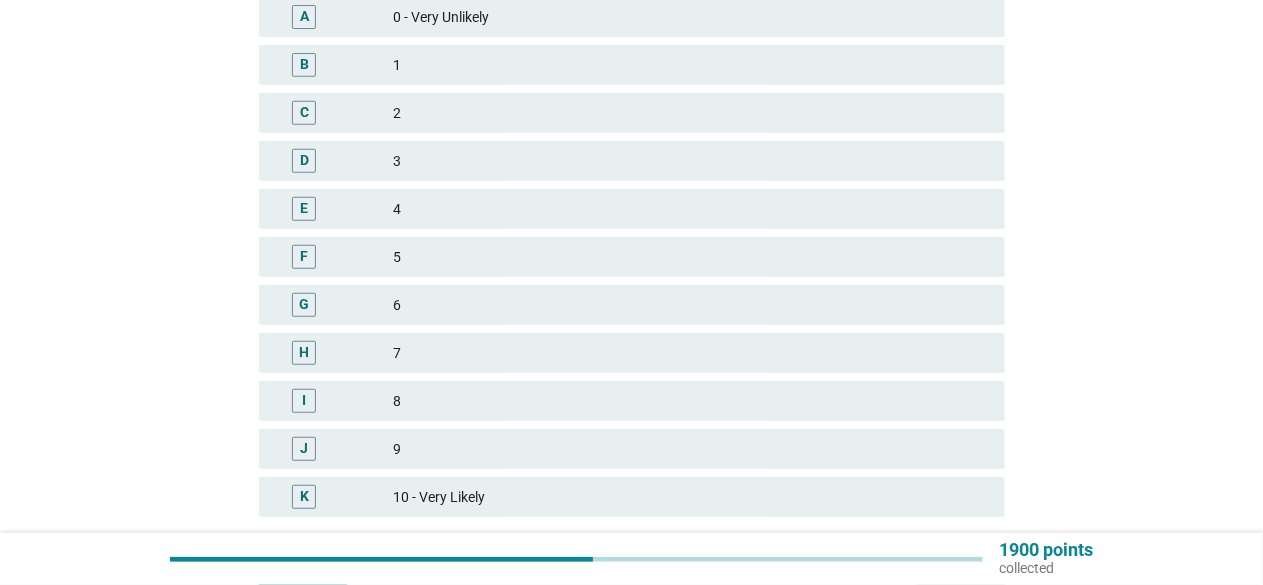 click on "5" at bounding box center (691, 257) 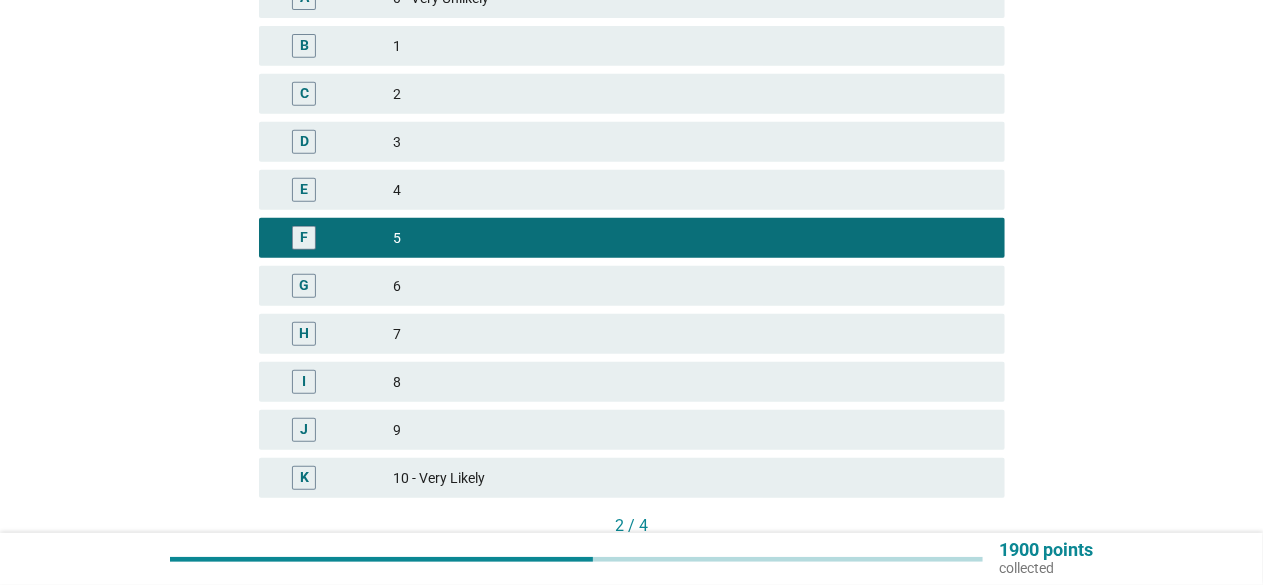 scroll, scrollTop: 554, scrollLeft: 0, axis: vertical 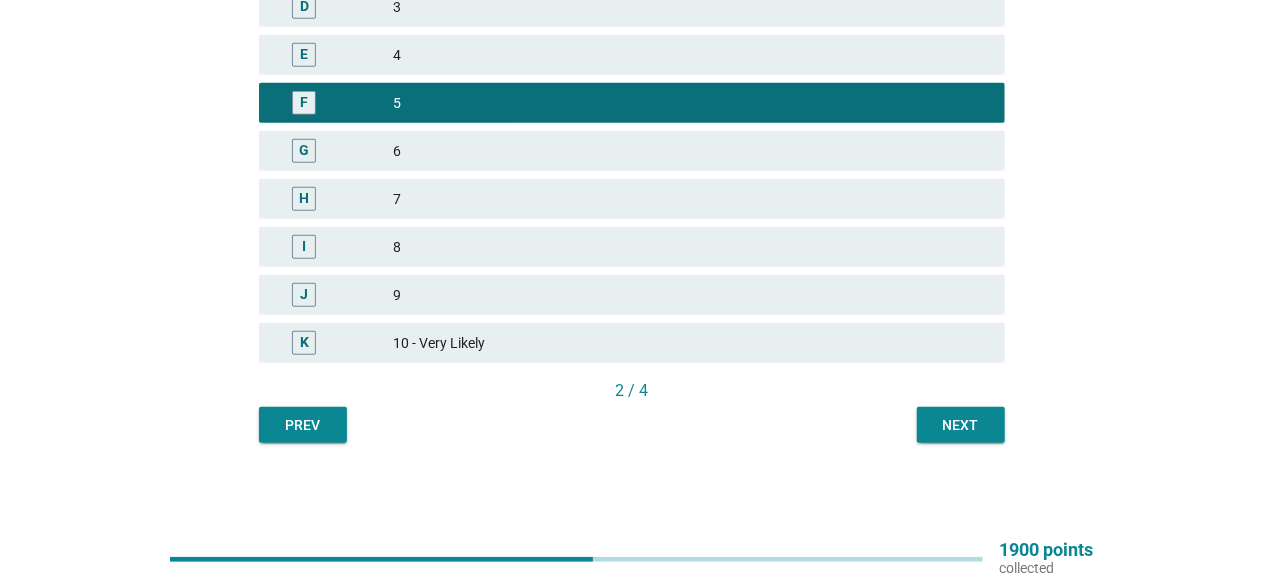 click on "Next" at bounding box center (961, 425) 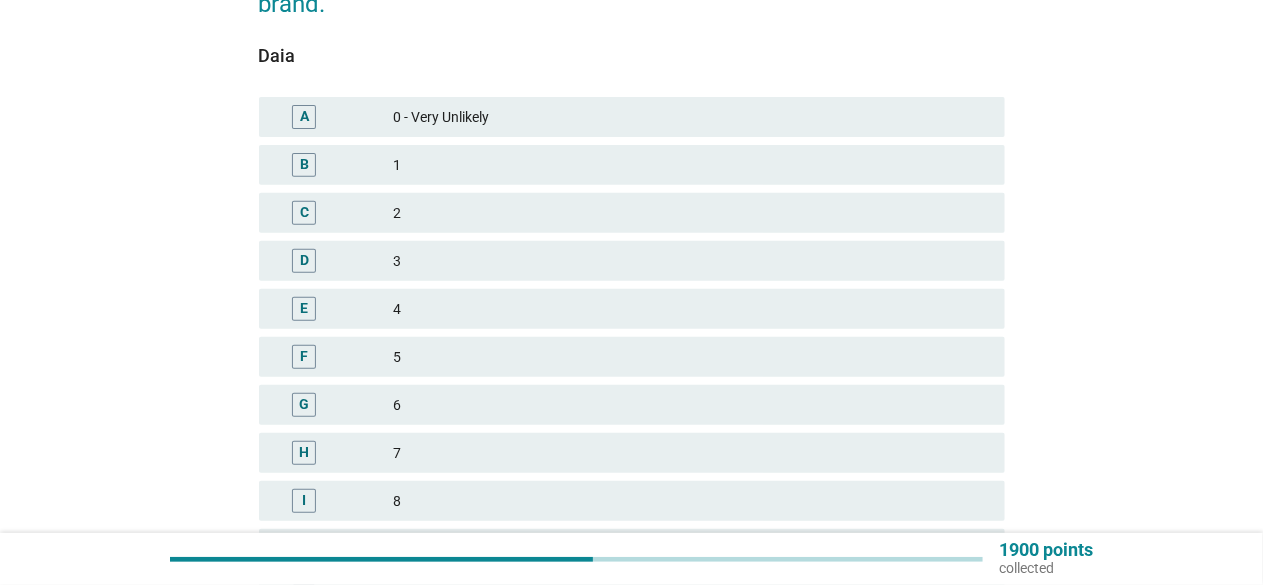 scroll, scrollTop: 400, scrollLeft: 0, axis: vertical 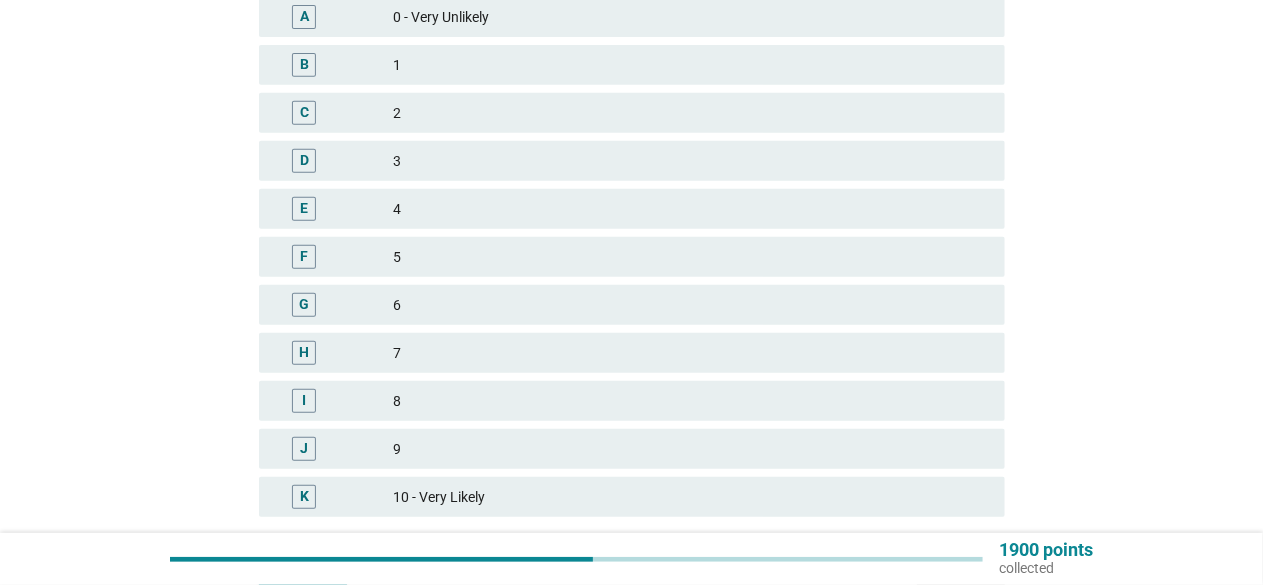 click on "I   8" at bounding box center (632, 401) 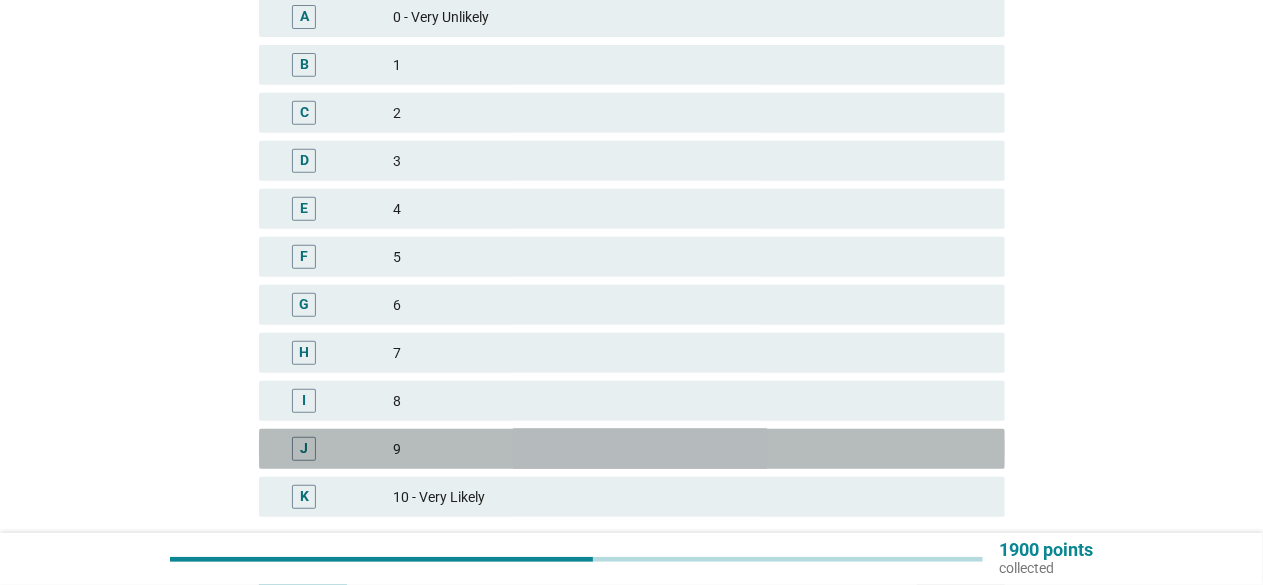click on "J   9" at bounding box center [632, 449] 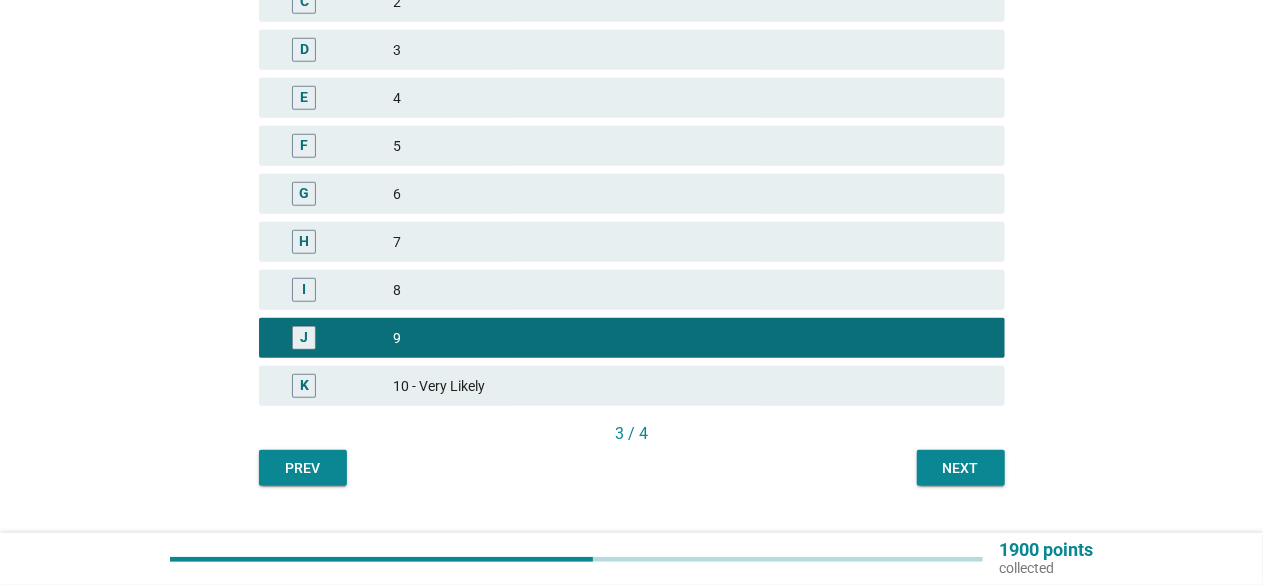 scroll, scrollTop: 554, scrollLeft: 0, axis: vertical 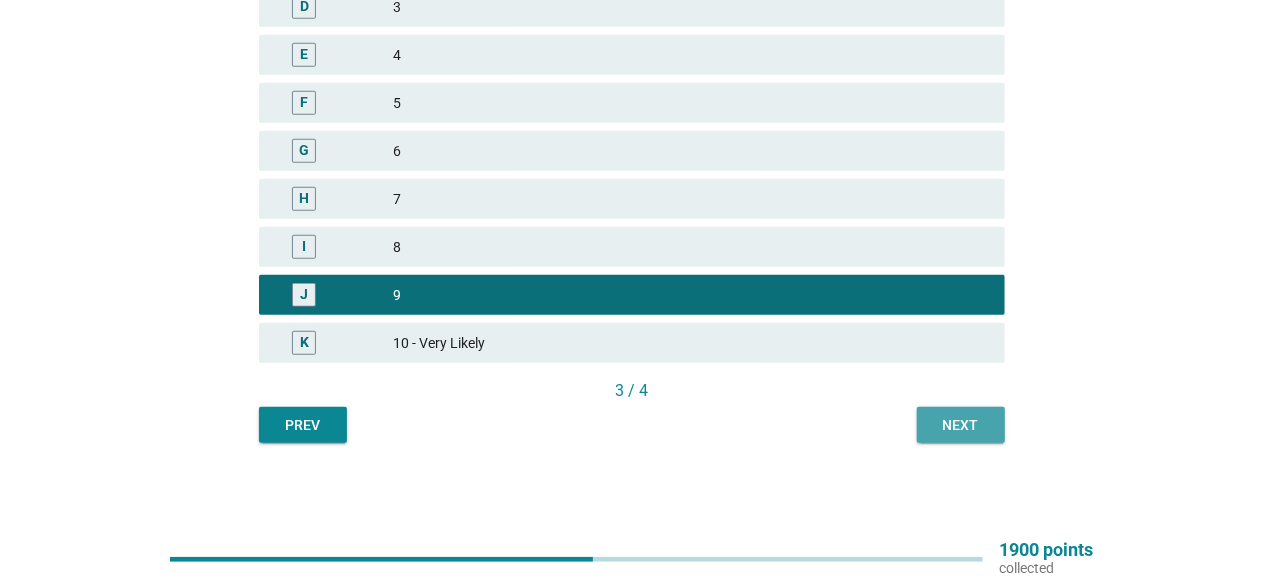 click on "Next" at bounding box center [961, 425] 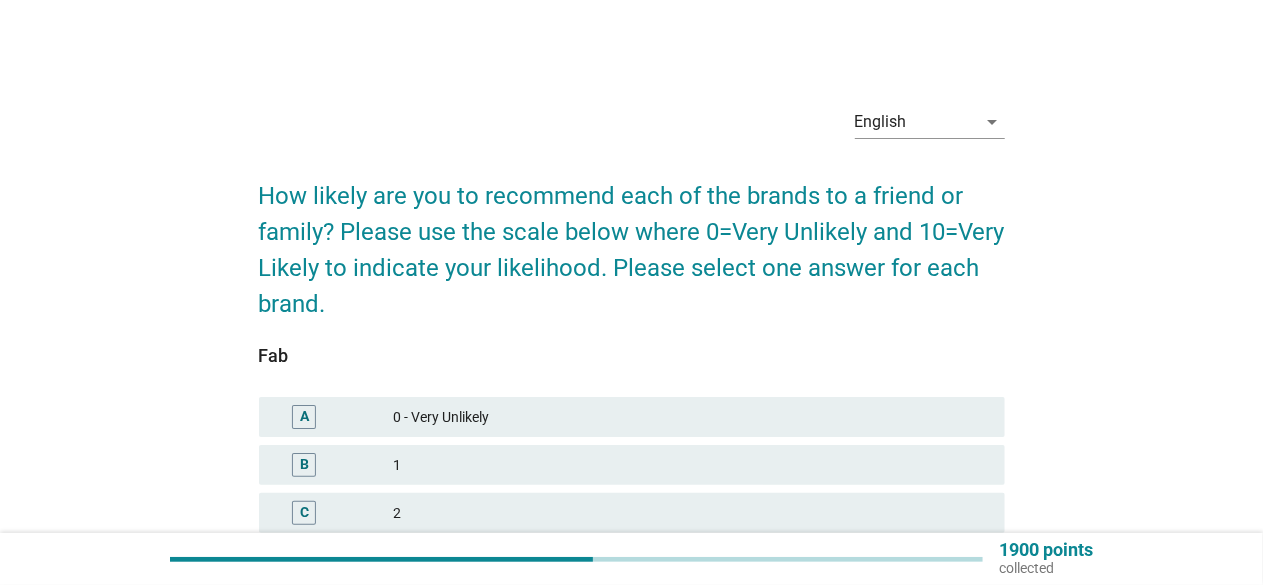 scroll, scrollTop: 200, scrollLeft: 0, axis: vertical 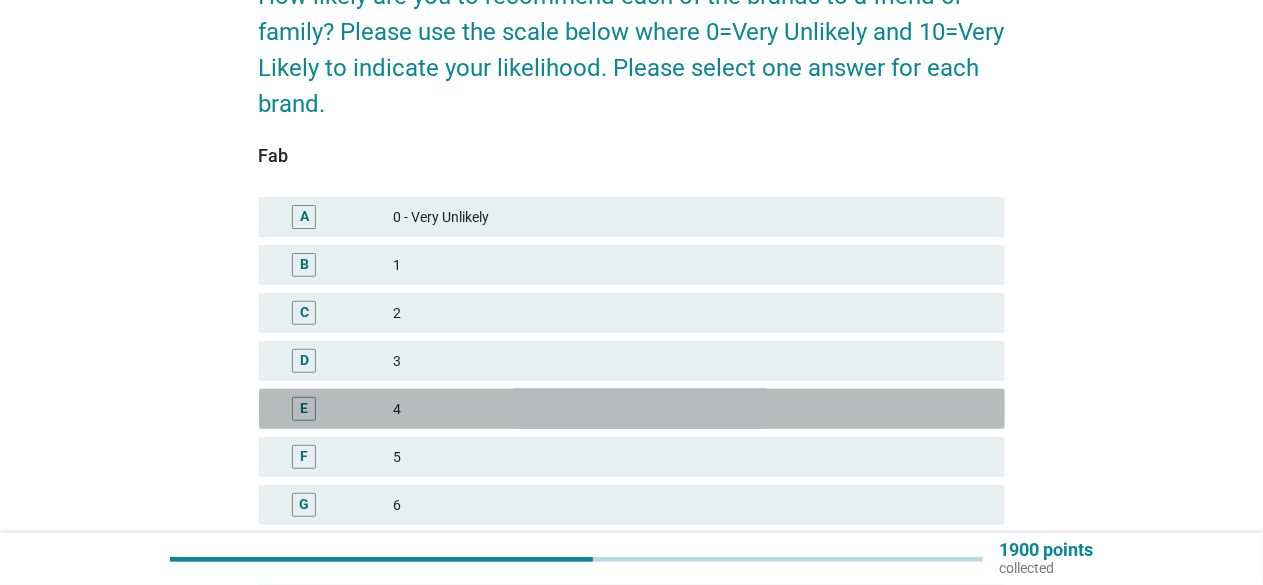 click on "4" at bounding box center (691, 409) 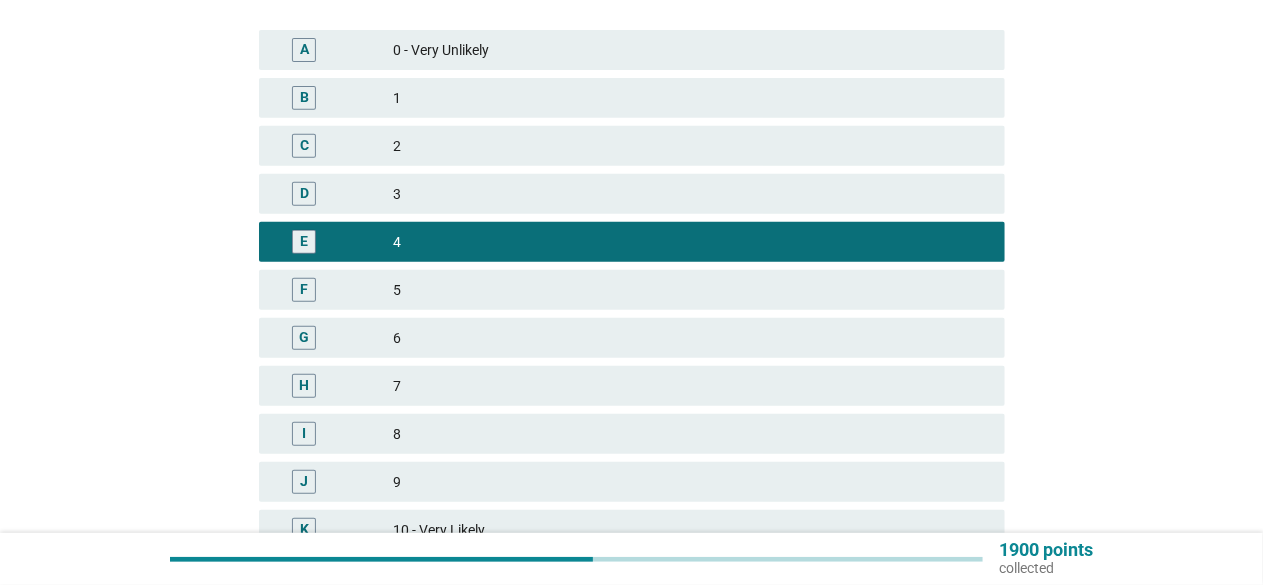 scroll, scrollTop: 554, scrollLeft: 0, axis: vertical 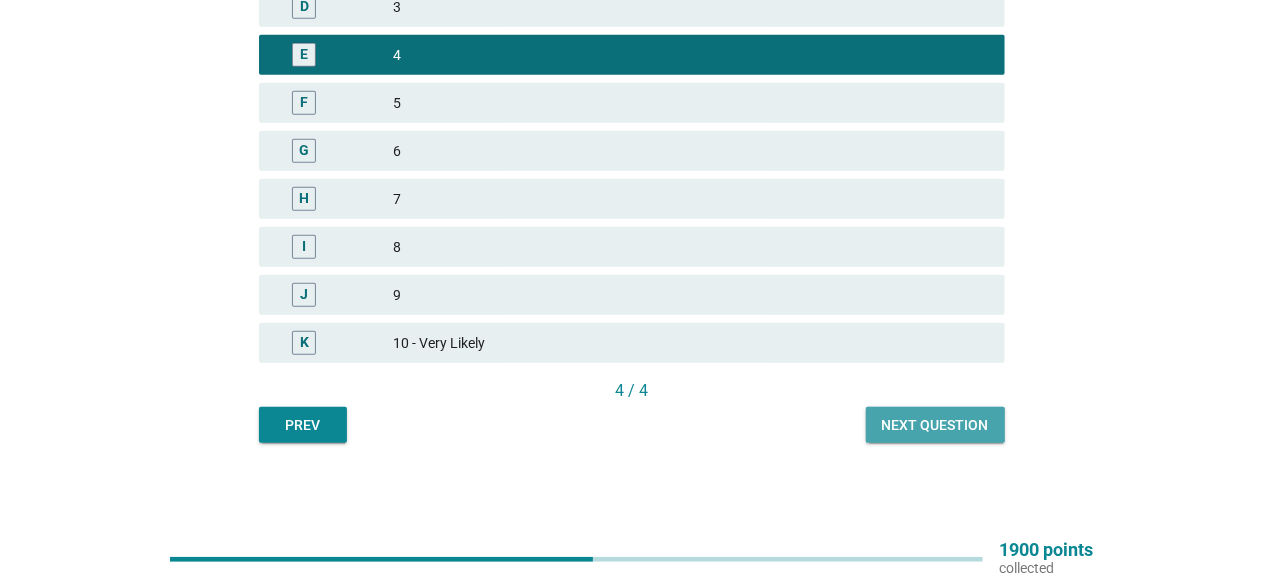 click on "Next question" at bounding box center [935, 425] 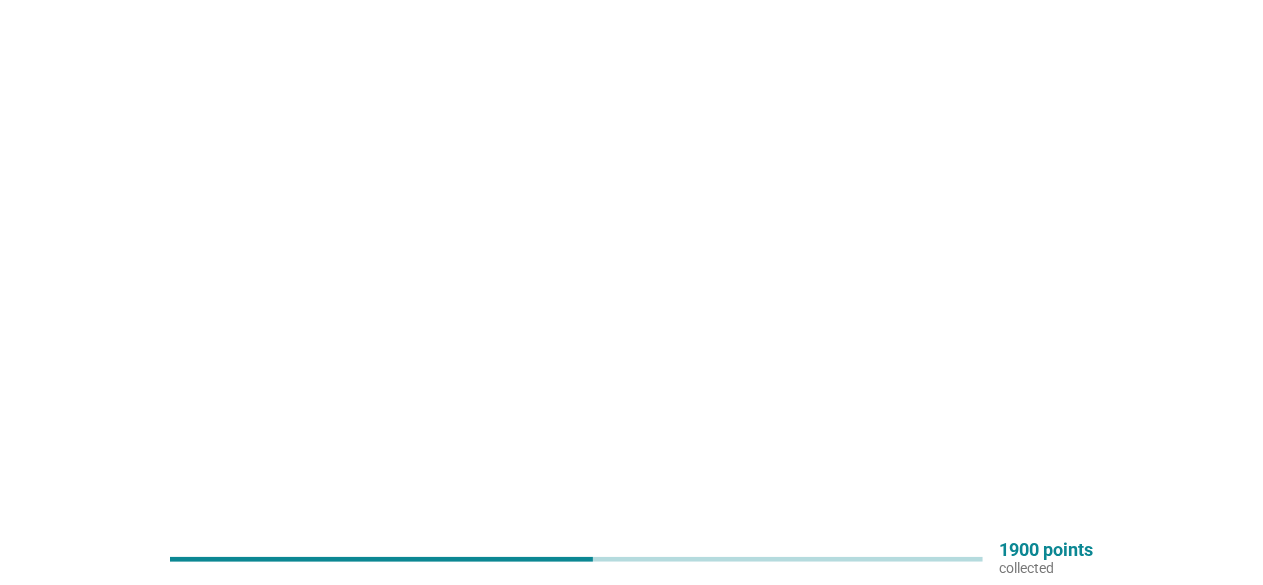 scroll, scrollTop: 0, scrollLeft: 0, axis: both 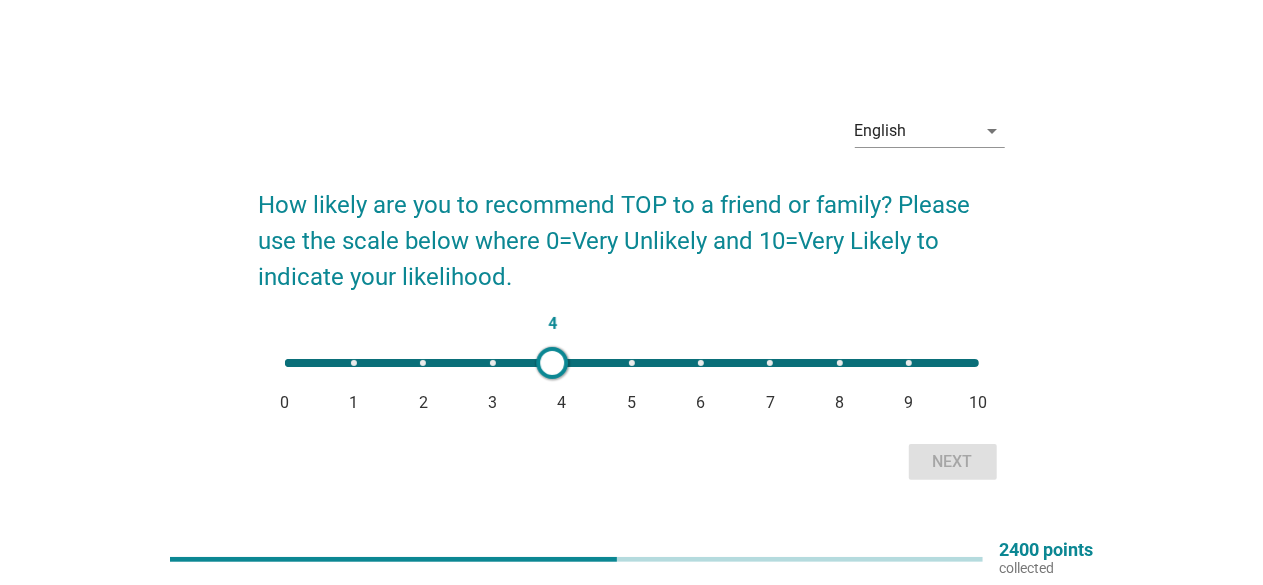 type on "5" 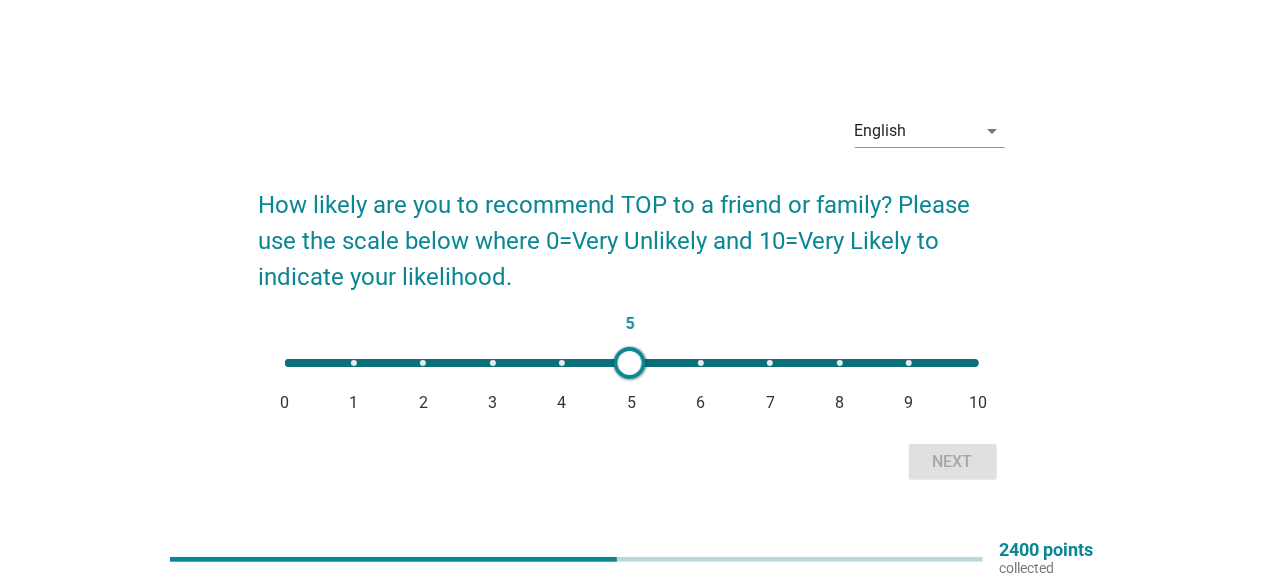 drag, startPoint x: 292, startPoint y: 365, endPoint x: 631, endPoint y: 377, distance: 339.2123 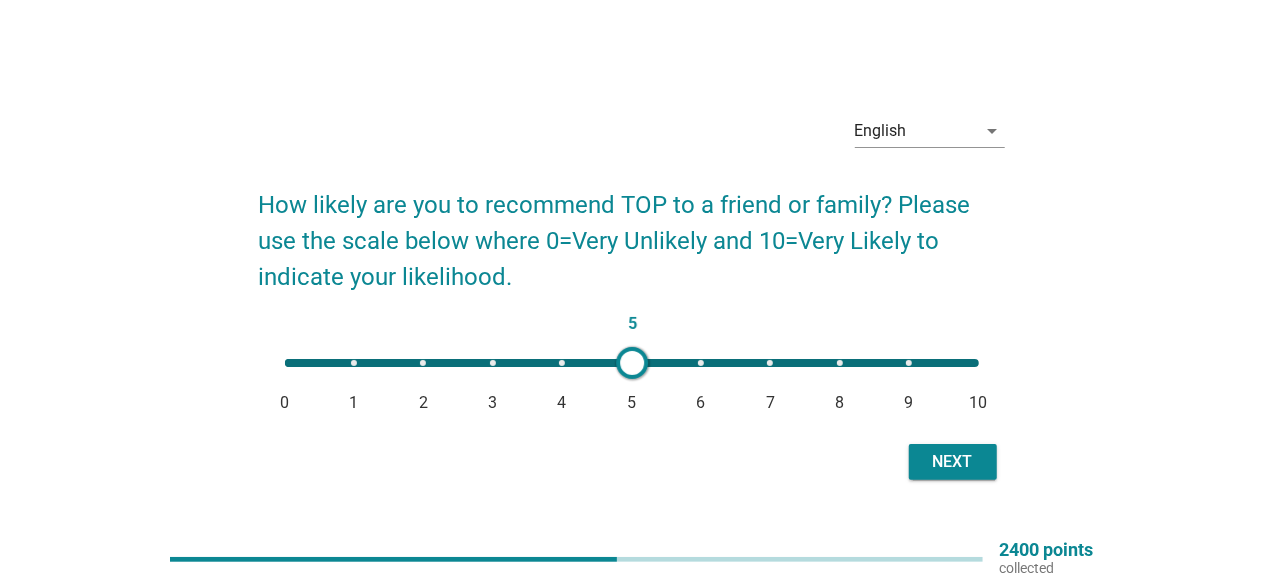 click on "Next" at bounding box center (953, 462) 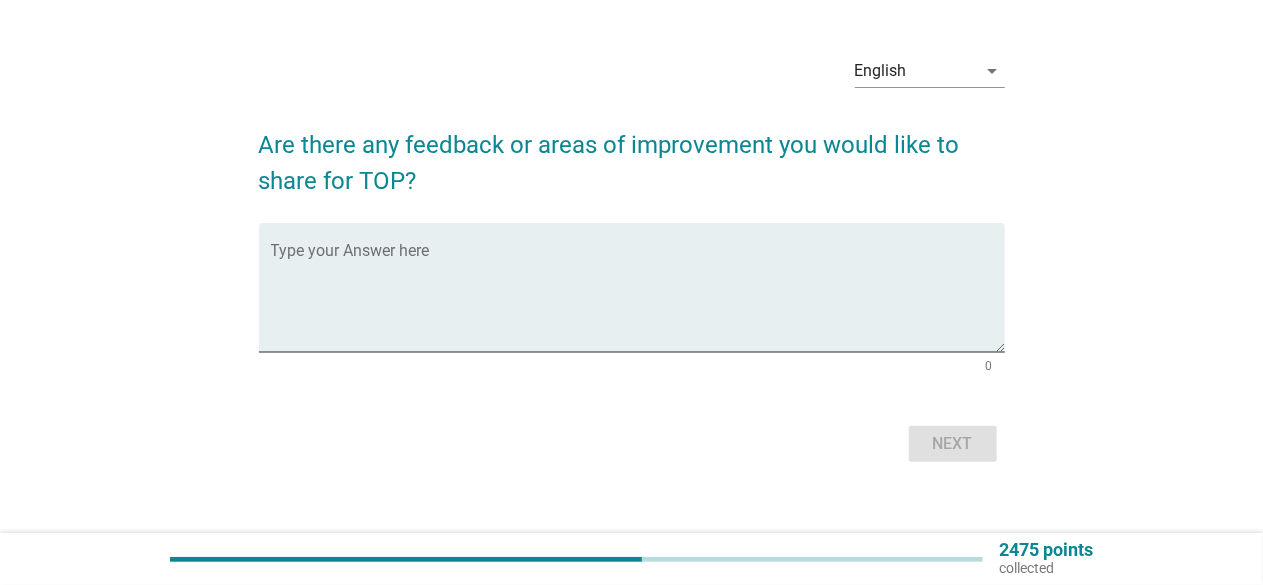 scroll, scrollTop: 76, scrollLeft: 0, axis: vertical 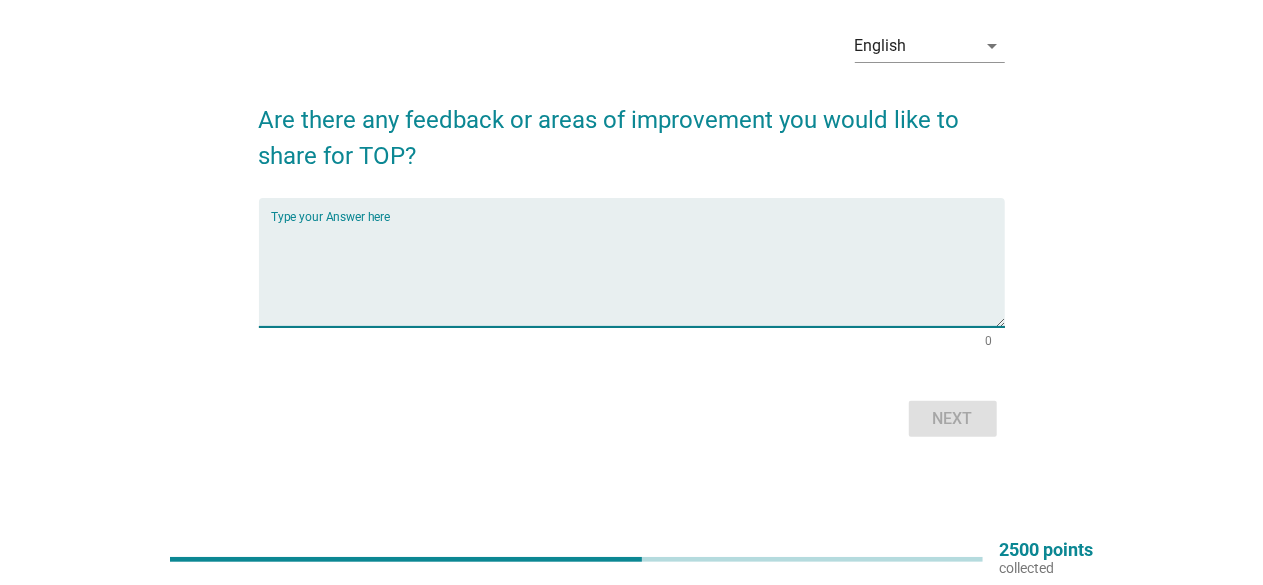 click at bounding box center (638, 274) 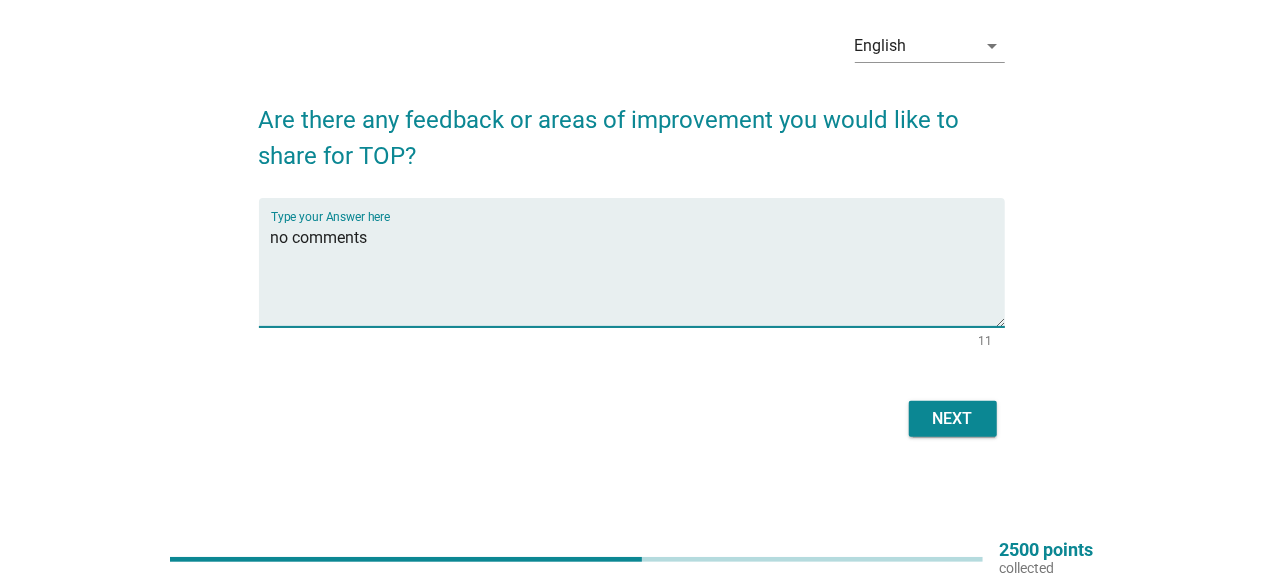 type on "no comments" 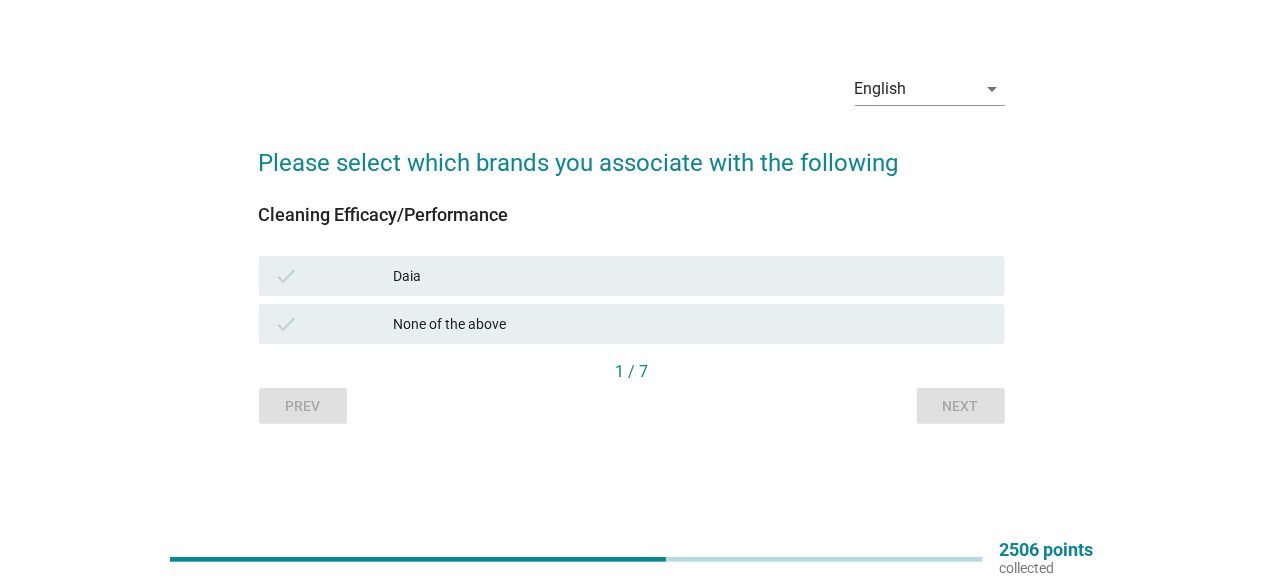 scroll, scrollTop: 0, scrollLeft: 0, axis: both 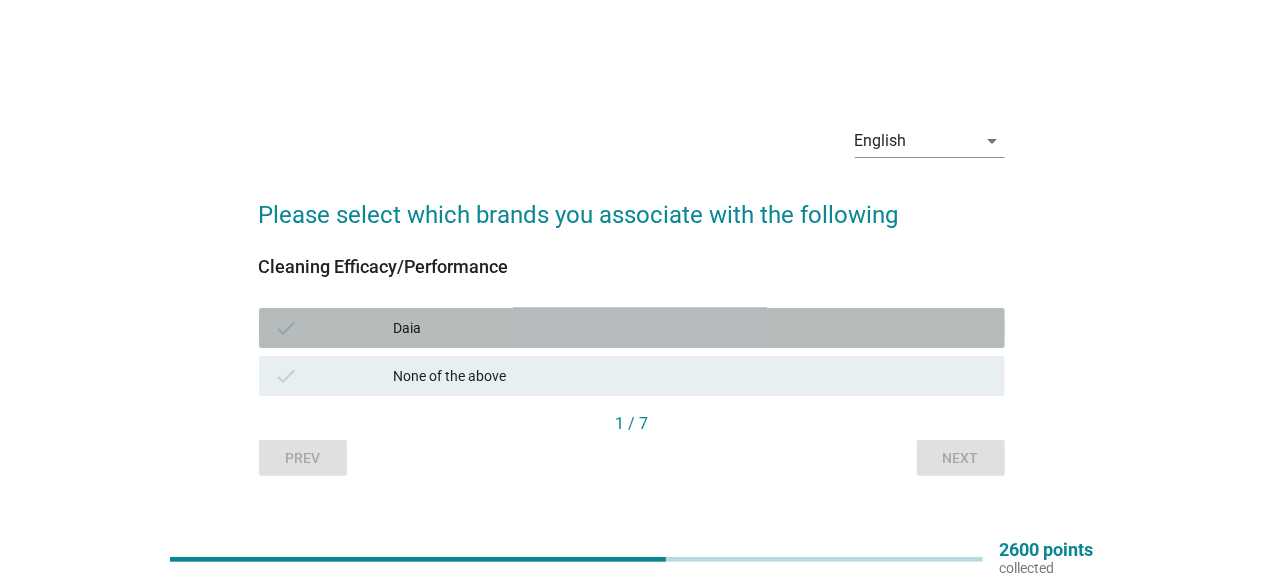 click on "Daia" at bounding box center (691, 328) 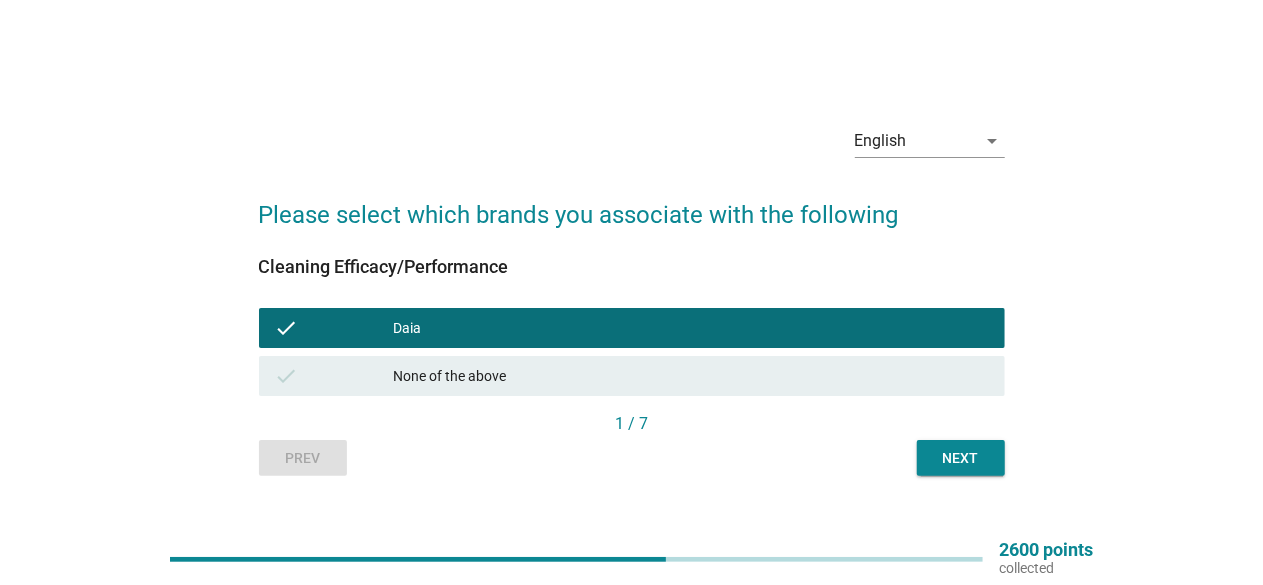 click on "Next" at bounding box center [961, 458] 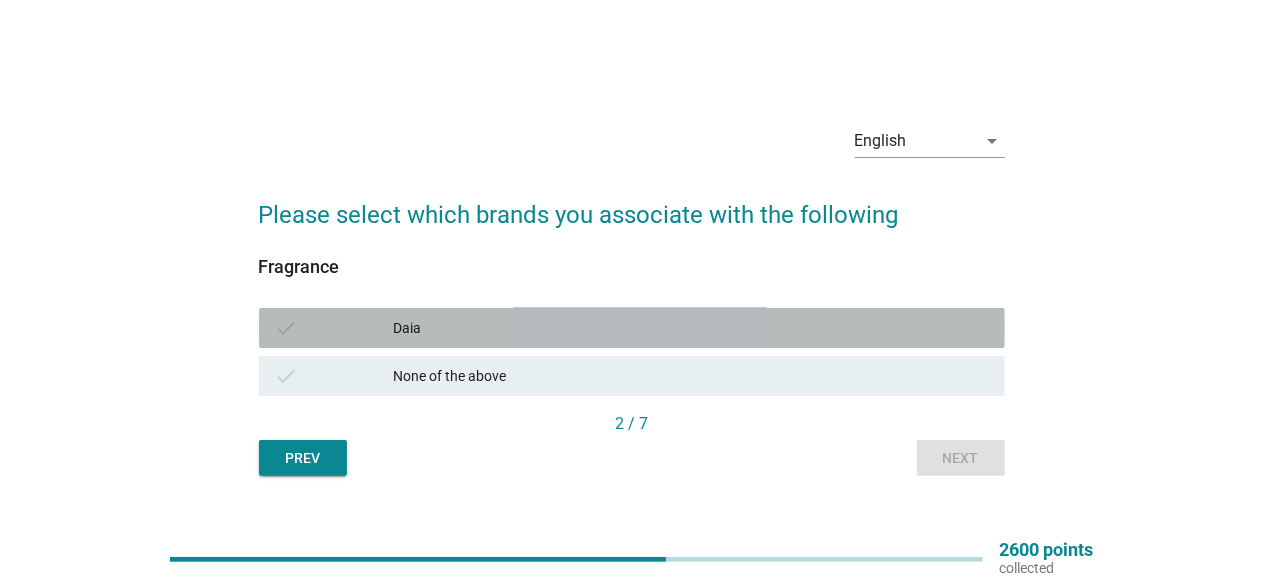 click on "Daia" at bounding box center [691, 328] 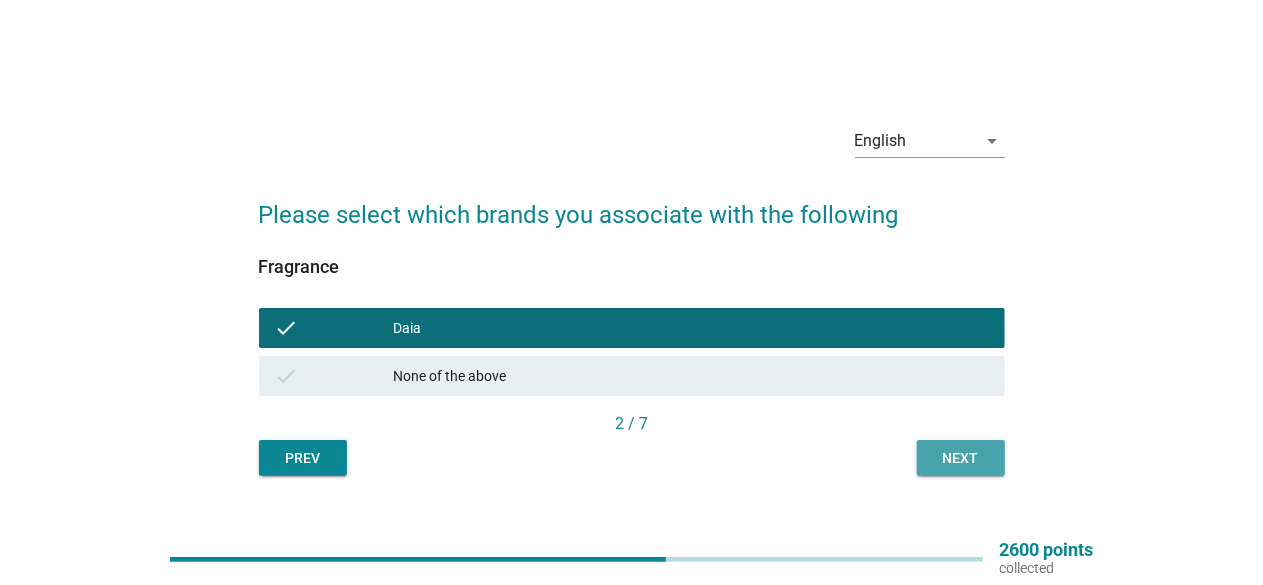 click on "Next" at bounding box center (961, 458) 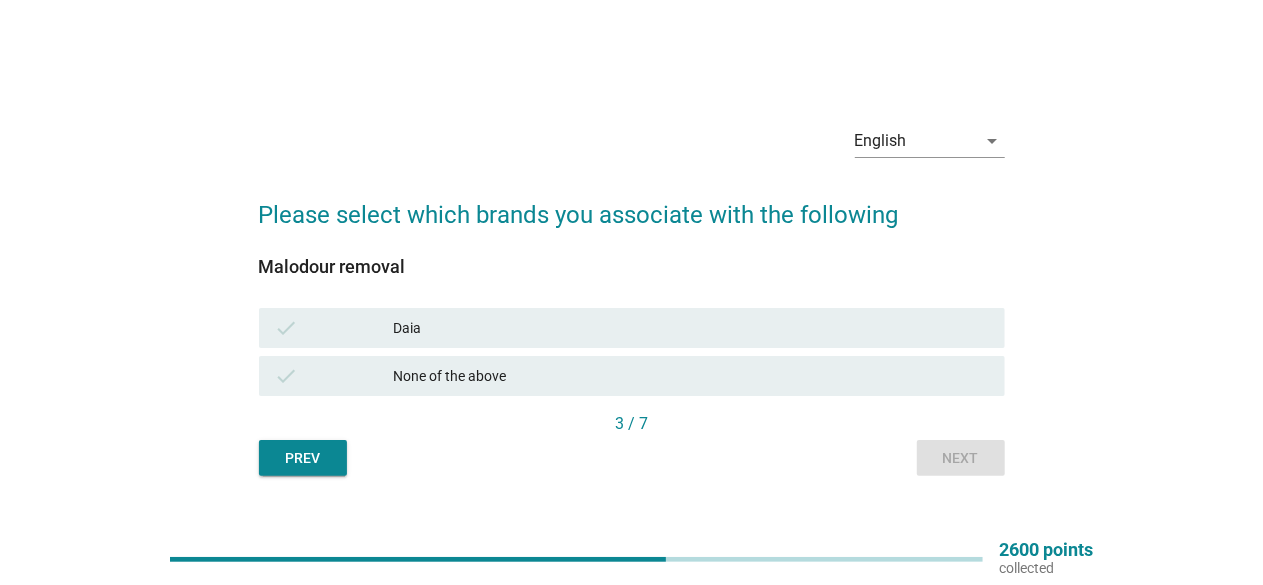 click on "Daia" at bounding box center [691, 328] 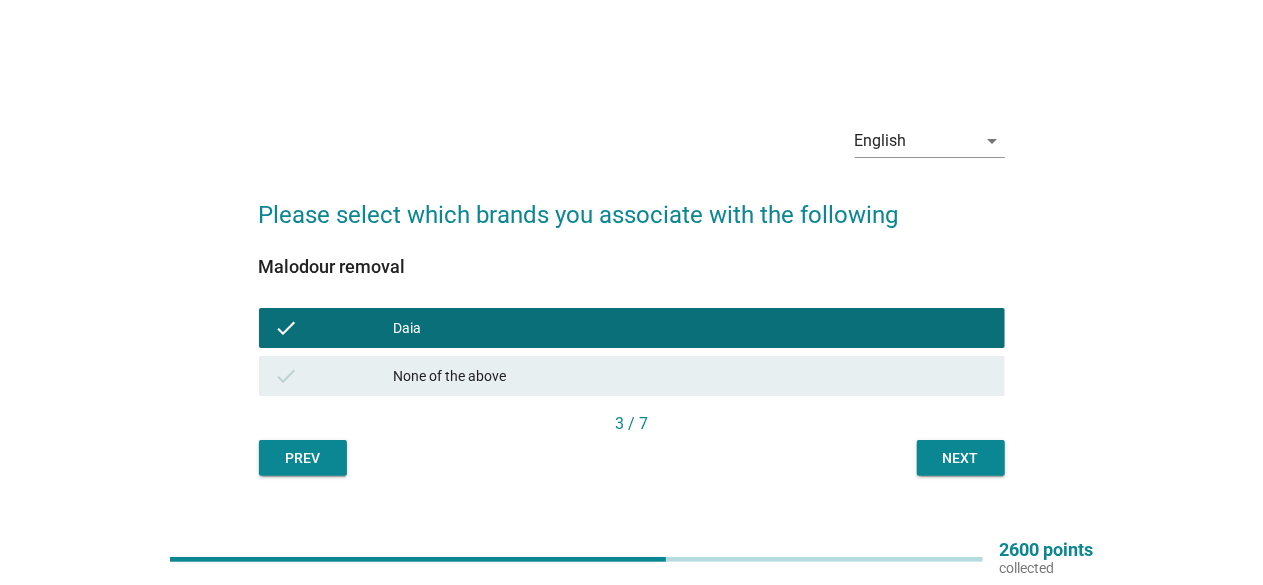 click on "Next" at bounding box center [961, 458] 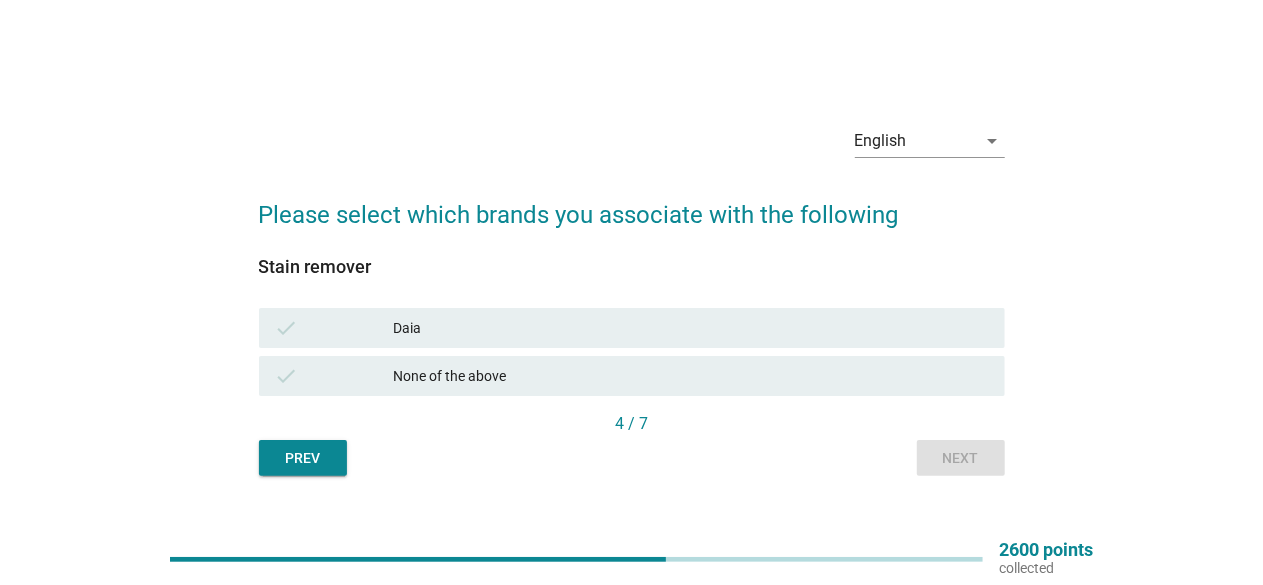 click on "Daia" at bounding box center (691, 328) 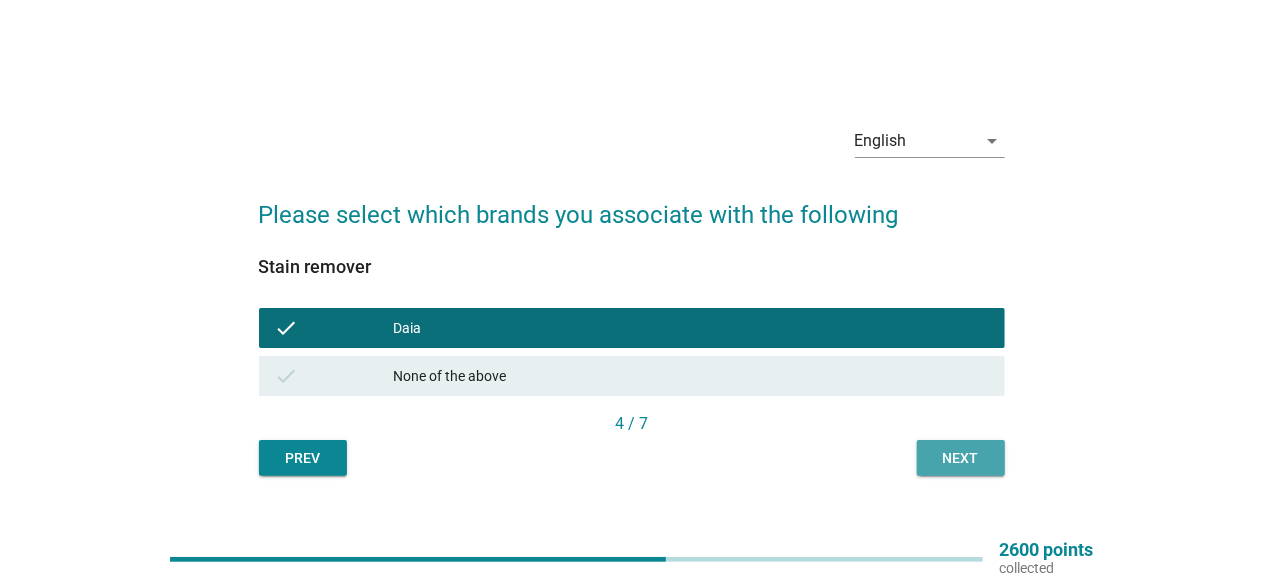 click on "Next" at bounding box center (961, 458) 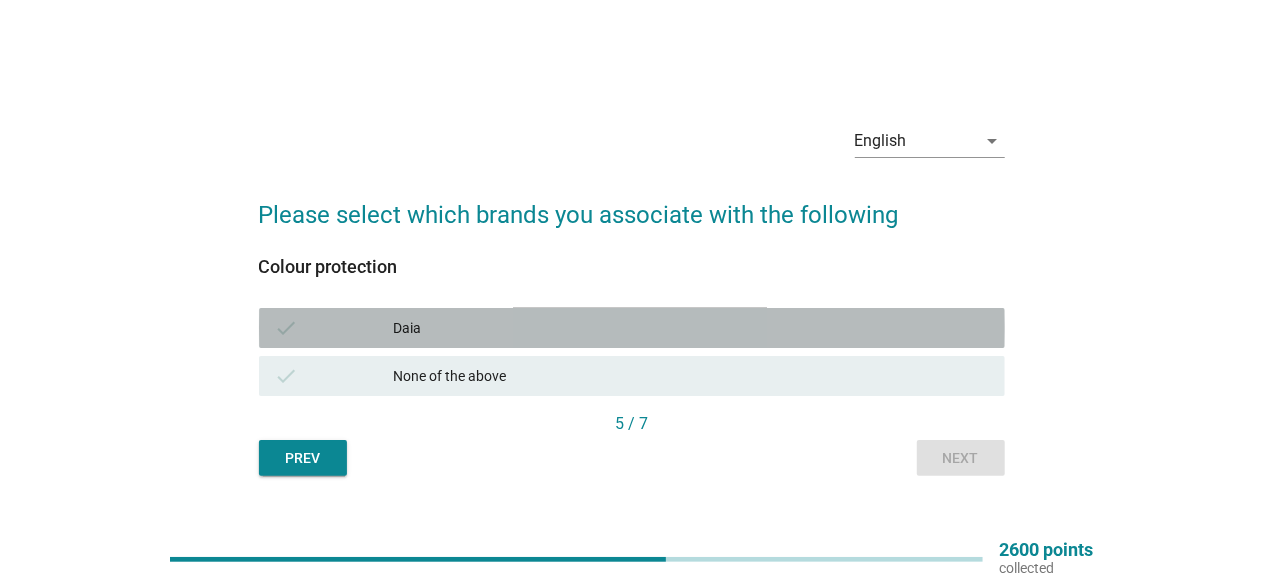 click on "Daia" at bounding box center (691, 328) 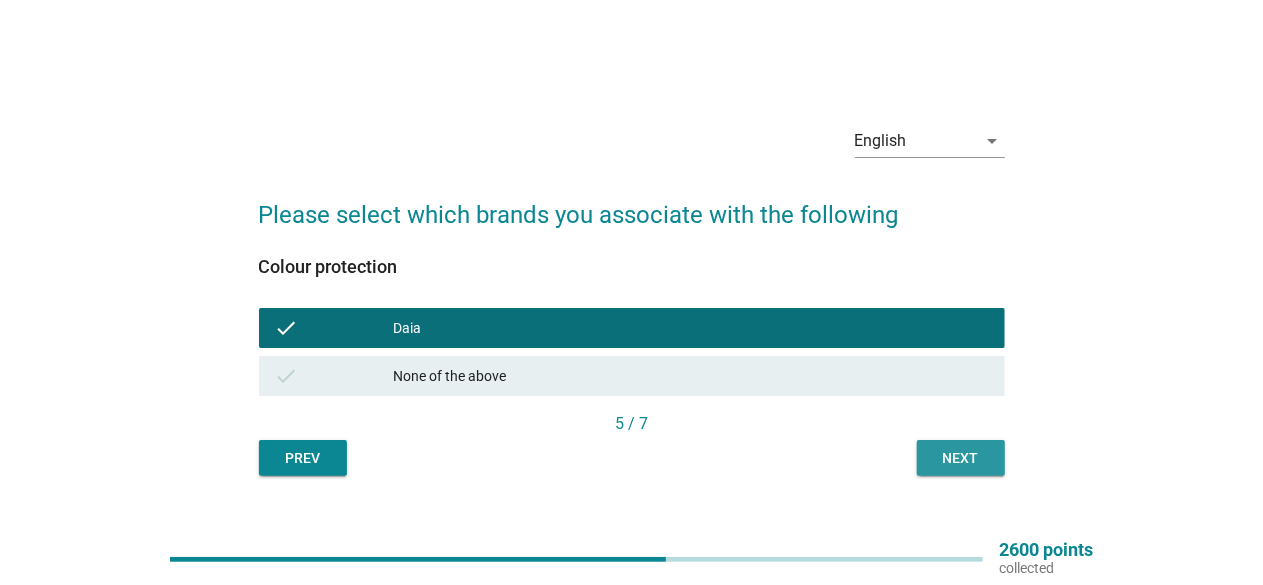 click on "Next" at bounding box center (961, 458) 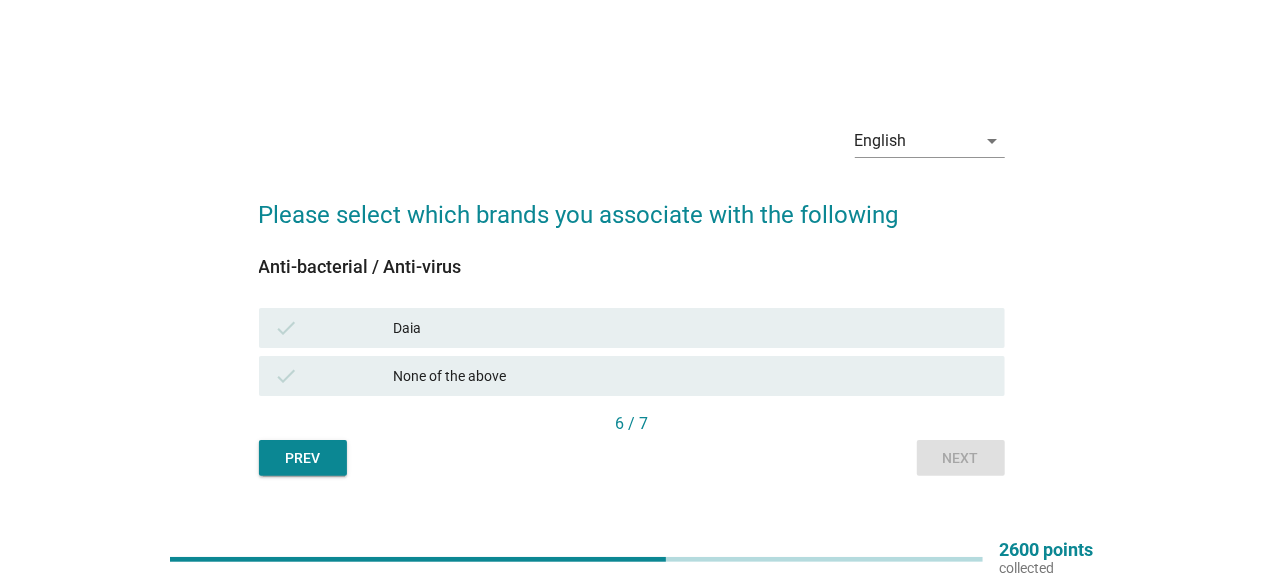 click on "check   Daia" at bounding box center [632, 328] 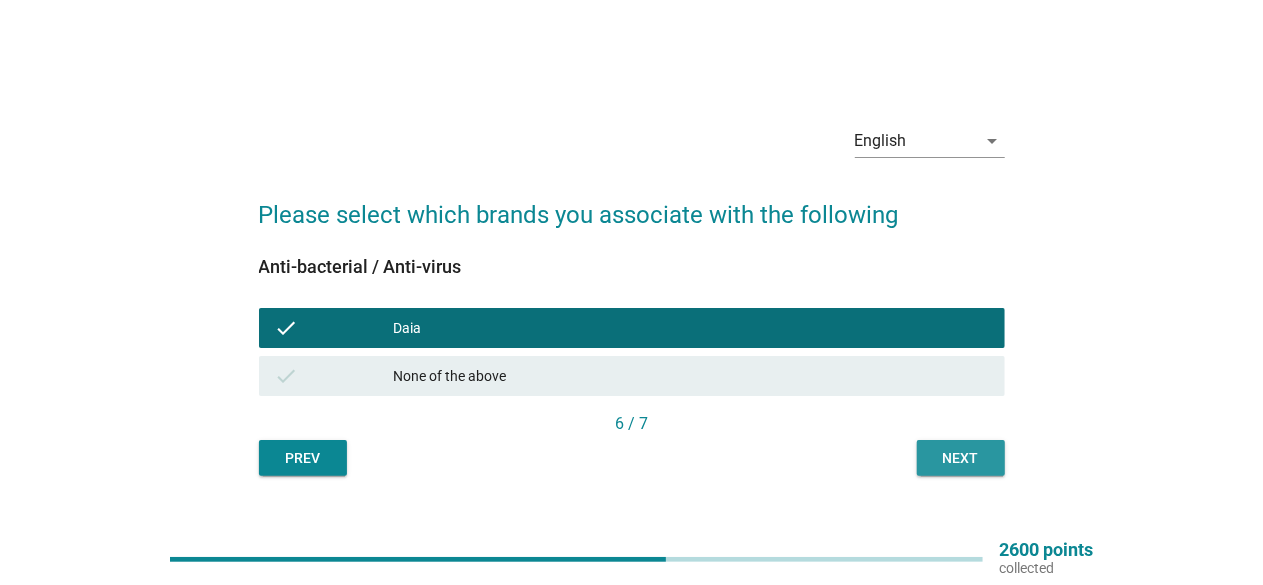 click on "Next" at bounding box center [961, 458] 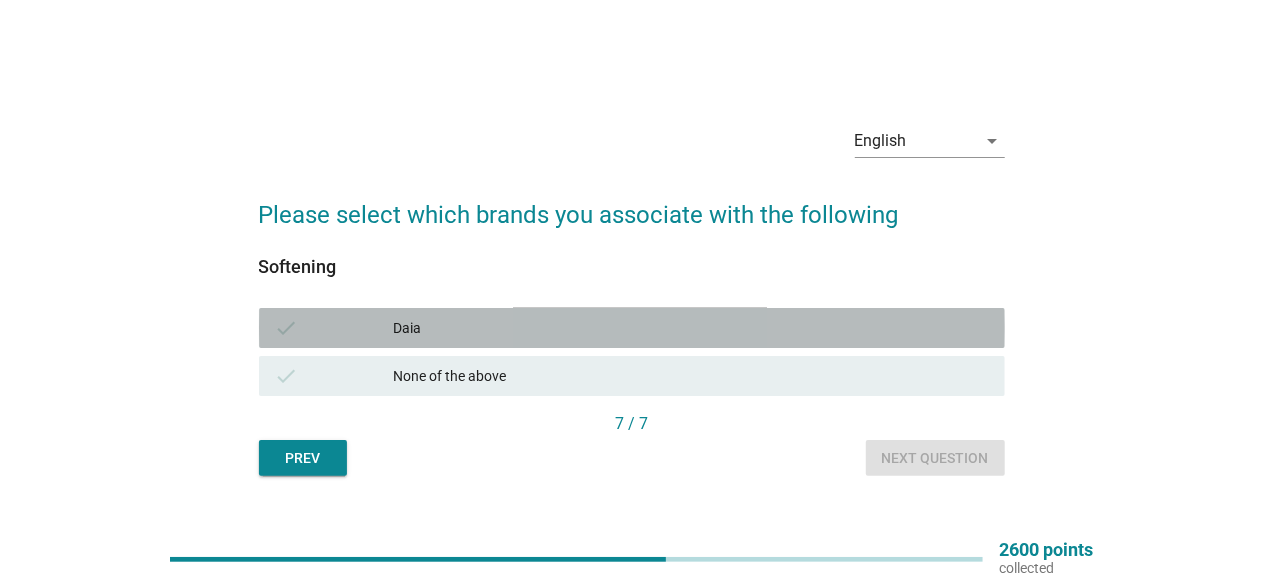 click on "Daia" at bounding box center (691, 328) 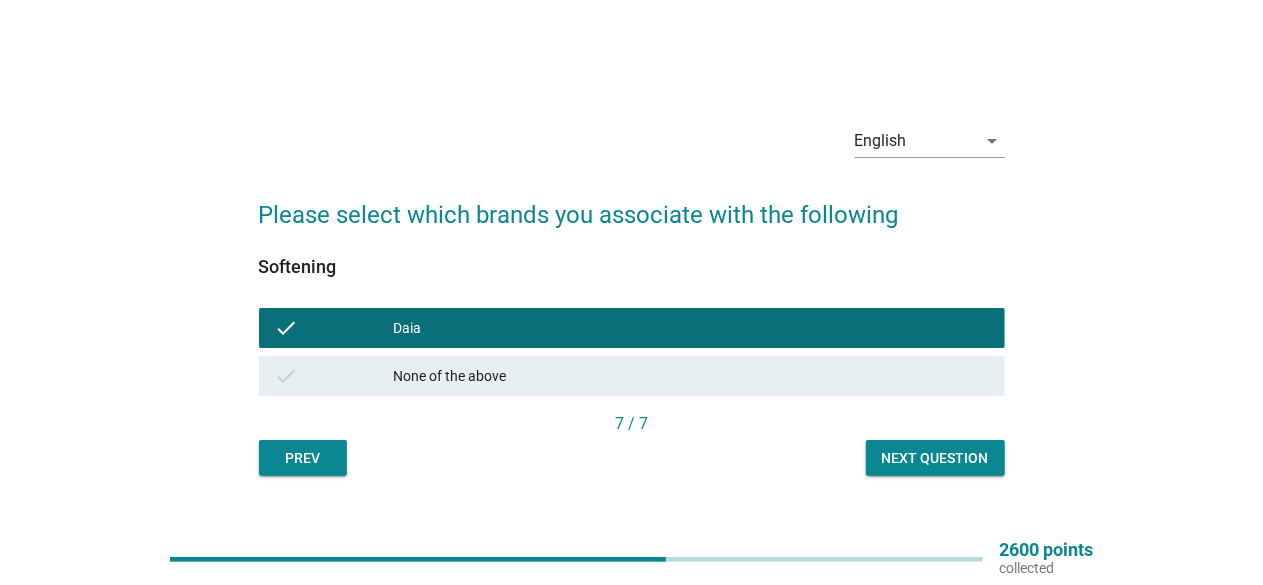 click on "Next question" at bounding box center [935, 458] 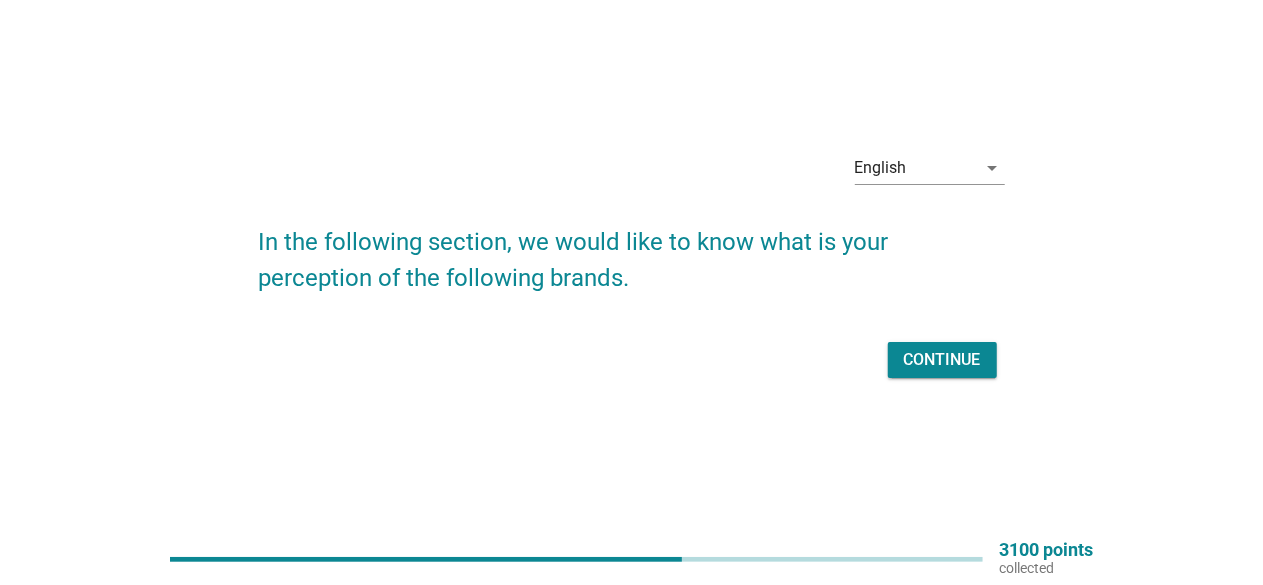 scroll, scrollTop: 52, scrollLeft: 0, axis: vertical 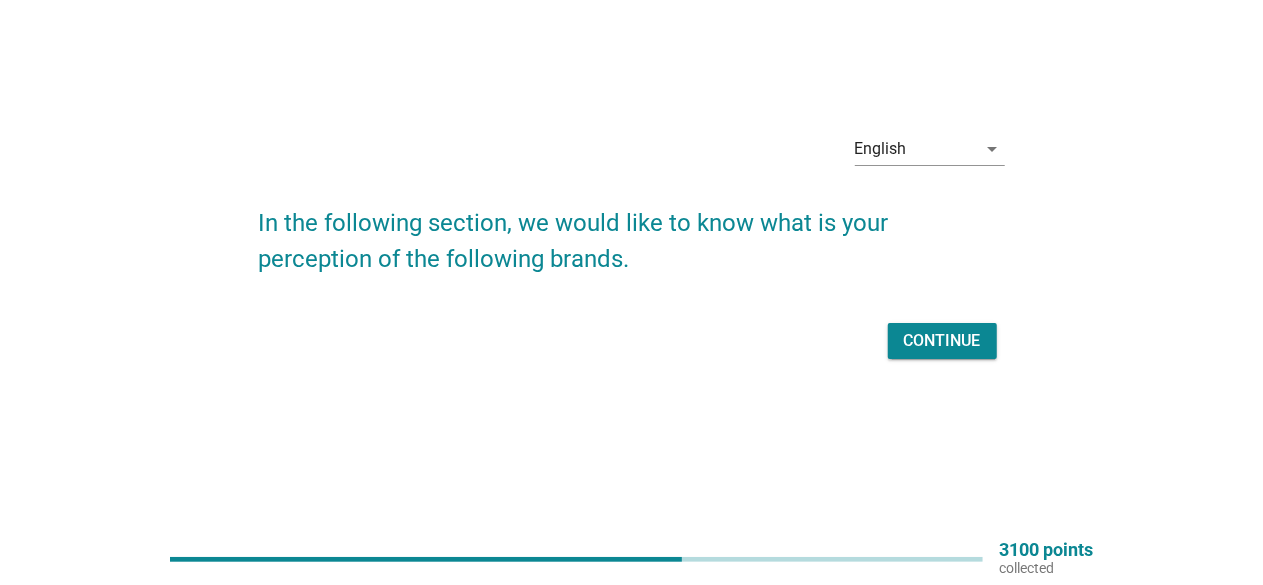 click on "Continue" at bounding box center (942, 341) 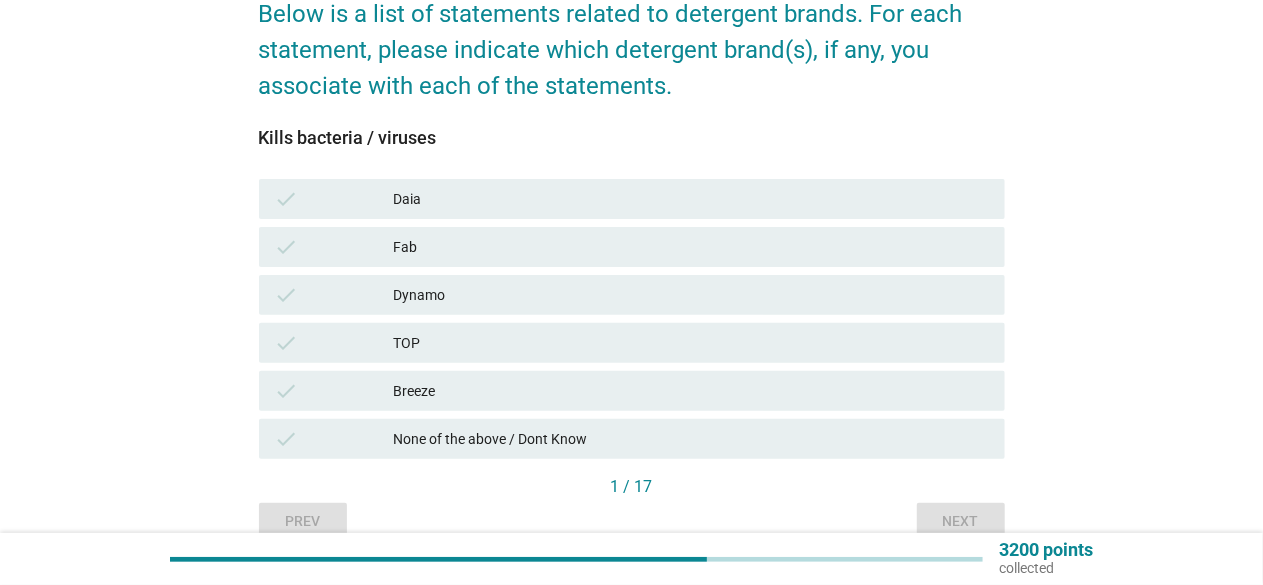 scroll, scrollTop: 200, scrollLeft: 0, axis: vertical 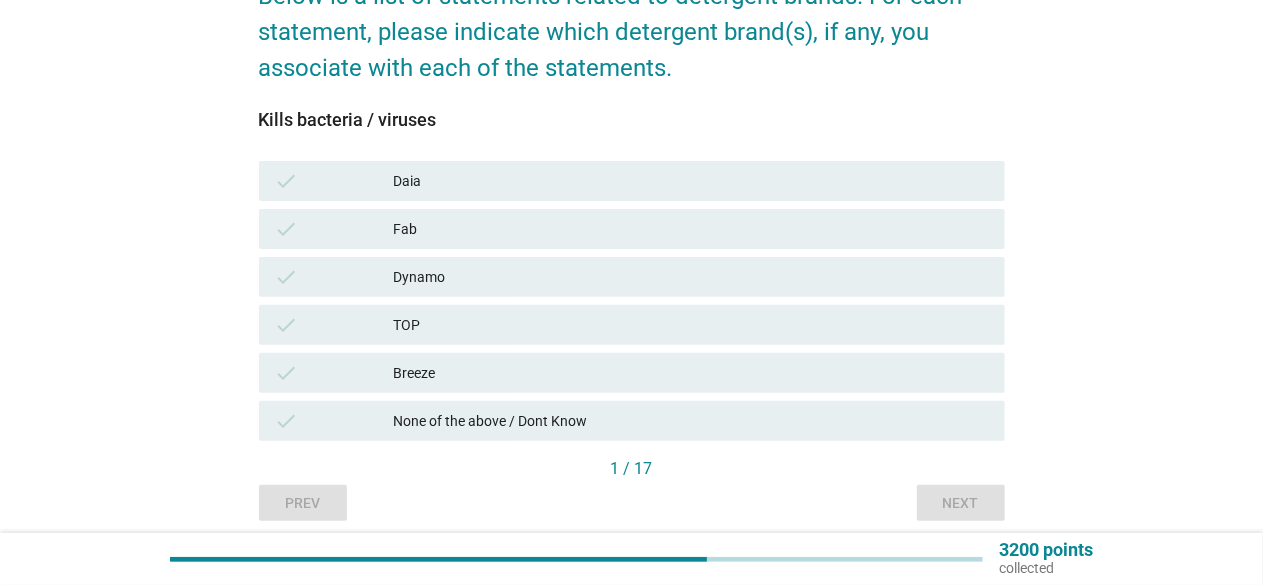 click on "Breeze" at bounding box center [691, 373] 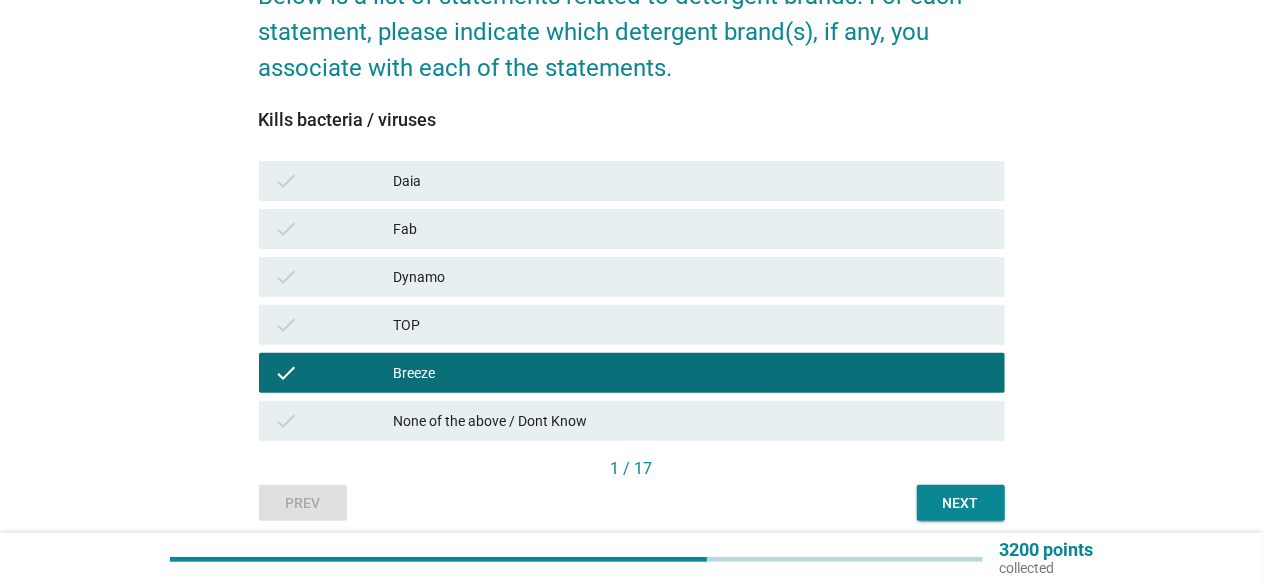 click on "Dynamo" at bounding box center [691, 277] 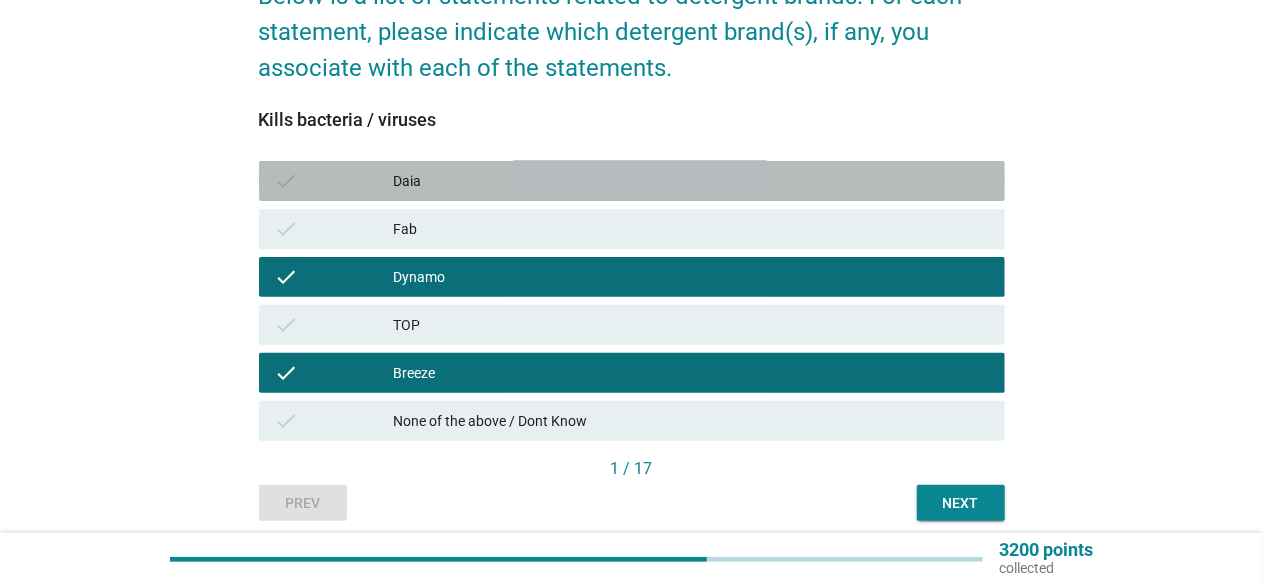 click on "Daia" at bounding box center (691, 181) 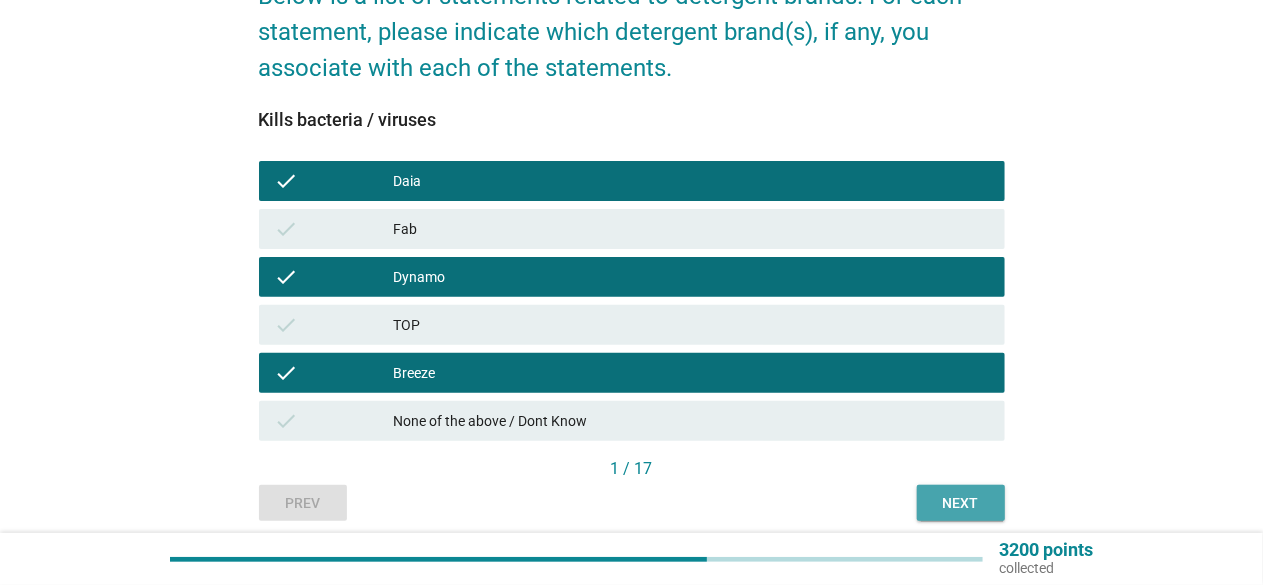 click on "Next" at bounding box center (961, 503) 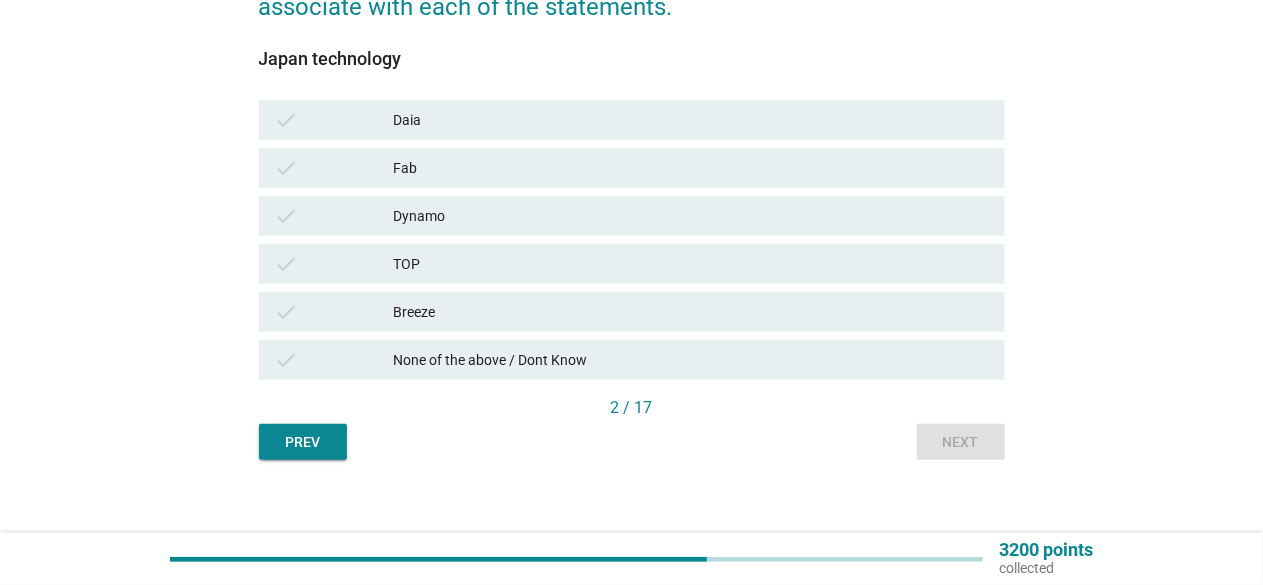scroll, scrollTop: 278, scrollLeft: 0, axis: vertical 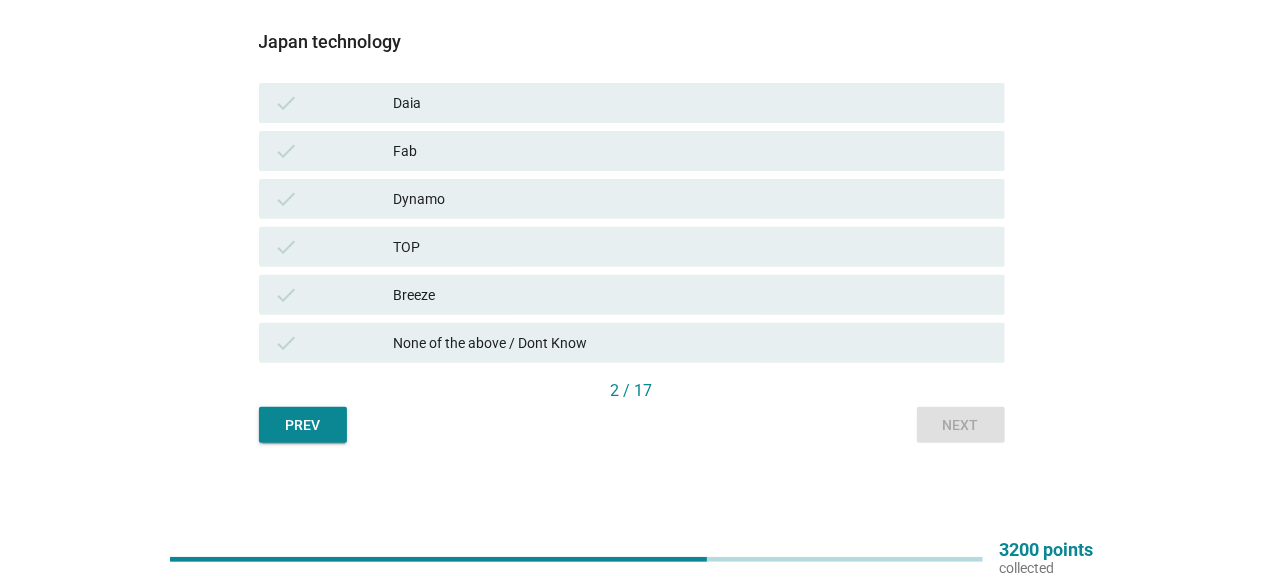 click on "None of the above / Dont Know" at bounding box center (691, 343) 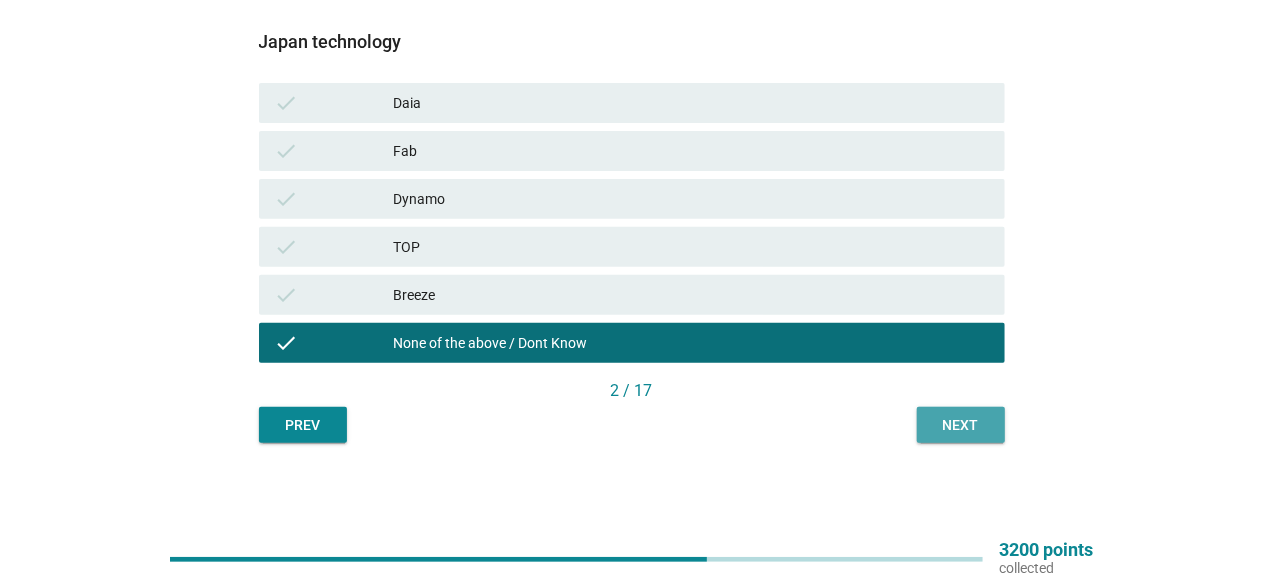 click on "Next" at bounding box center (961, 425) 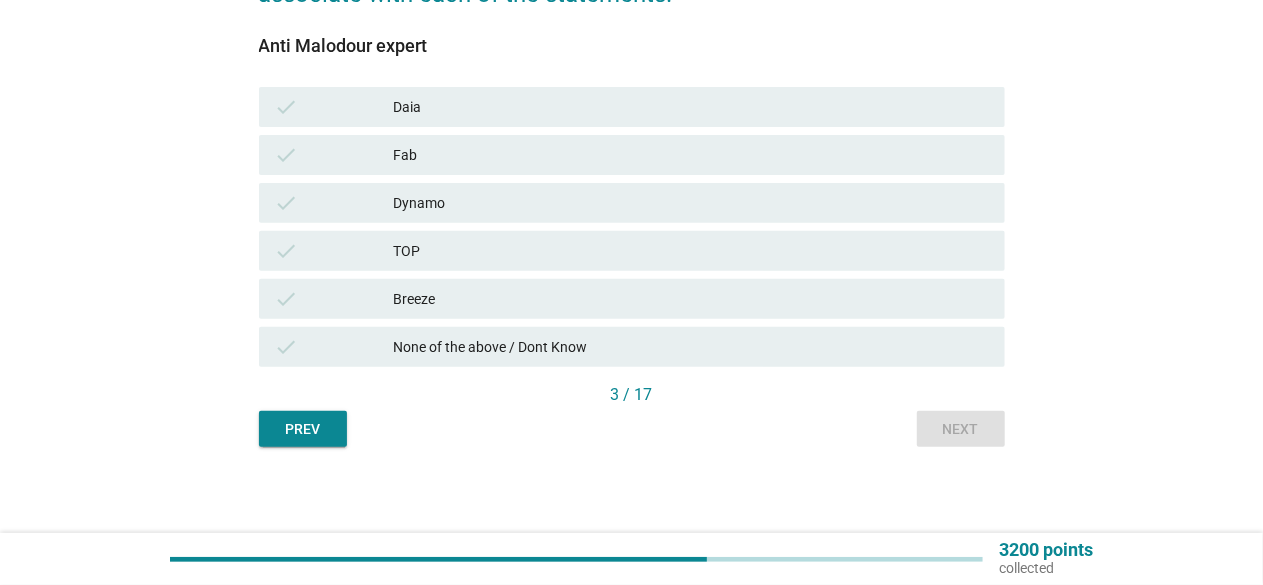 scroll, scrollTop: 278, scrollLeft: 0, axis: vertical 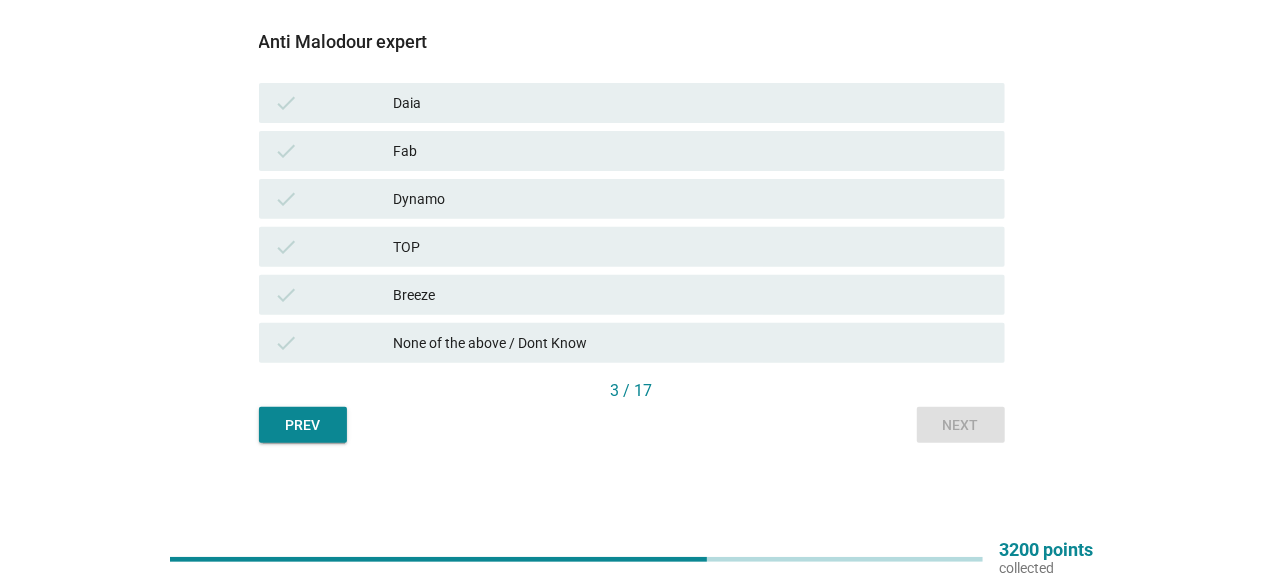 click on "None of the above / Dont Know" at bounding box center [691, 343] 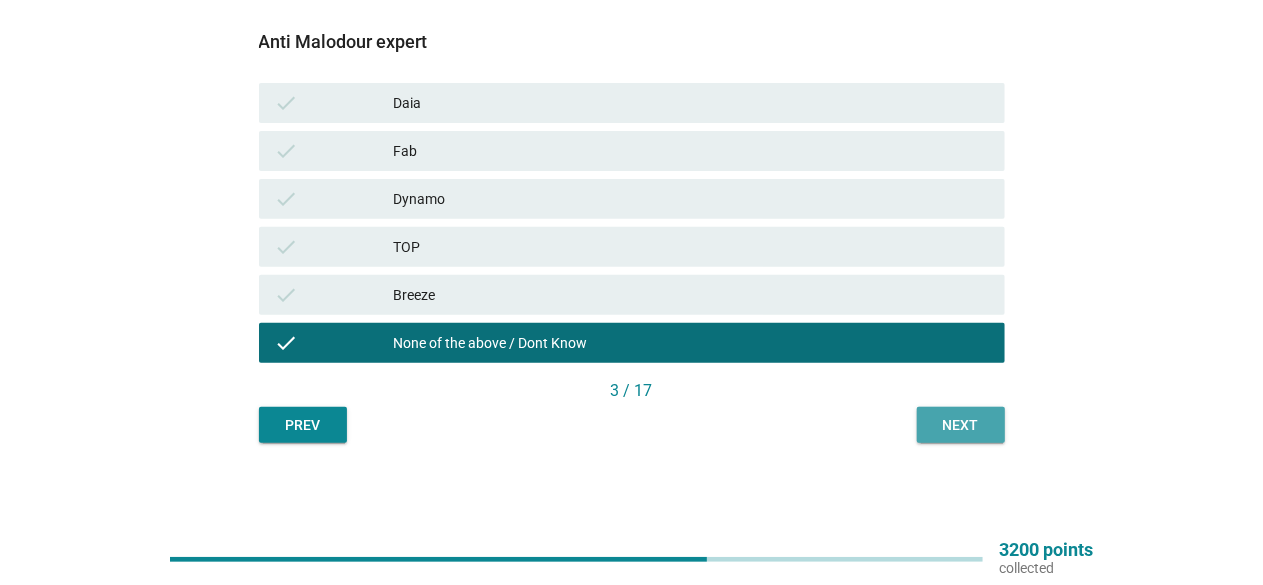 click on "Next" at bounding box center (961, 425) 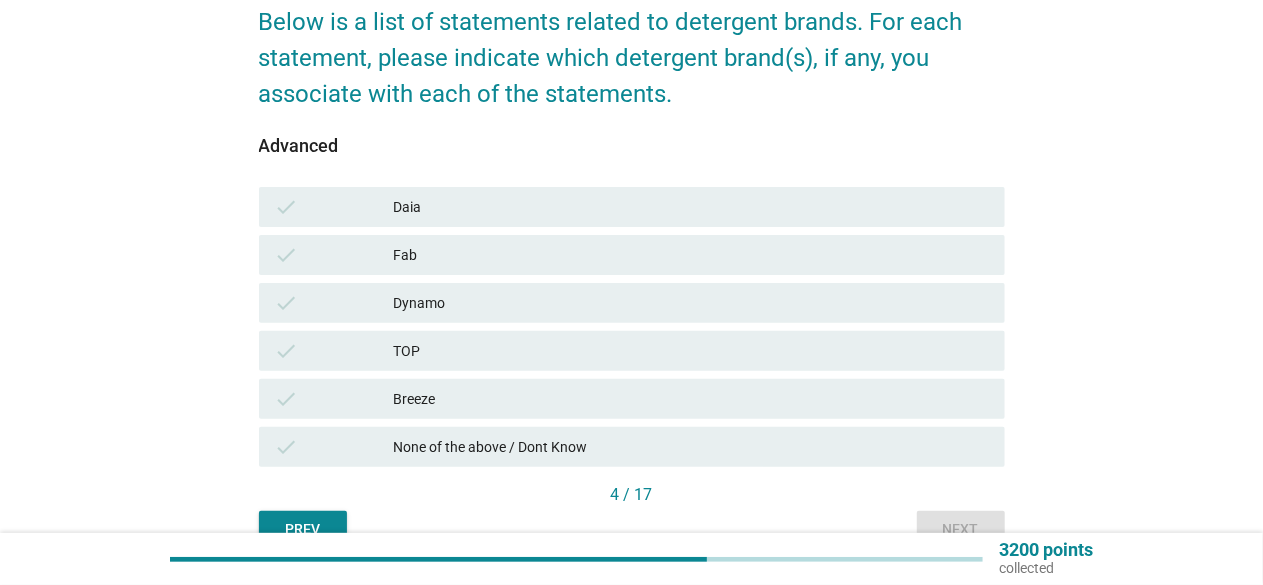 scroll, scrollTop: 200, scrollLeft: 0, axis: vertical 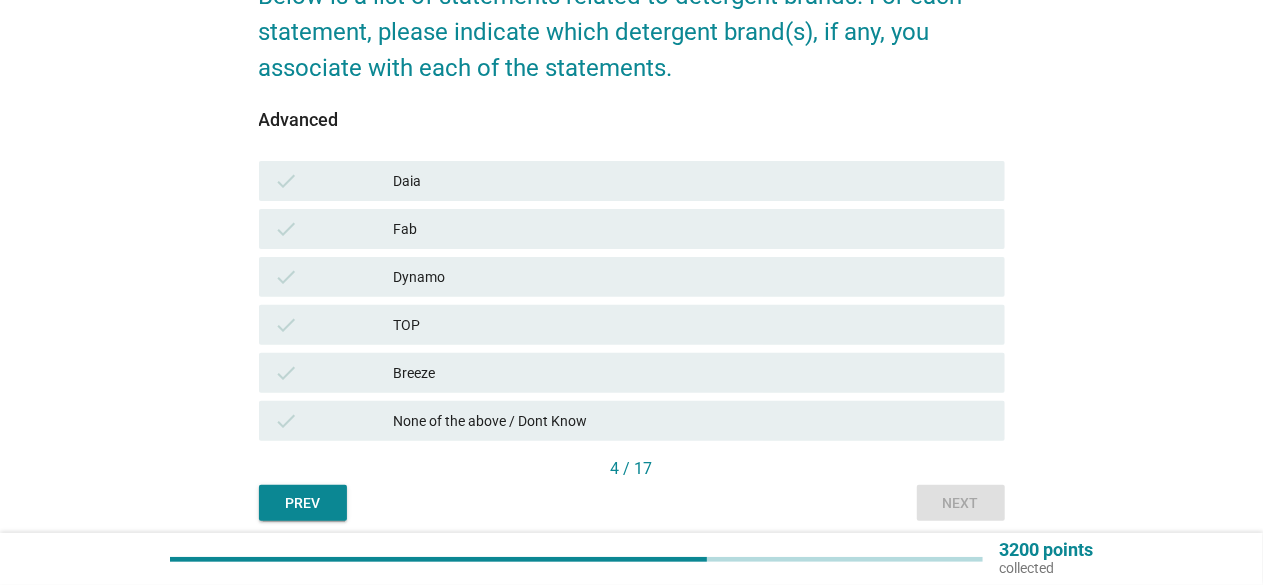 click on "Daia" at bounding box center (691, 181) 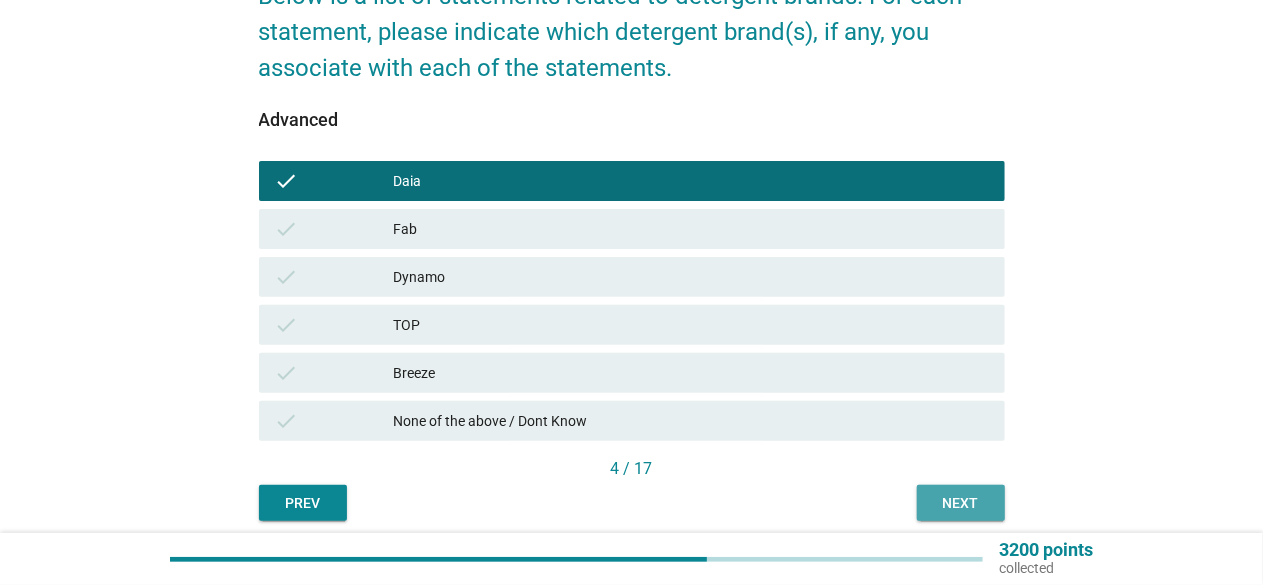click on "Next" at bounding box center [961, 503] 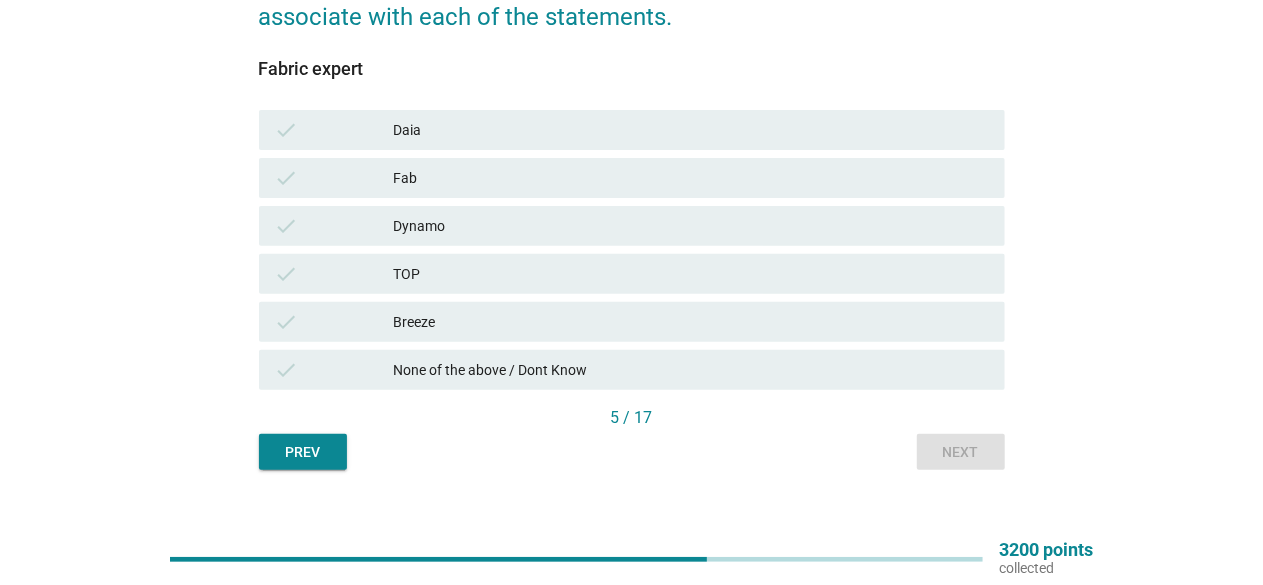scroll, scrollTop: 278, scrollLeft: 0, axis: vertical 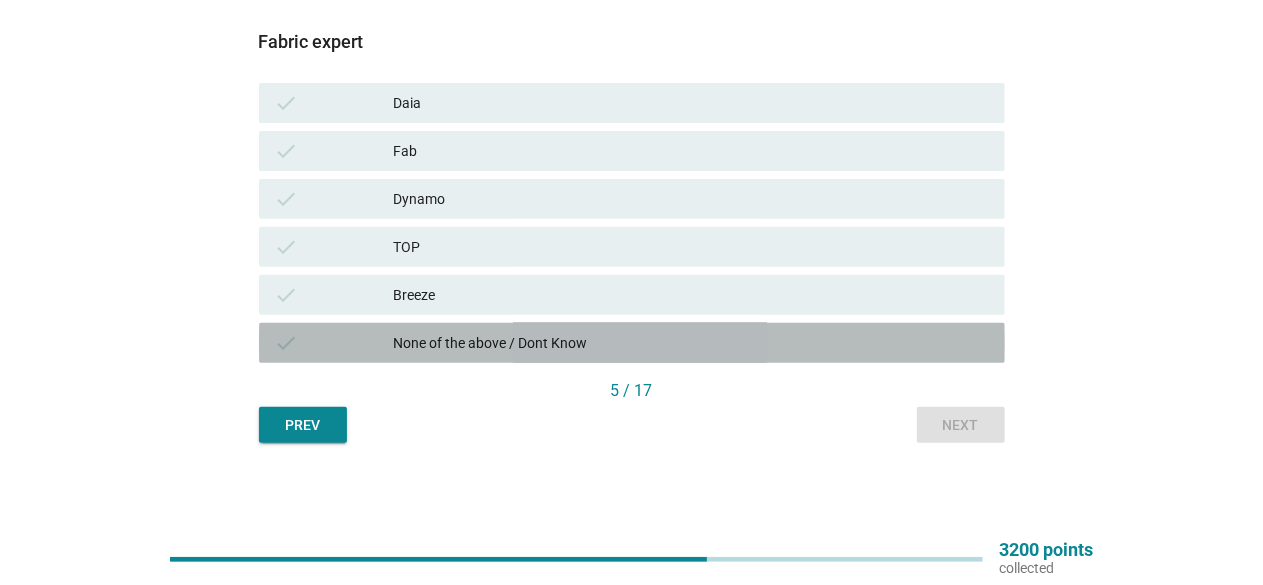 click on "None of the above / Dont Know" at bounding box center [691, 343] 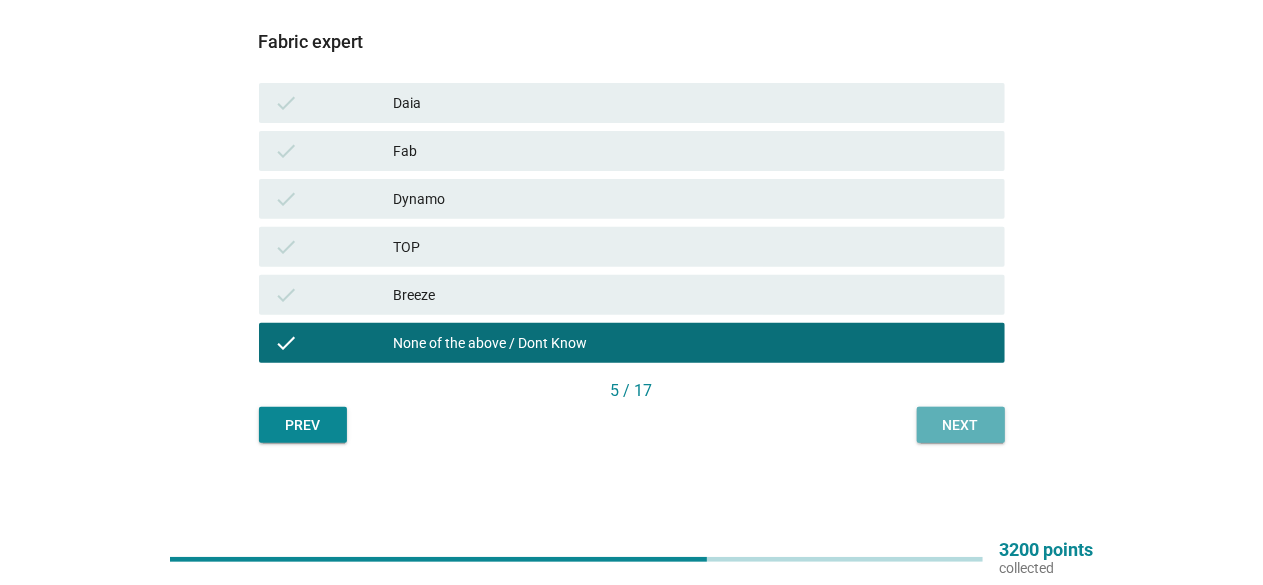 click on "Next" at bounding box center [961, 425] 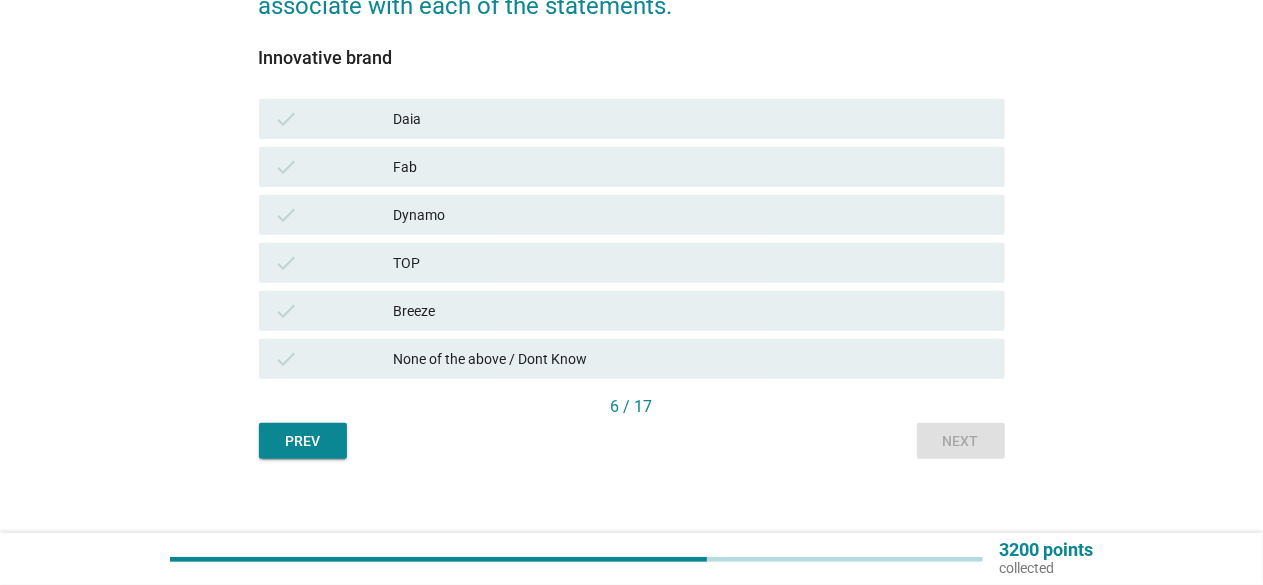 scroll, scrollTop: 278, scrollLeft: 0, axis: vertical 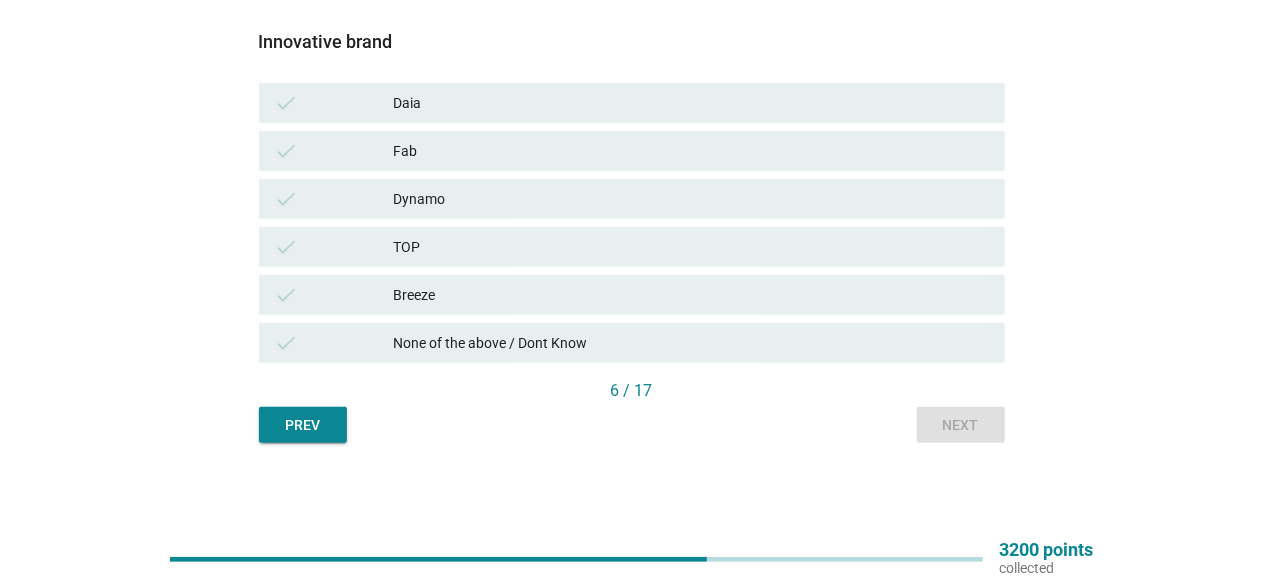 click on "None of the above / Dont Know" at bounding box center (691, 343) 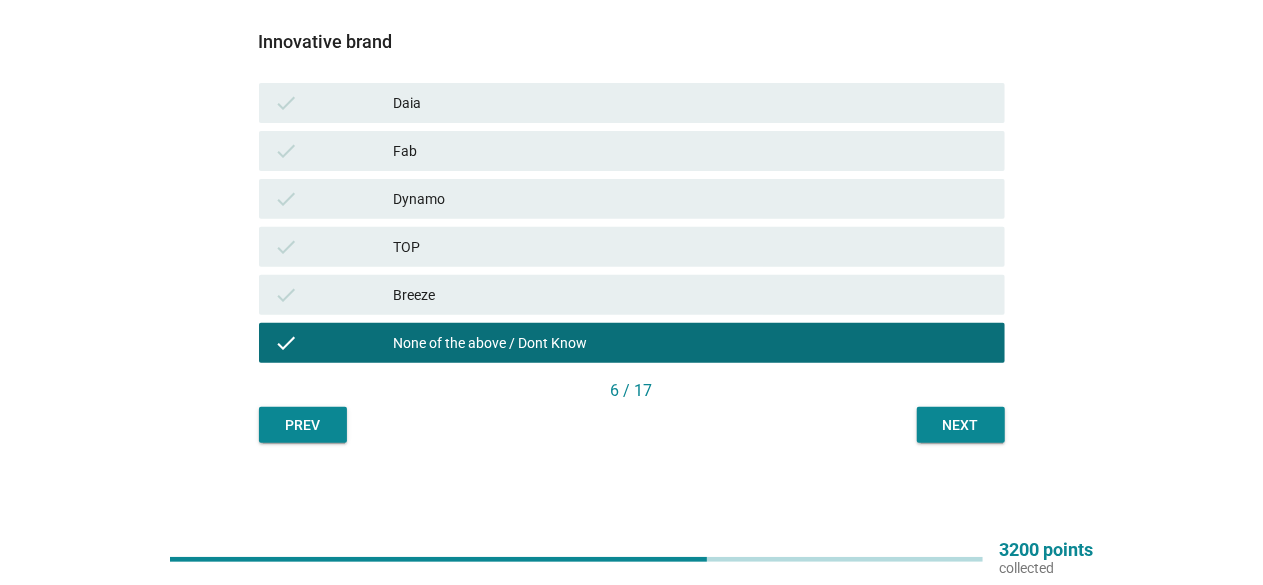 click on "Next" at bounding box center (961, 425) 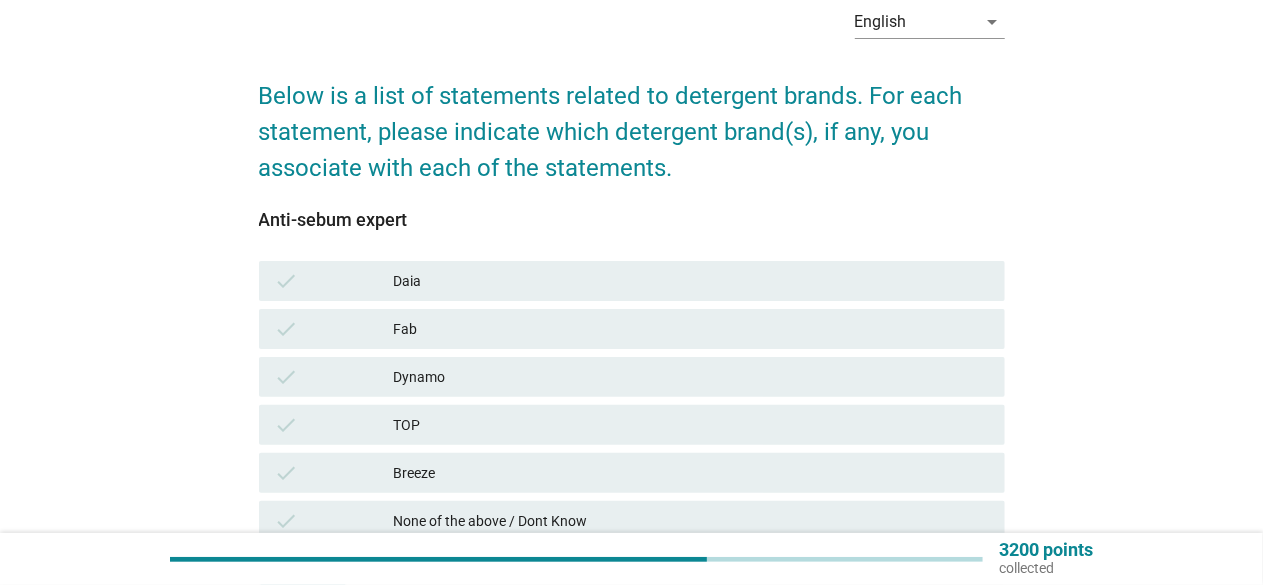 scroll, scrollTop: 278, scrollLeft: 0, axis: vertical 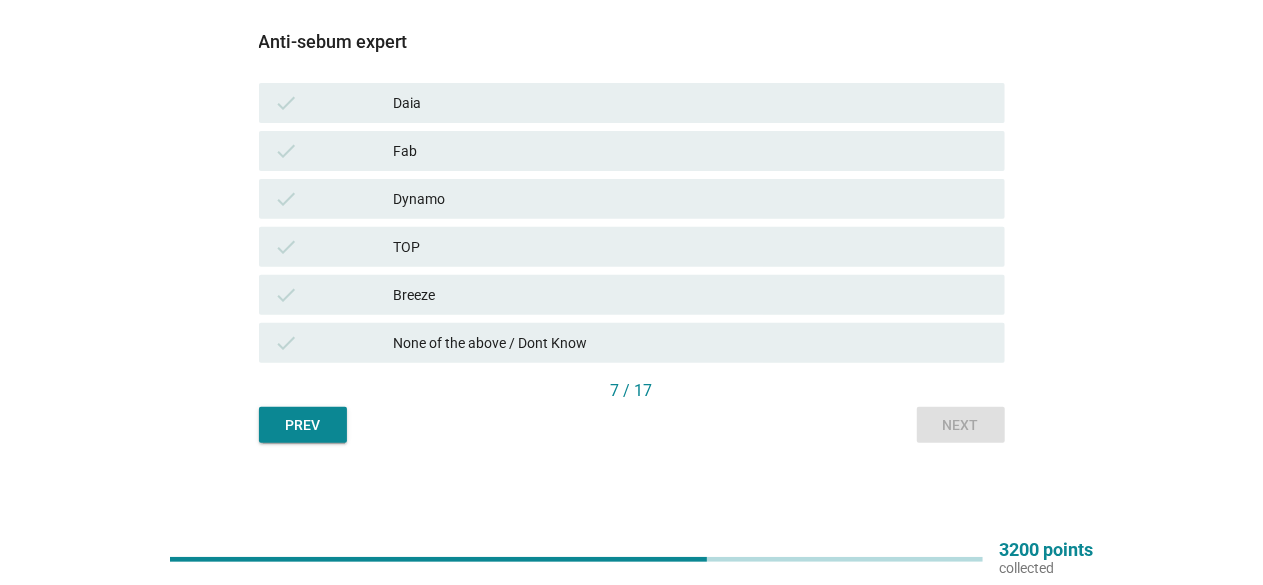 click on "None of the above / Dont Know" at bounding box center (691, 343) 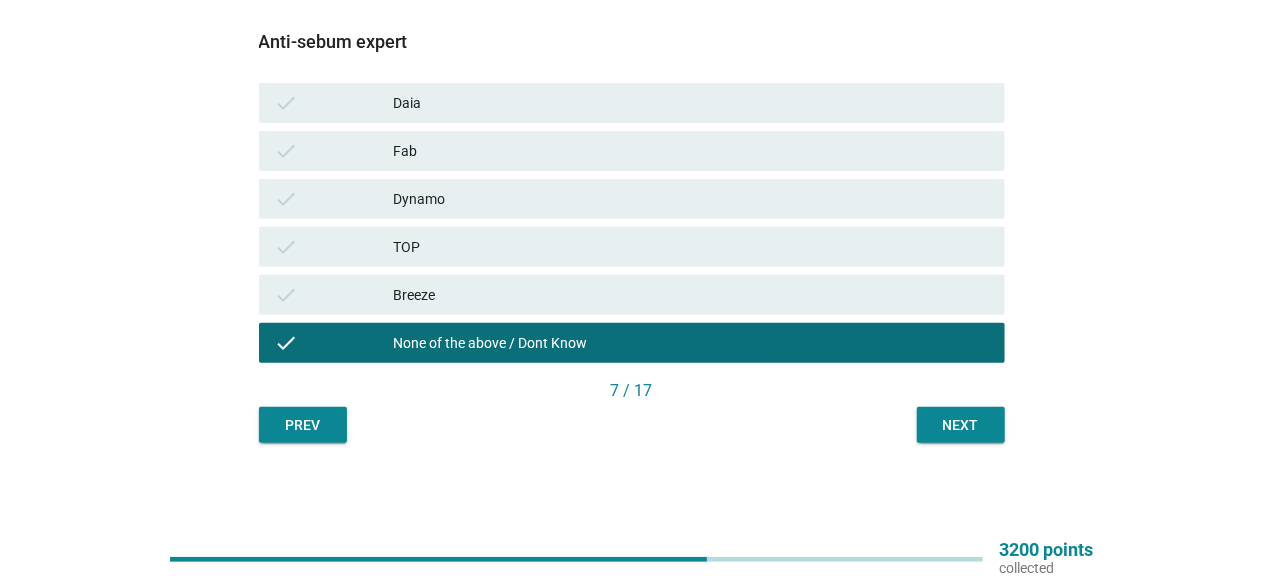 click on "Next" at bounding box center [961, 425] 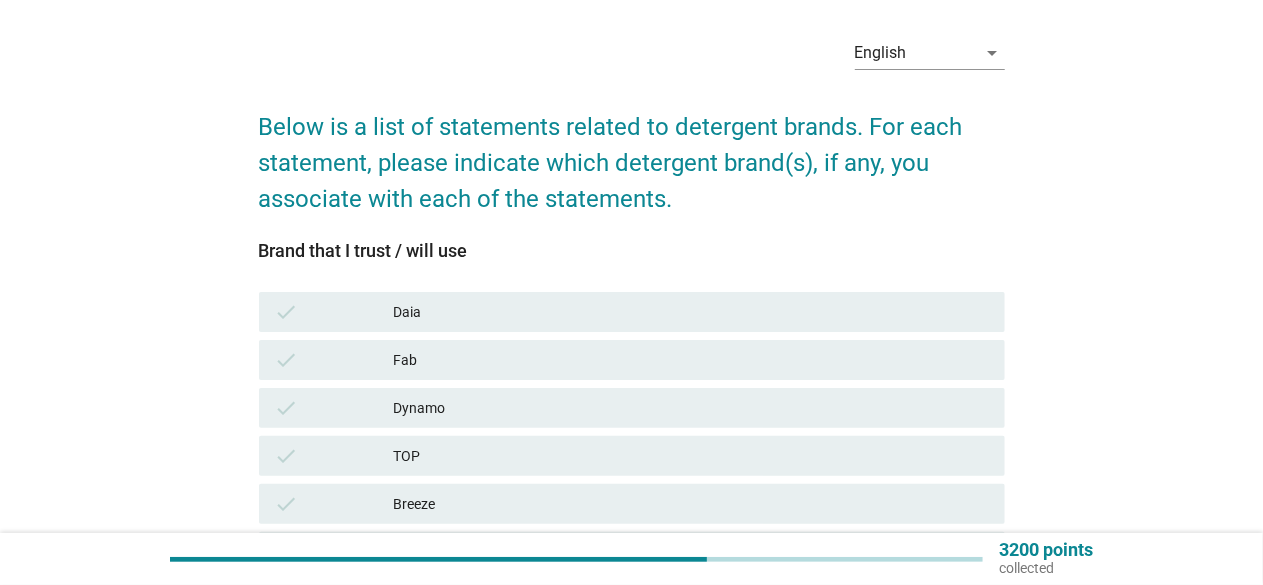 scroll, scrollTop: 100, scrollLeft: 0, axis: vertical 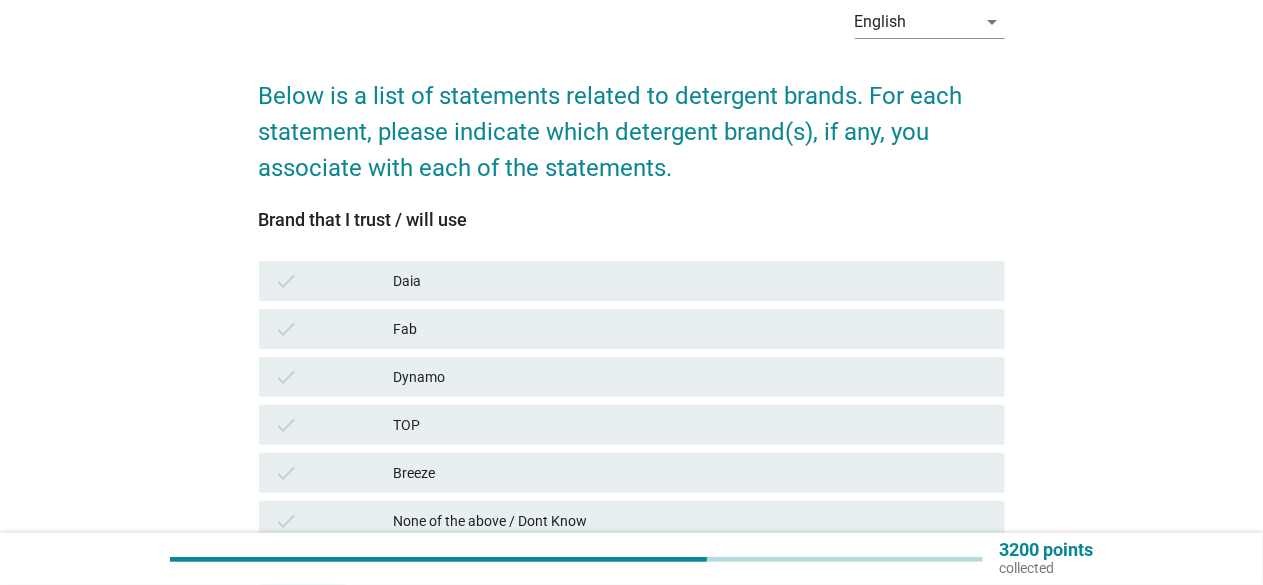 click on "Daia" at bounding box center (691, 281) 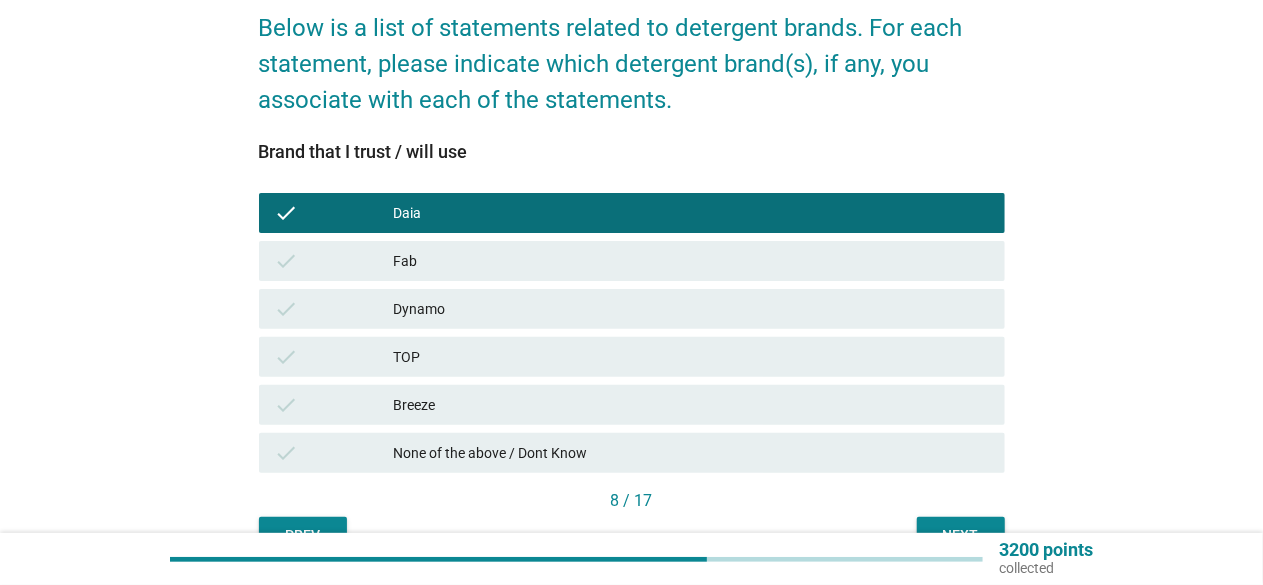 scroll, scrollTop: 200, scrollLeft: 0, axis: vertical 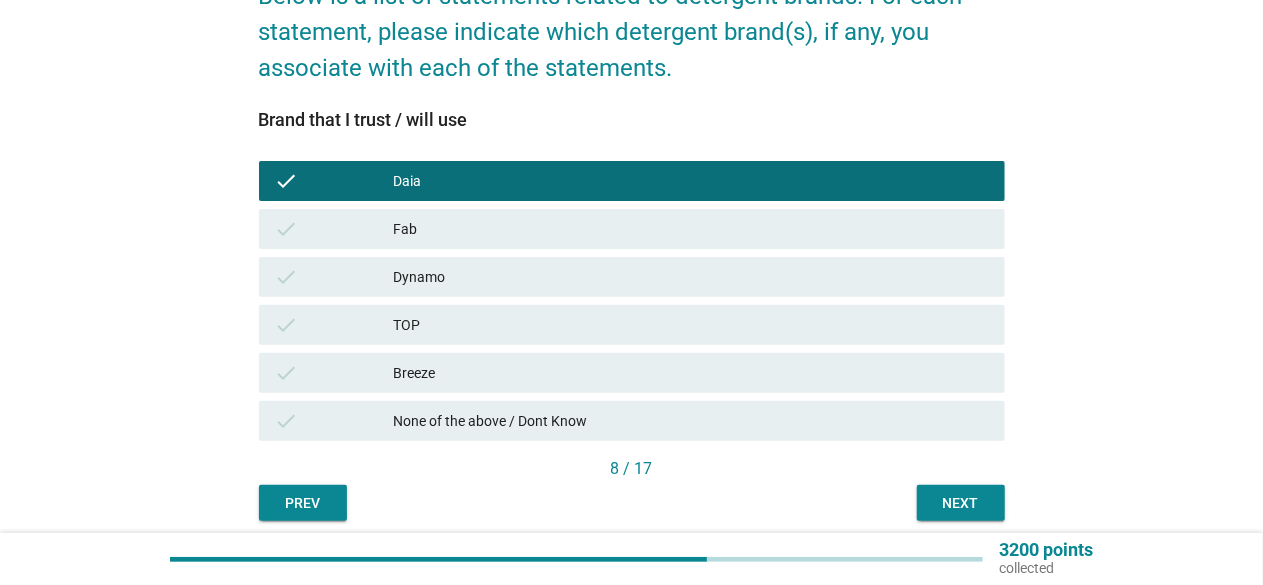 click on "Breeze" at bounding box center (691, 373) 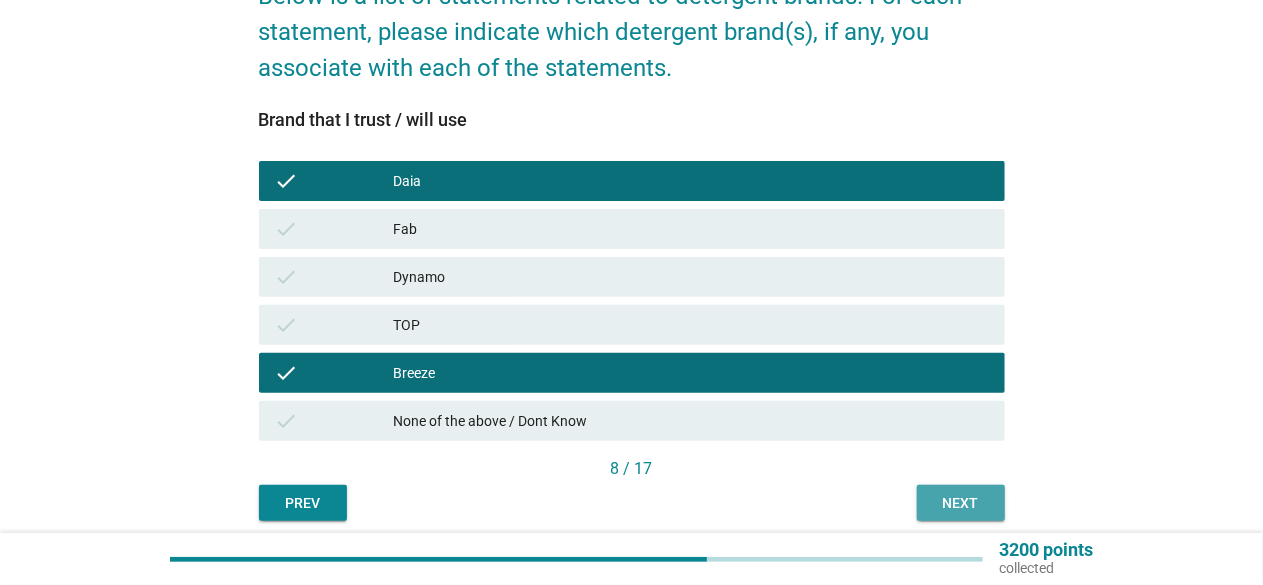 click on "Next" at bounding box center [961, 503] 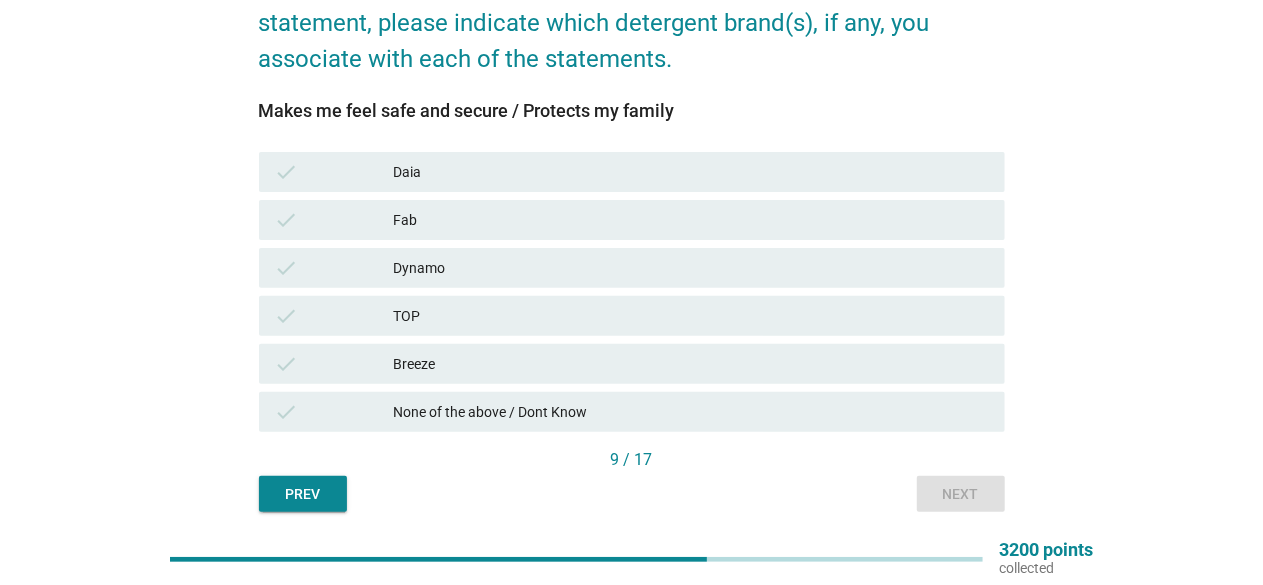 scroll, scrollTop: 178, scrollLeft: 0, axis: vertical 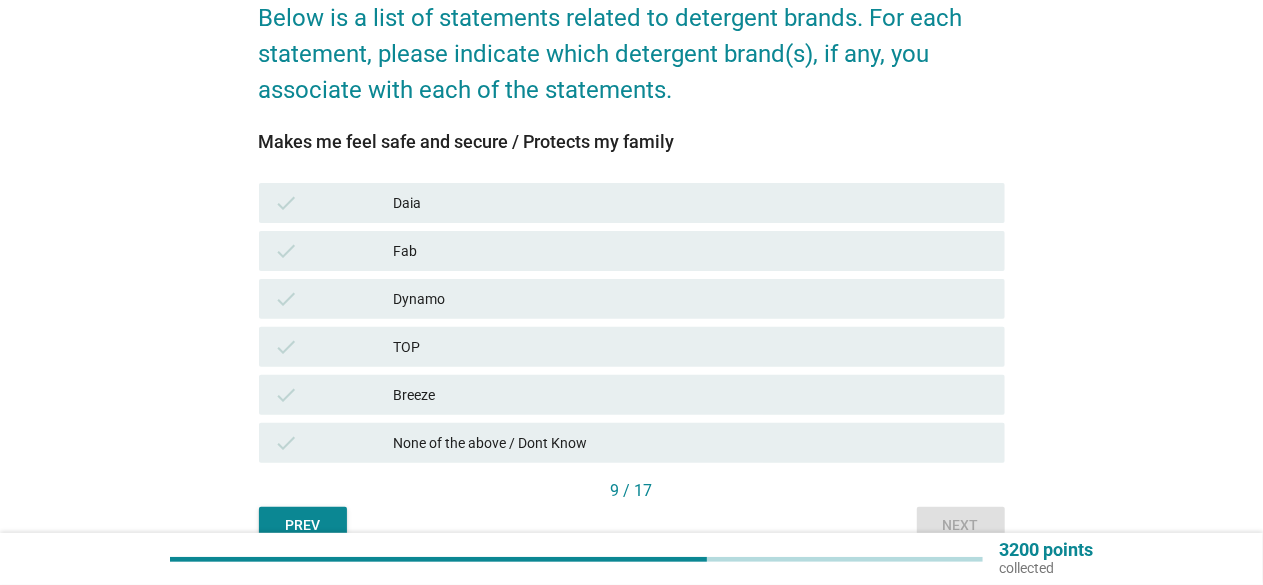click on "Daia" at bounding box center (691, 203) 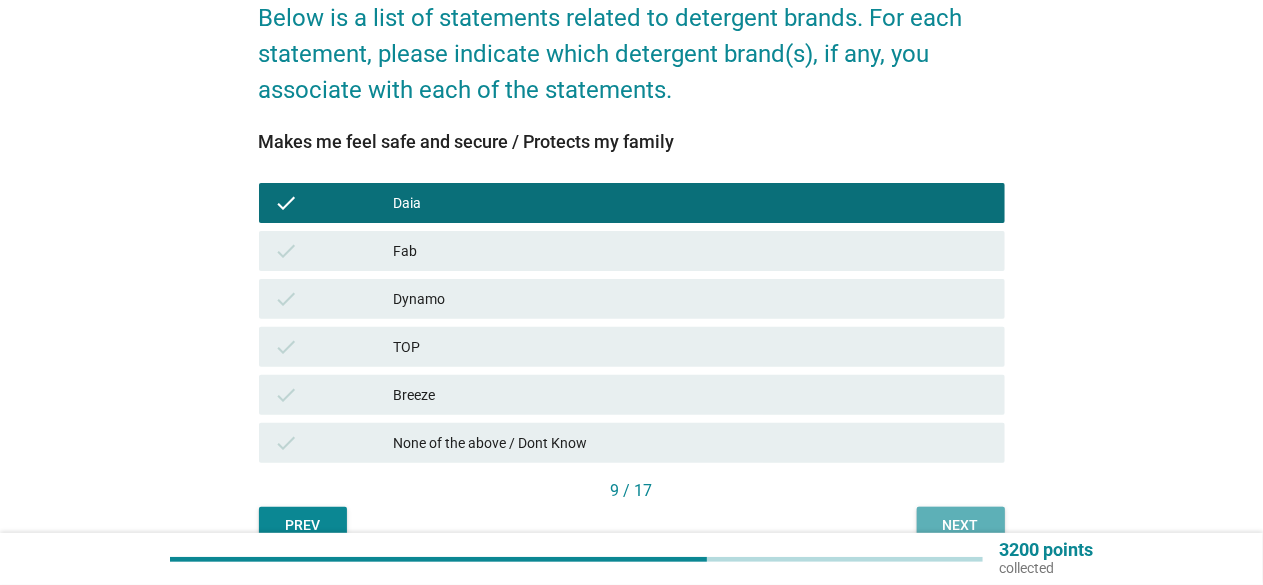 click on "Next" at bounding box center (961, 525) 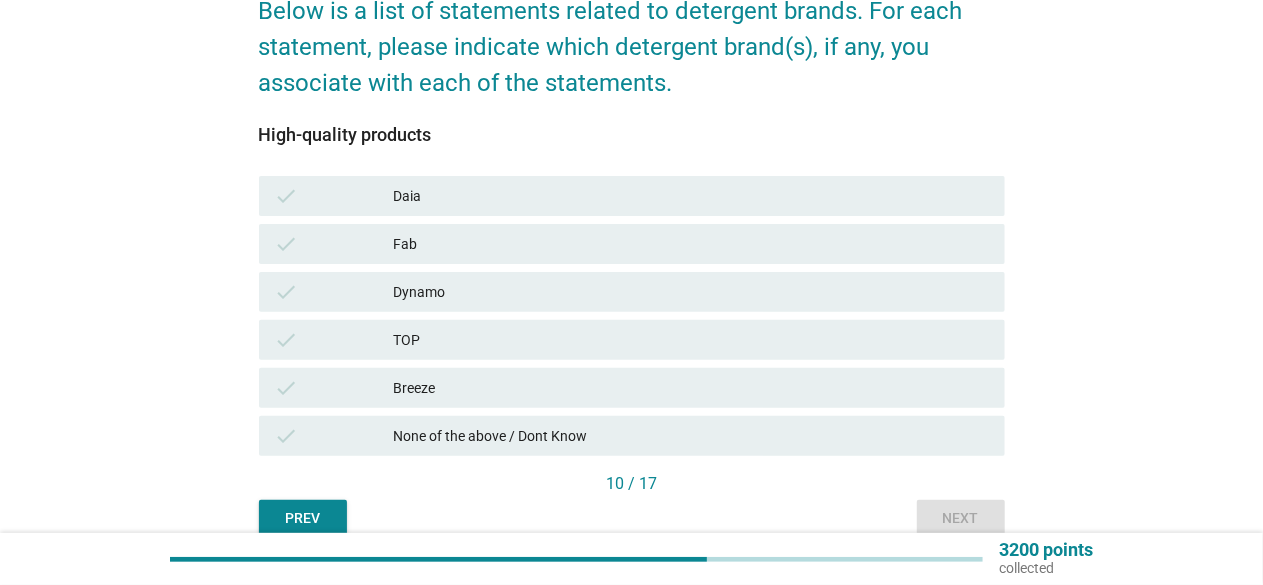 scroll, scrollTop: 200, scrollLeft: 0, axis: vertical 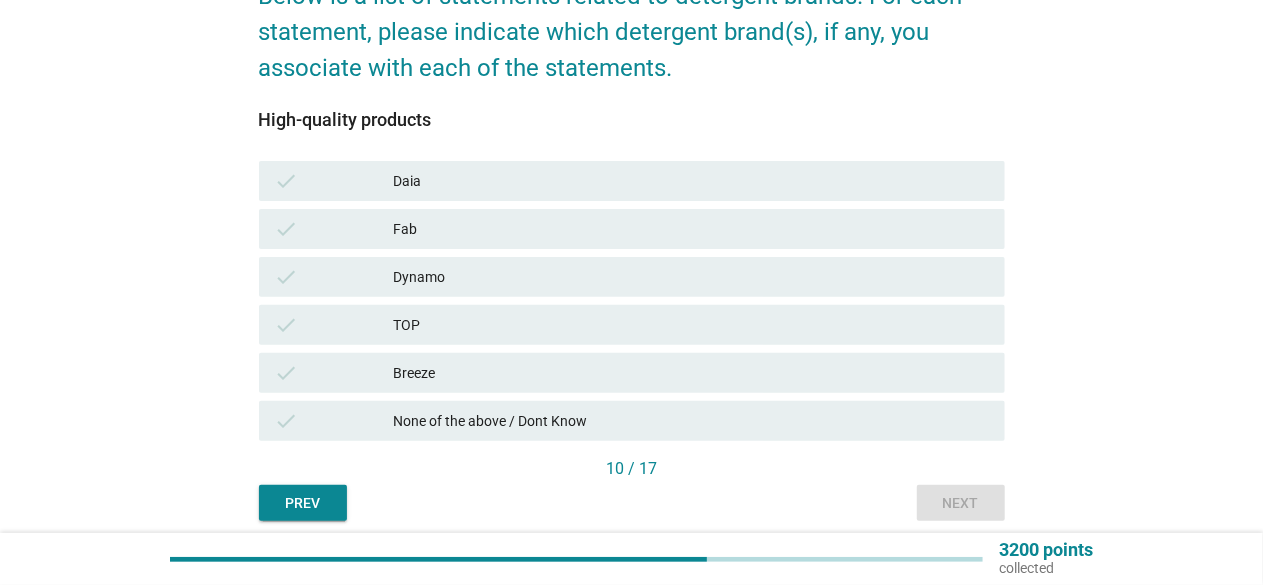 click on "Daia" at bounding box center [691, 181] 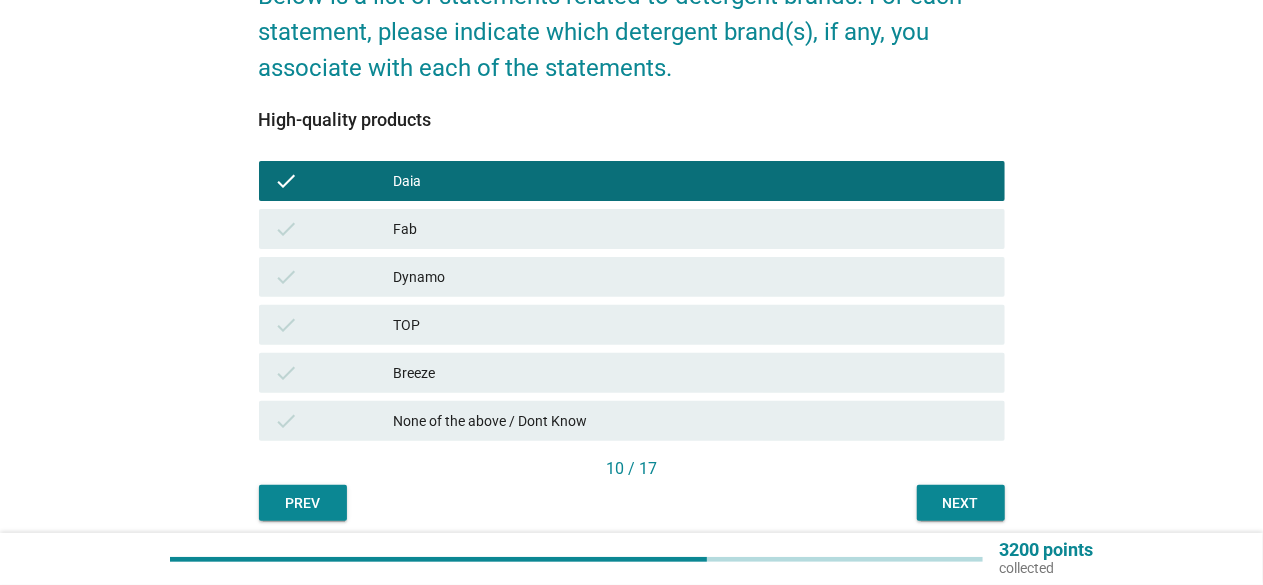 click on "Breeze" at bounding box center (691, 373) 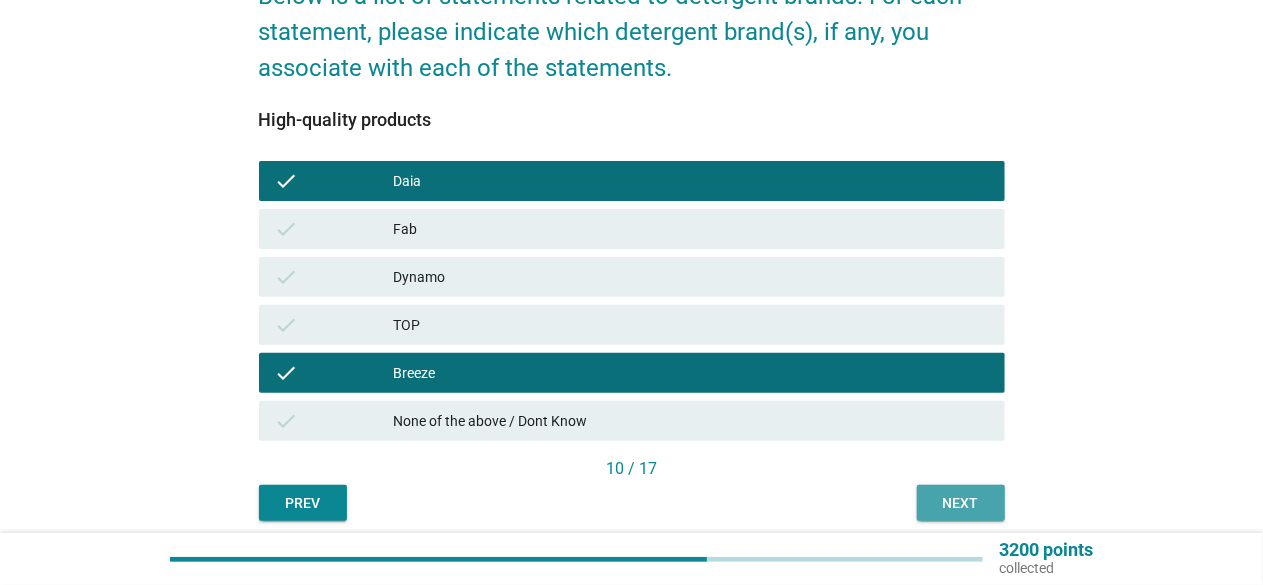 click on "Next" at bounding box center (961, 503) 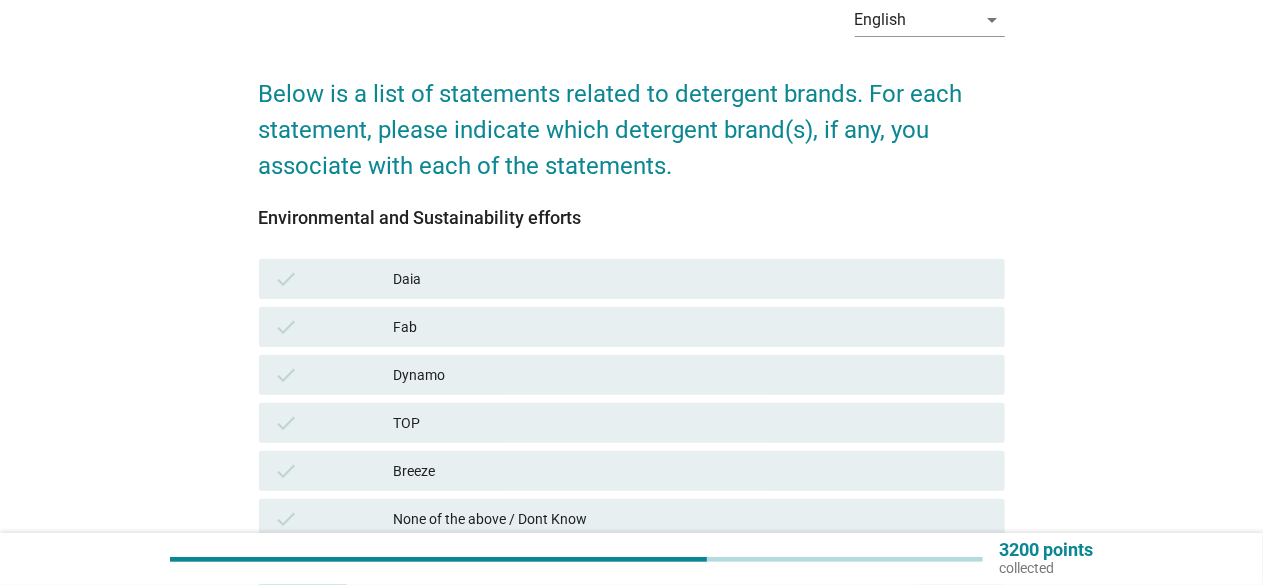 scroll, scrollTop: 200, scrollLeft: 0, axis: vertical 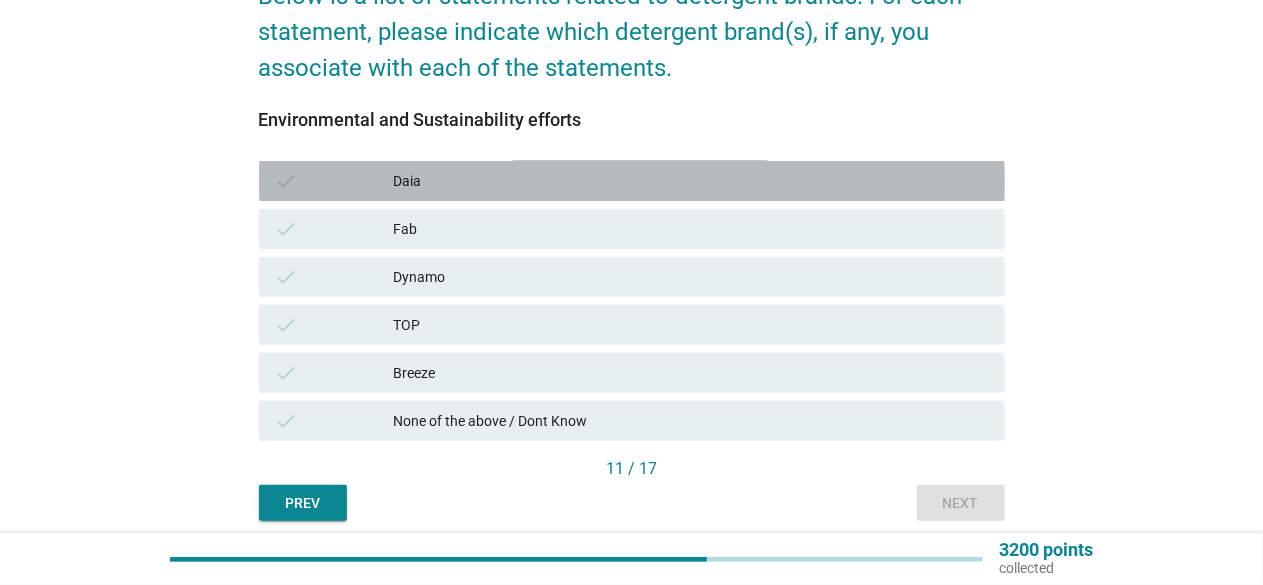 click on "check   Daia" at bounding box center [632, 181] 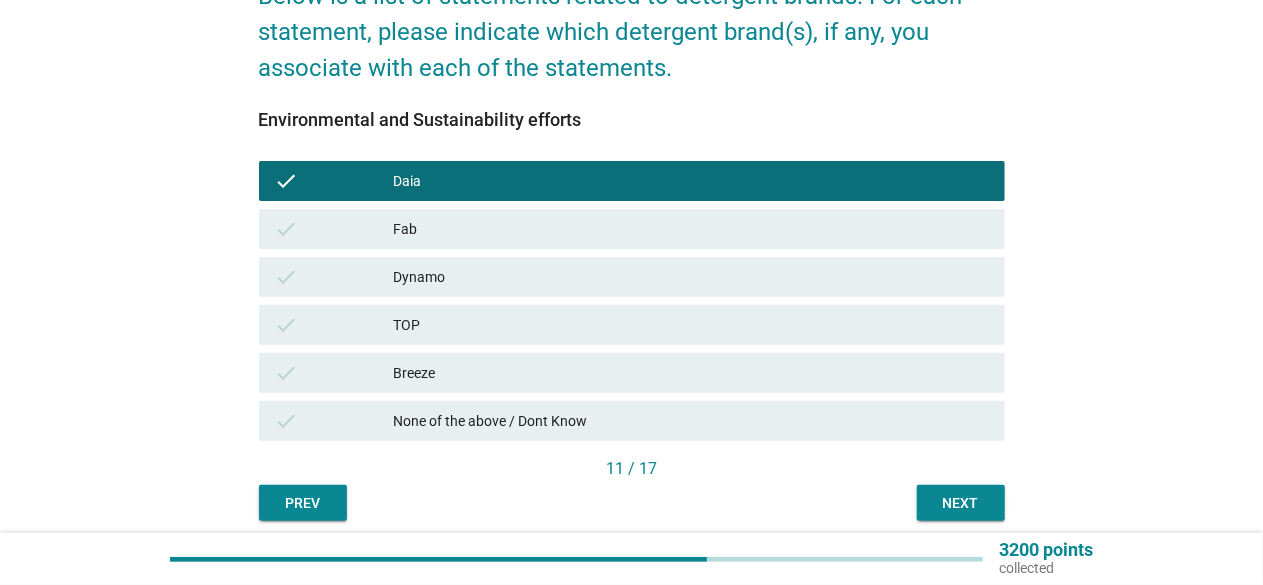 click on "Next" at bounding box center [961, 503] 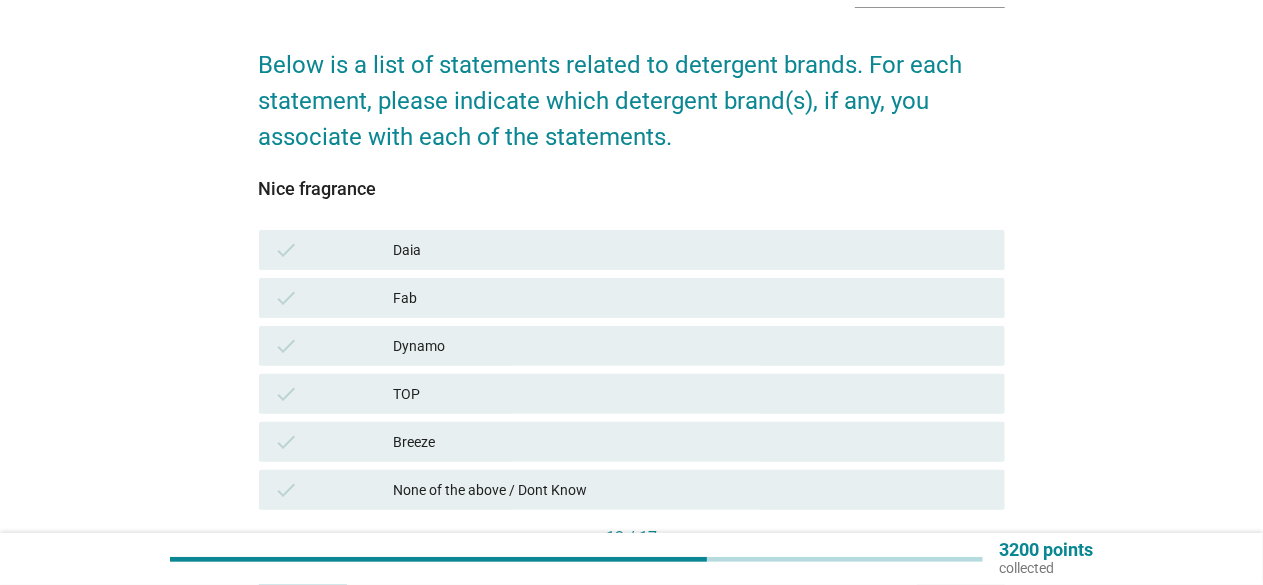 scroll, scrollTop: 200, scrollLeft: 0, axis: vertical 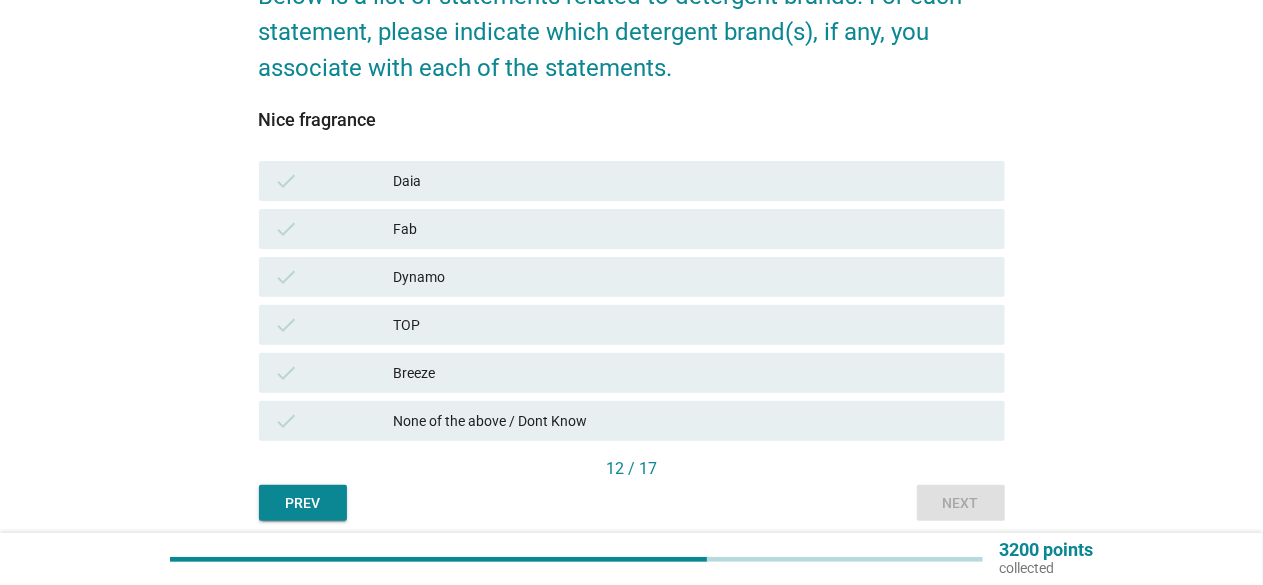 click on "Daia" at bounding box center (691, 181) 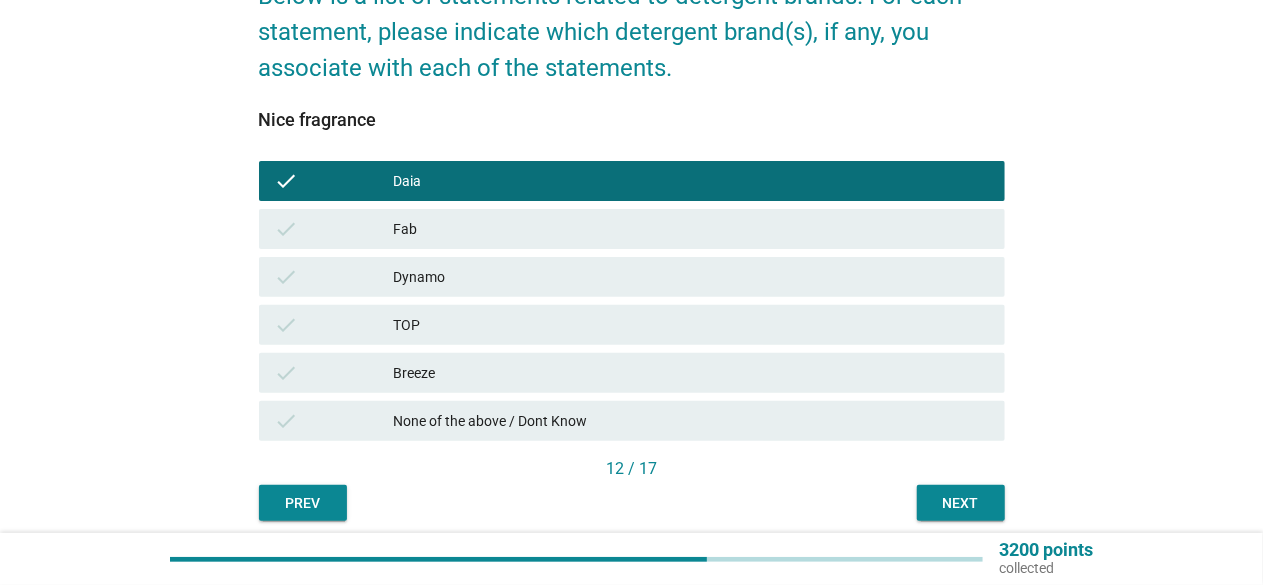 click on "Next" at bounding box center (961, 503) 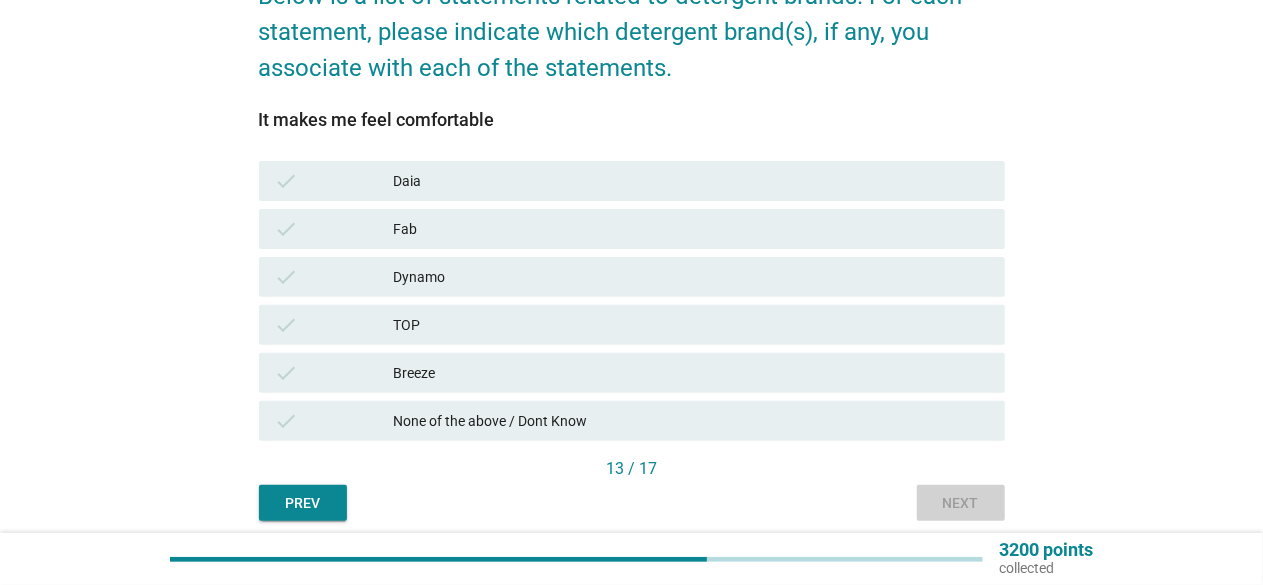 scroll, scrollTop: 0, scrollLeft: 0, axis: both 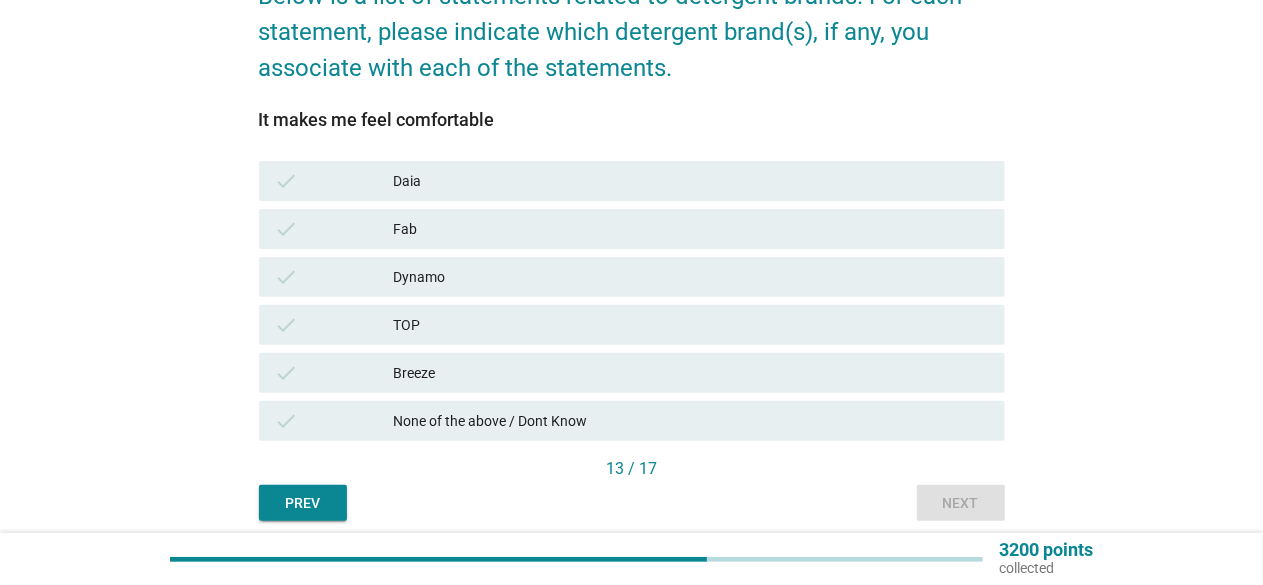 click on "Daia" at bounding box center [691, 181] 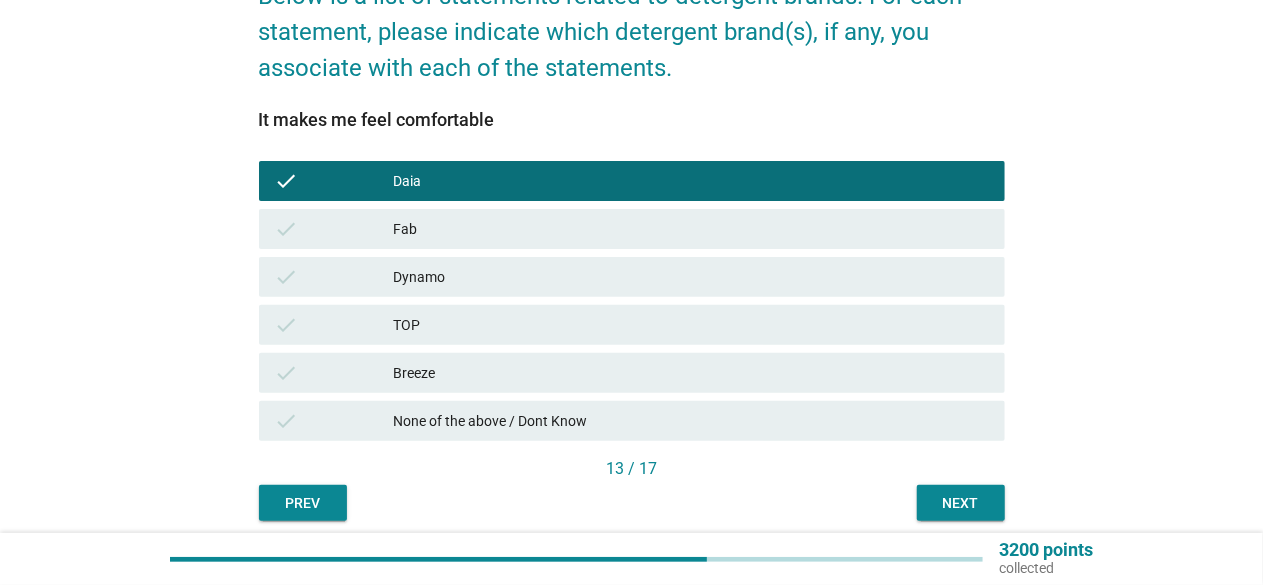 click on "Next" at bounding box center [961, 503] 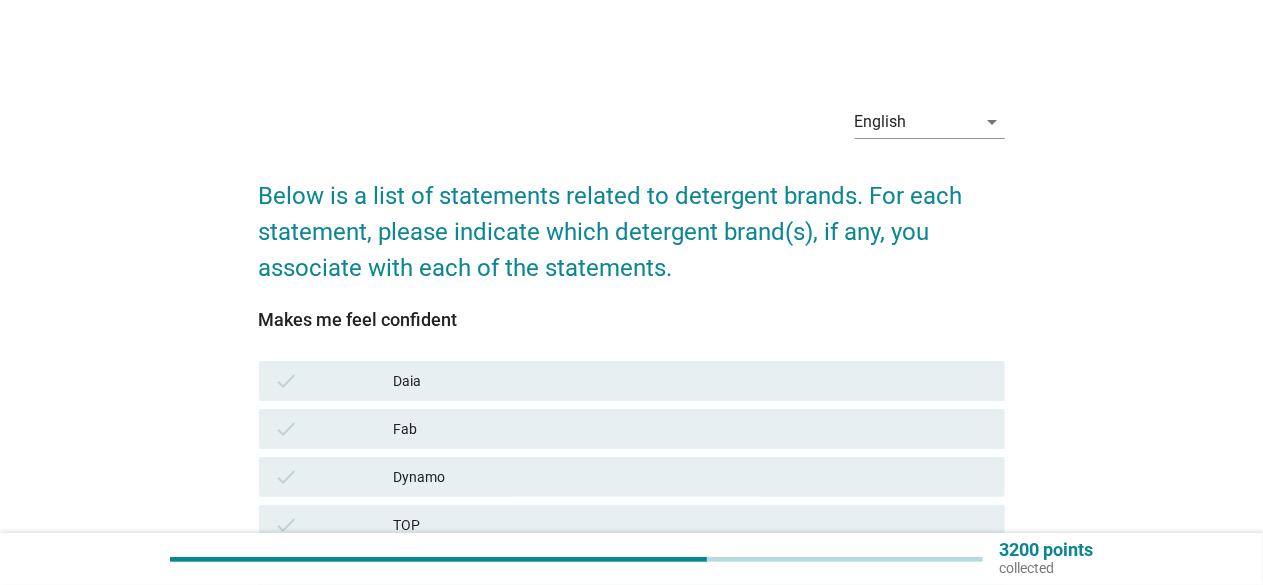 scroll, scrollTop: 100, scrollLeft: 0, axis: vertical 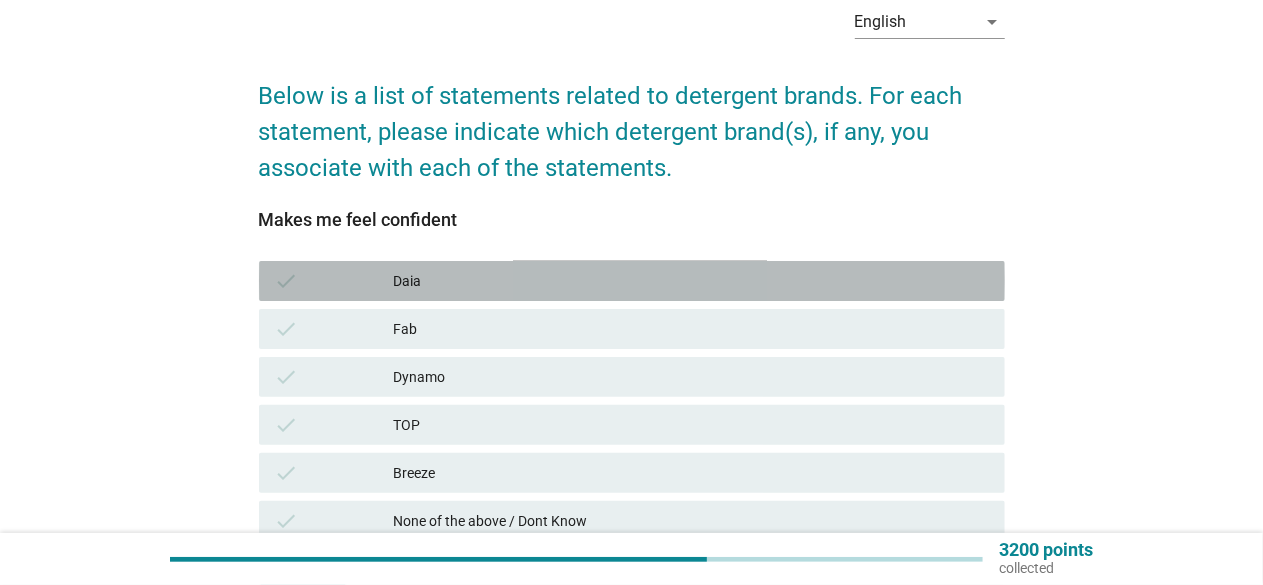 click on "check   Daia" at bounding box center [632, 281] 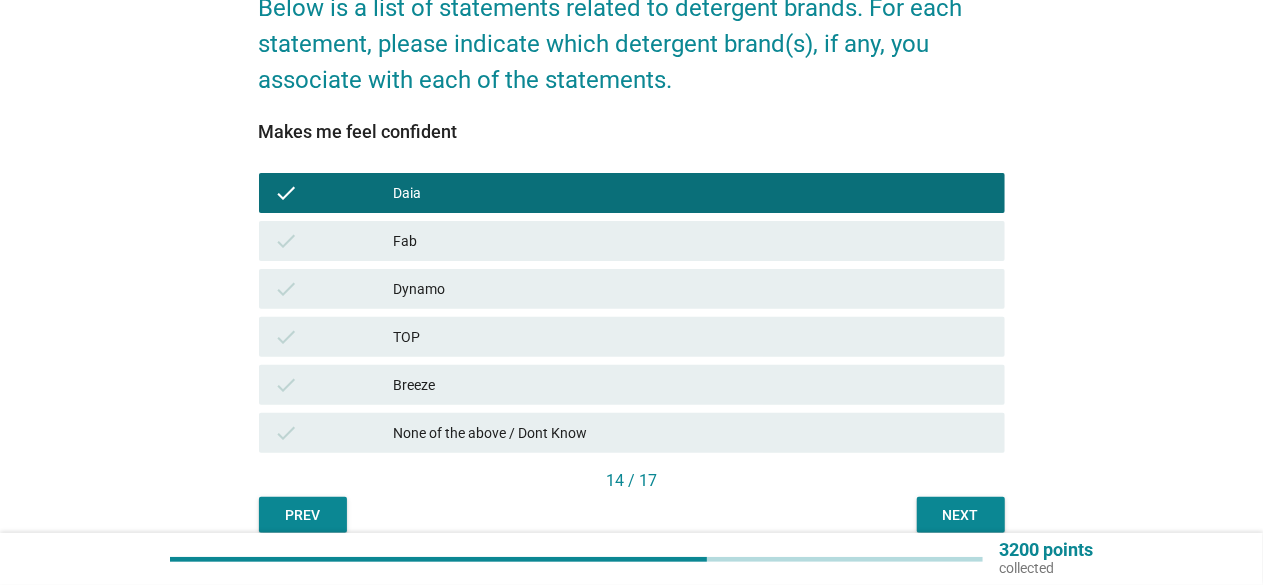 scroll, scrollTop: 278, scrollLeft: 0, axis: vertical 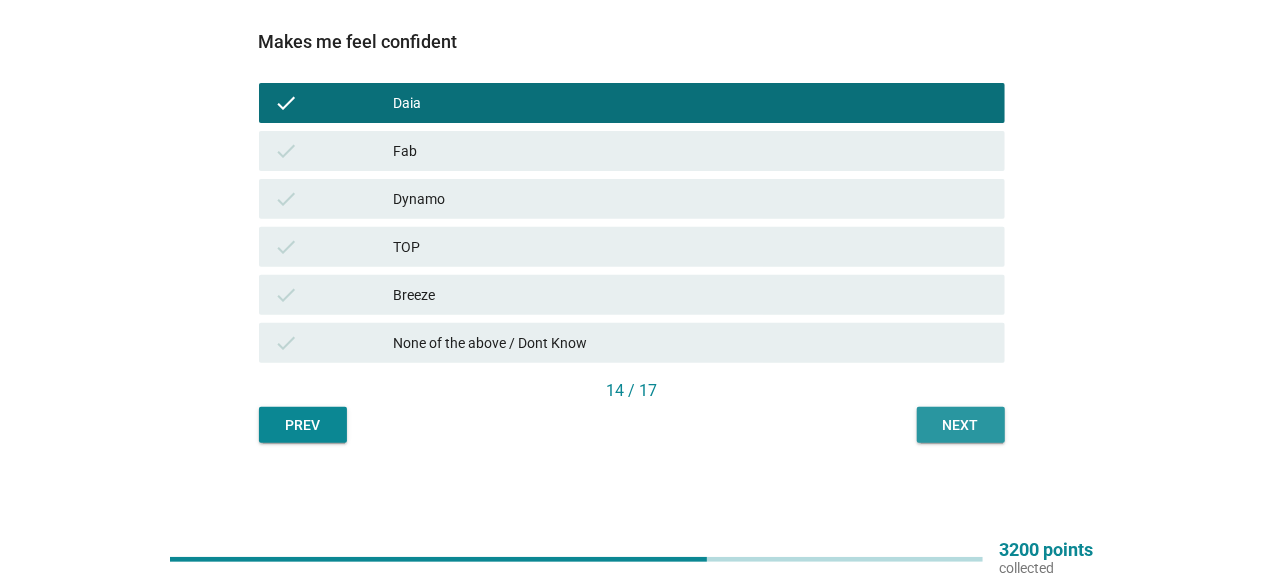 click on "Next" at bounding box center (961, 425) 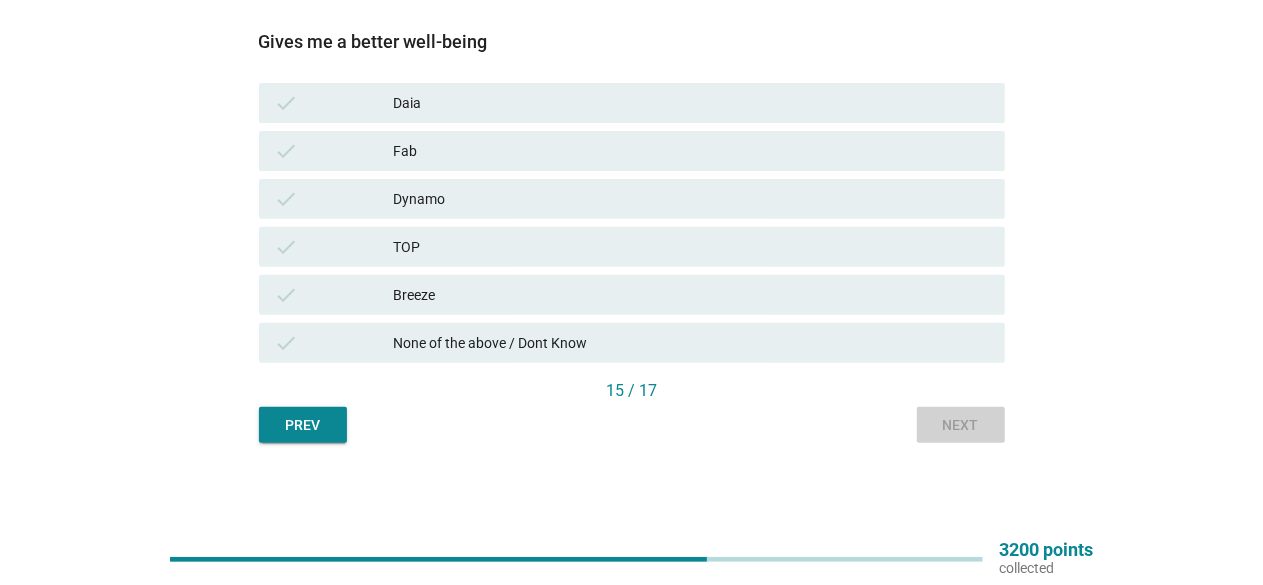 scroll, scrollTop: 0, scrollLeft: 0, axis: both 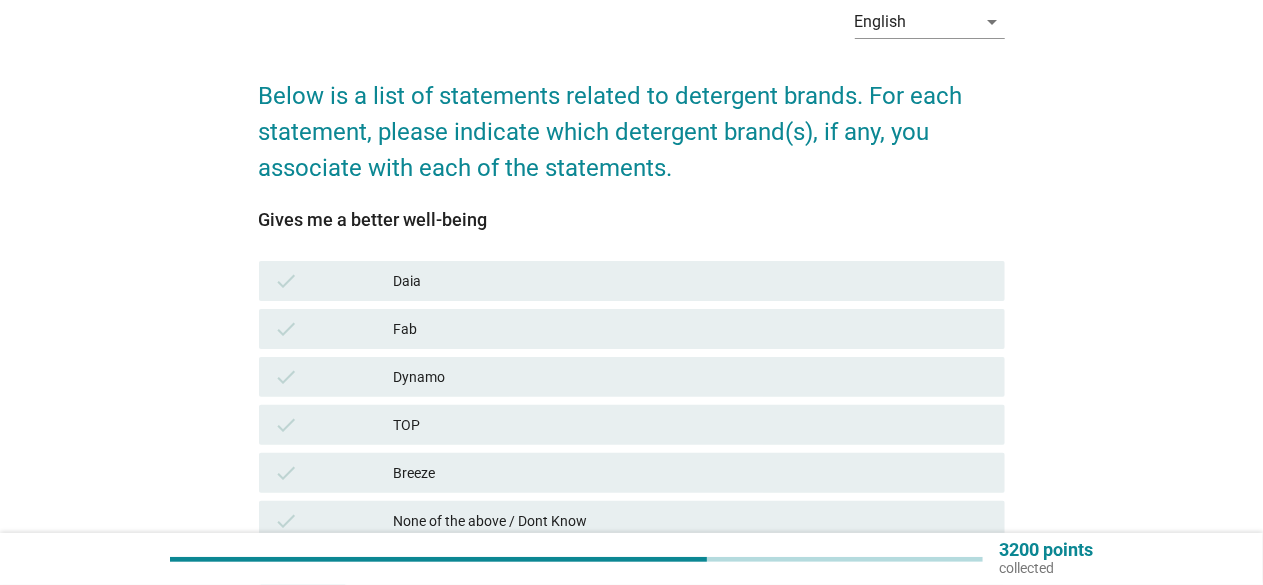 click on "Daia" at bounding box center (691, 281) 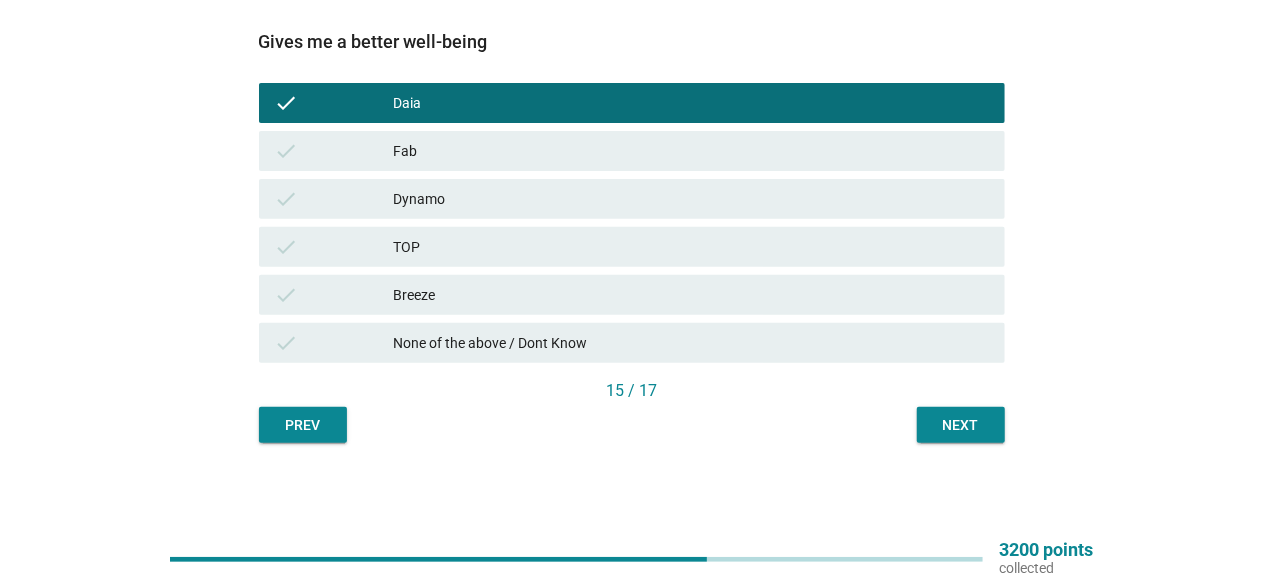 click on "Next" at bounding box center (961, 425) 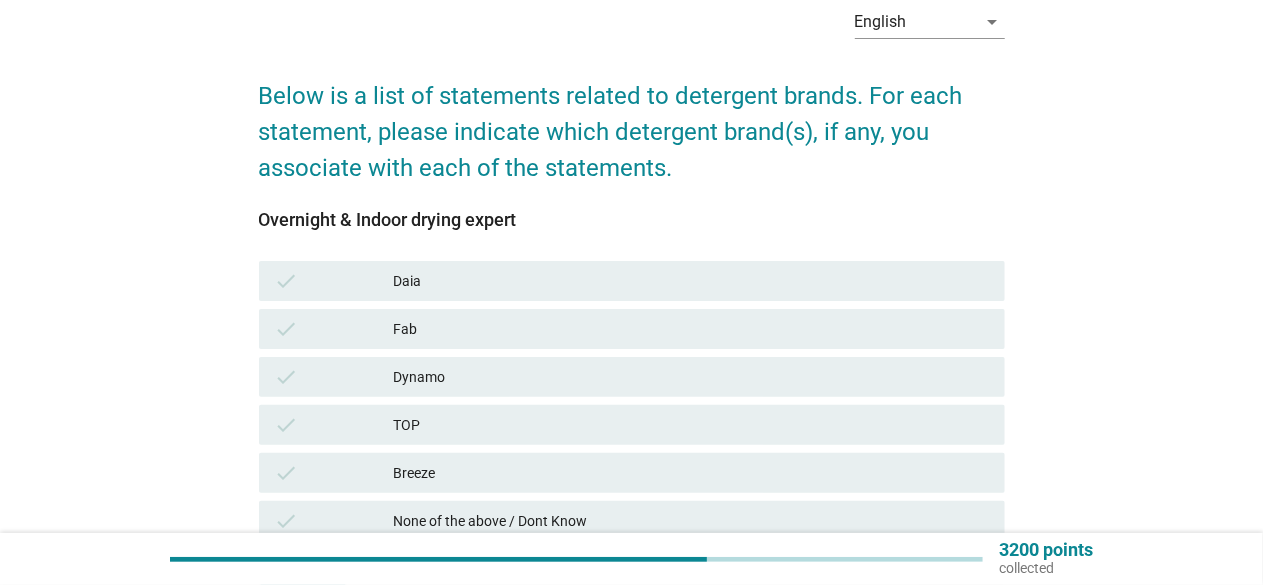 click on "check   Daia" at bounding box center [632, 281] 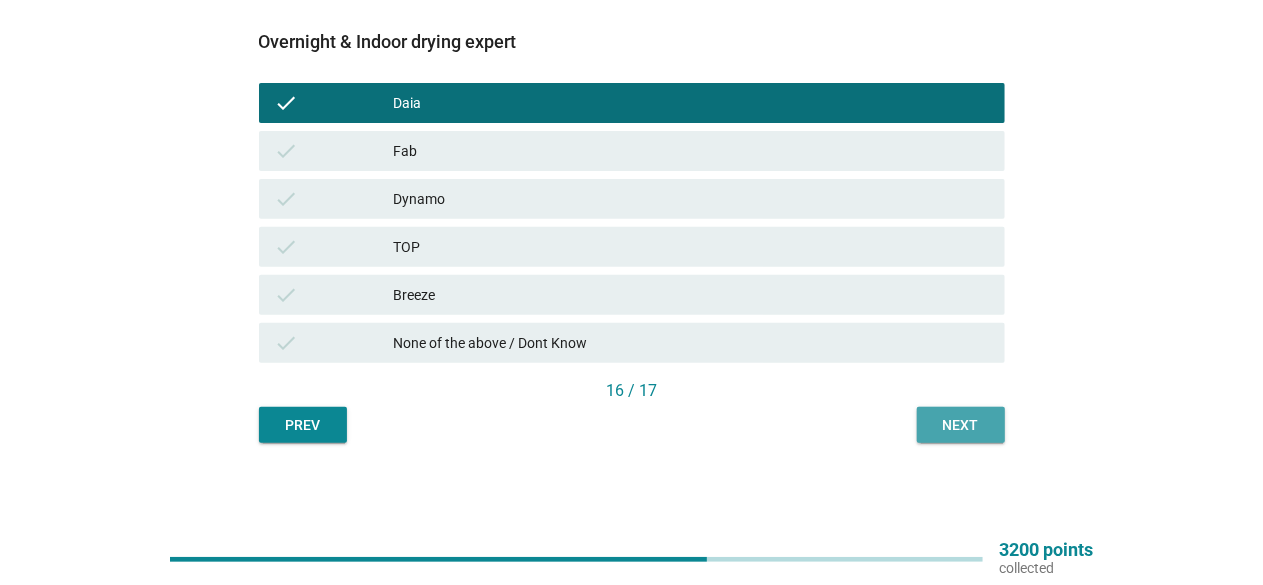 click on "Next" at bounding box center (961, 425) 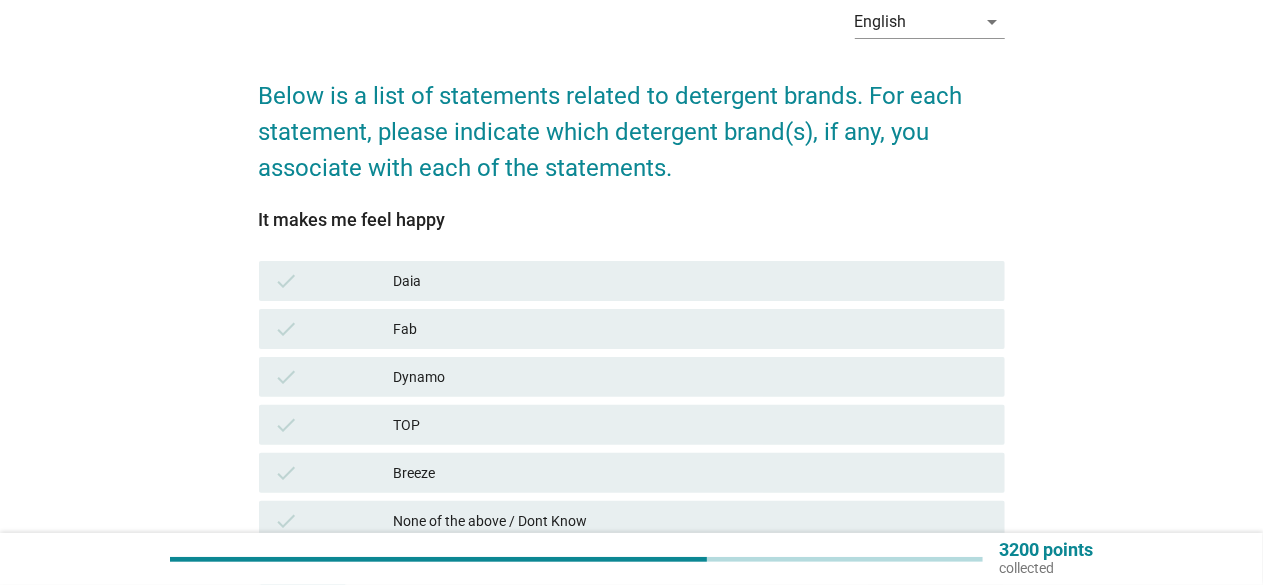 click on "check   Daia" at bounding box center (632, 281) 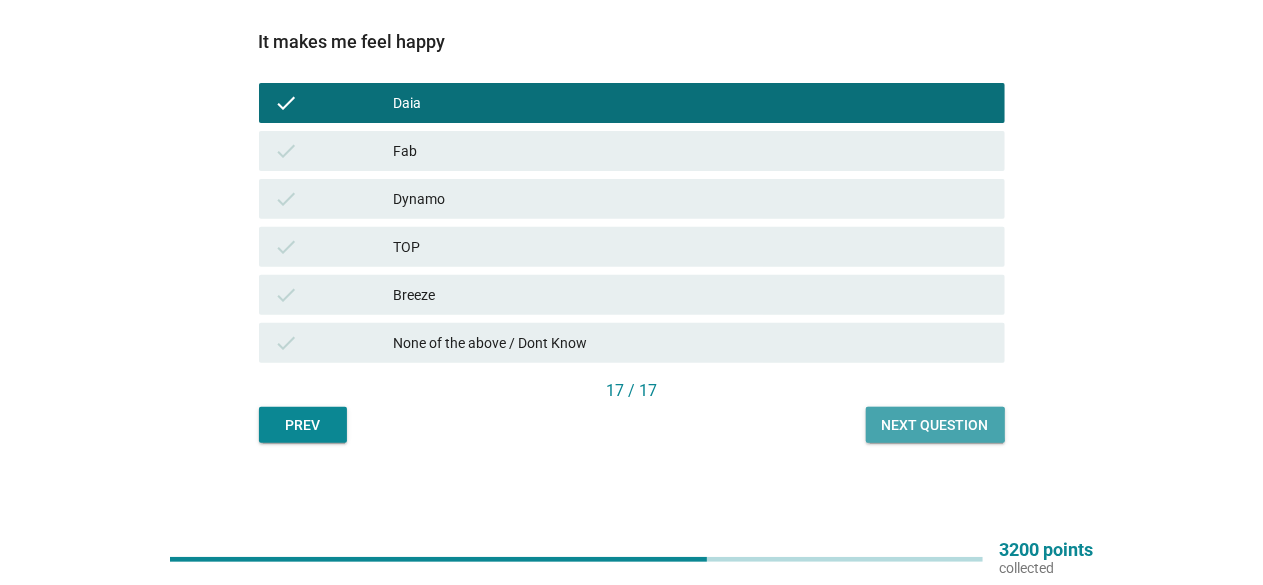 click on "Next question" at bounding box center [935, 425] 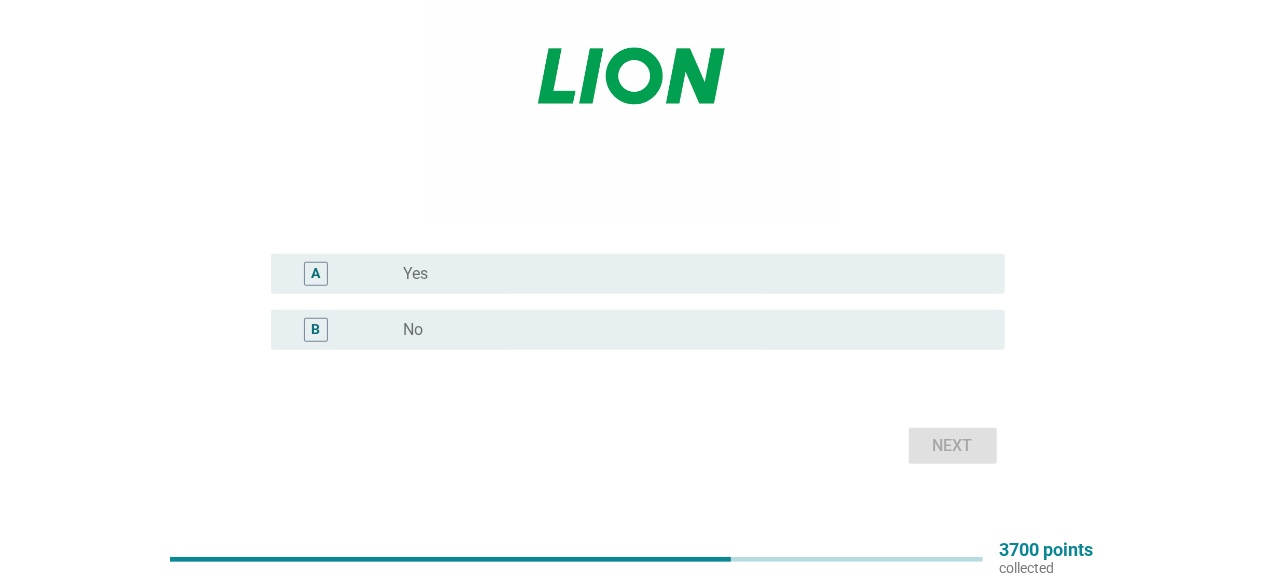 click on "radio_button_unchecked No" at bounding box center (688, 330) 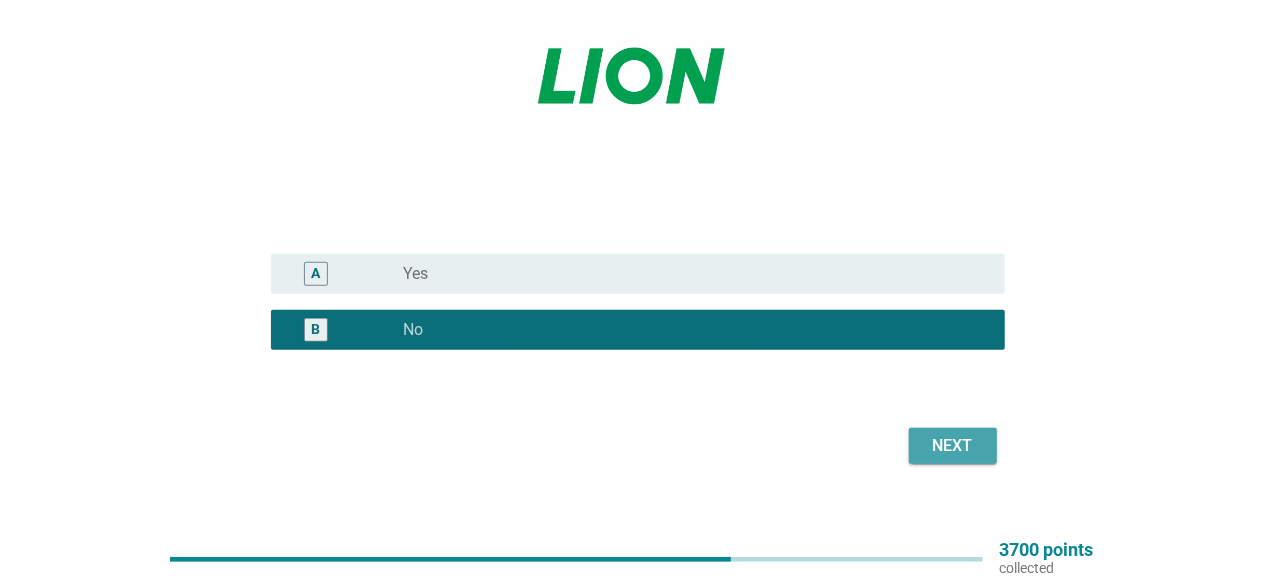 click on "Next" at bounding box center (953, 446) 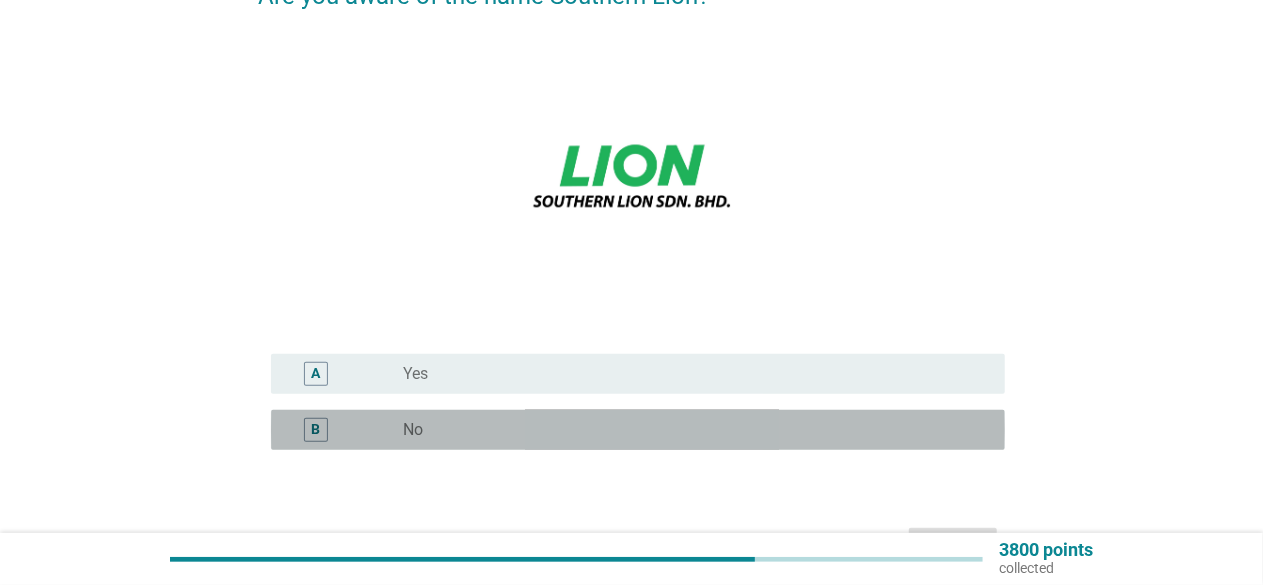 drag, startPoint x: 769, startPoint y: 419, endPoint x: 784, endPoint y: 438, distance: 24.207438 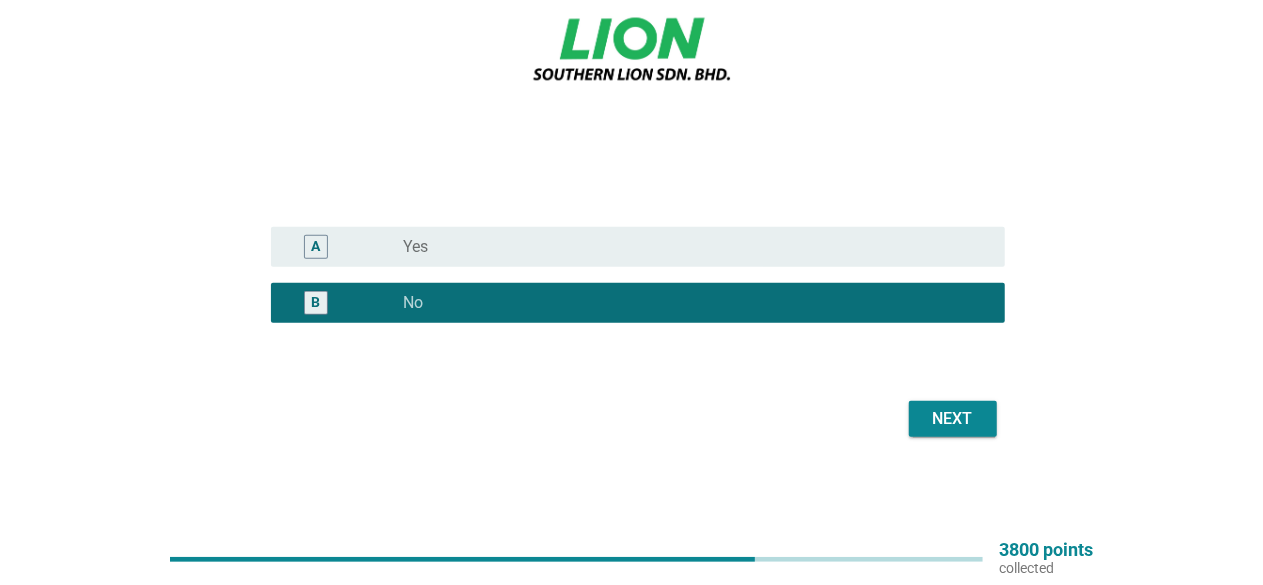drag, startPoint x: 954, startPoint y: 443, endPoint x: 956, endPoint y: 431, distance: 12.165525 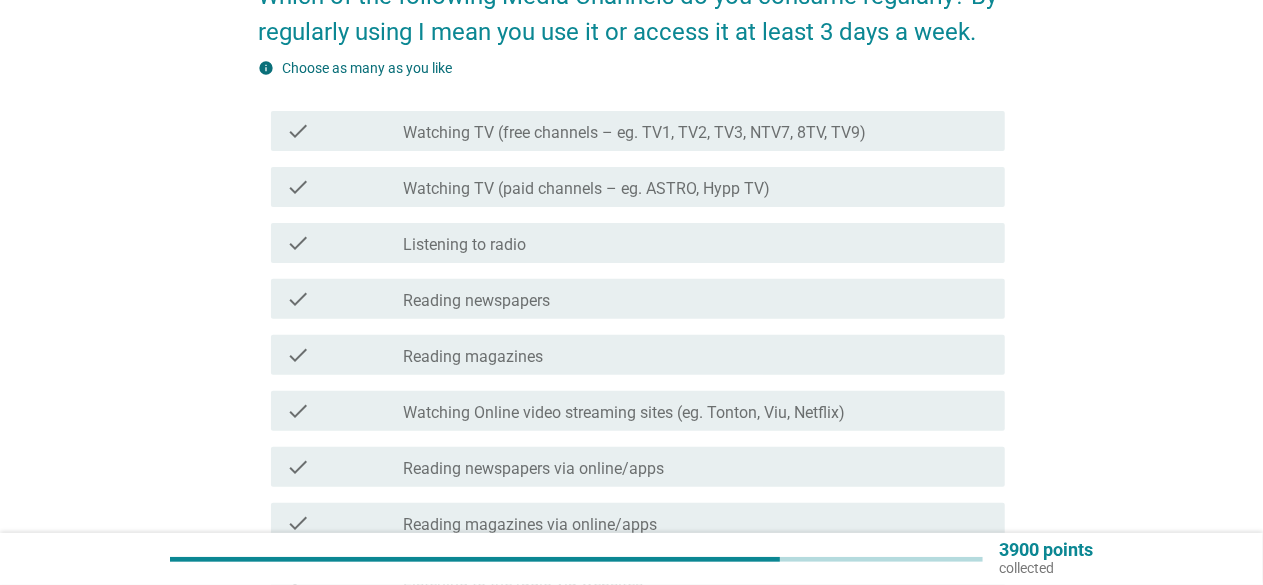 click on "Watching TV (free channels – eg. TV1, TV2, TV3, NTV7, 8TV, TV9)" at bounding box center [635, 133] 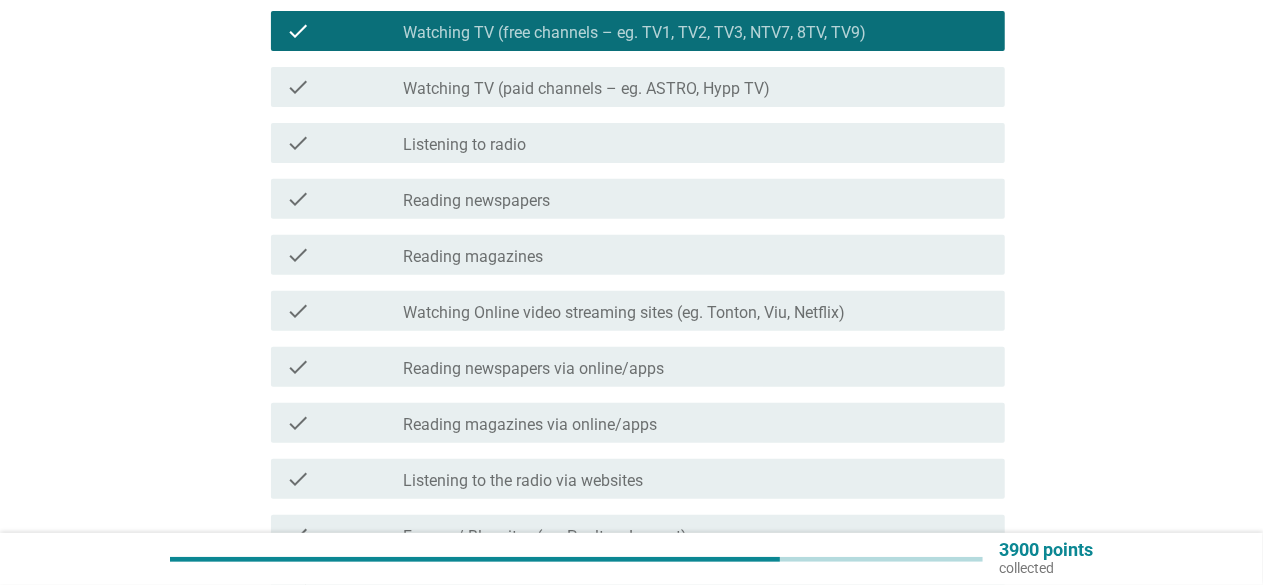 click on "Listening to radio" at bounding box center (465, 145) 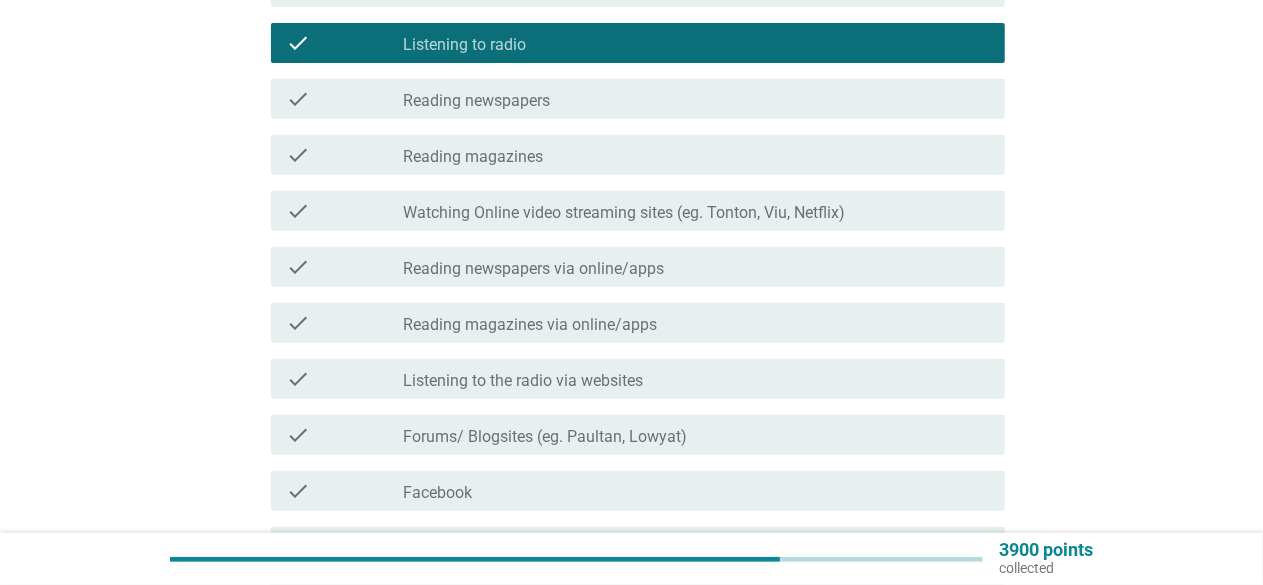 click on "Reading newspapers via online/apps" at bounding box center [534, 269] 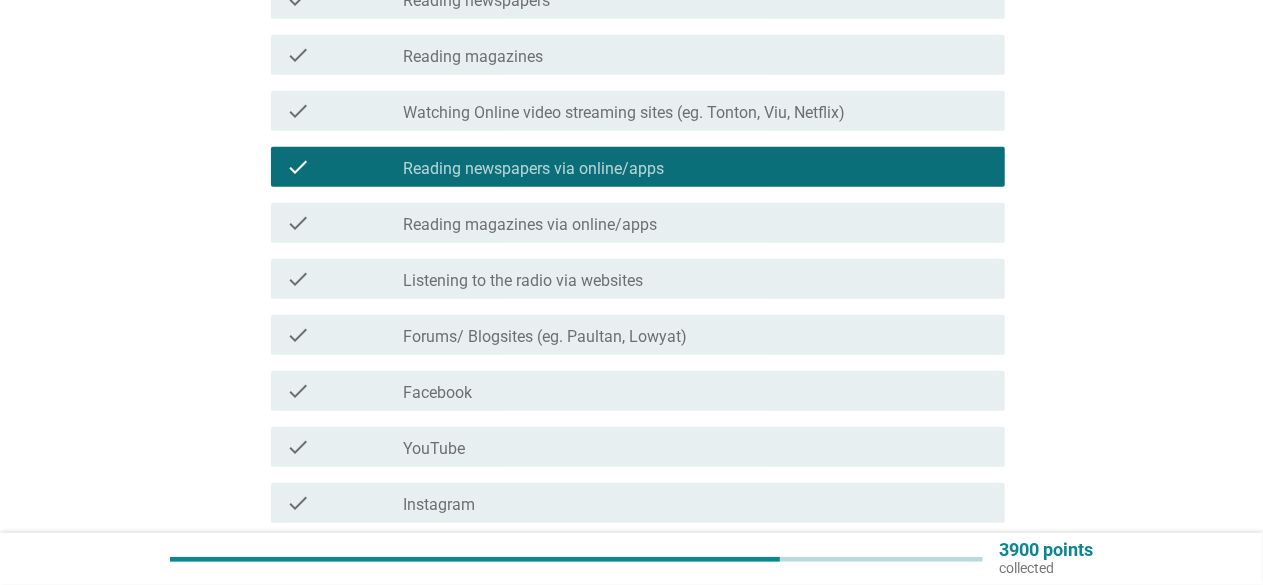 click on "check     check_box_outline_blank Listening to the radio via websites" at bounding box center (638, 279) 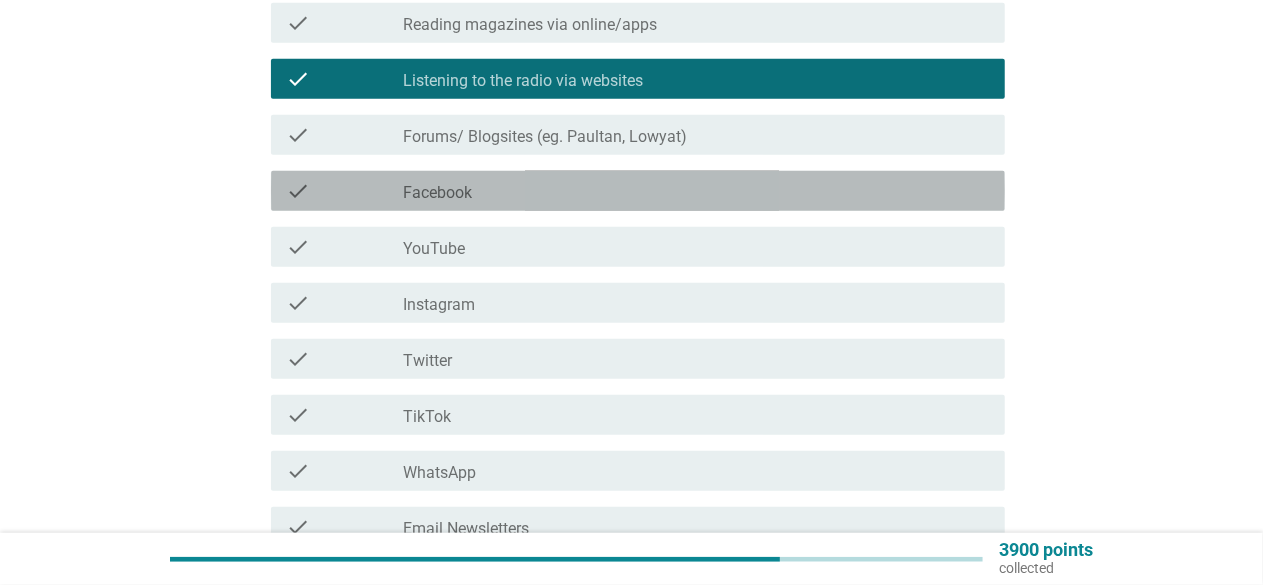 click on "check_box_outline_blank Facebook" at bounding box center (696, 191) 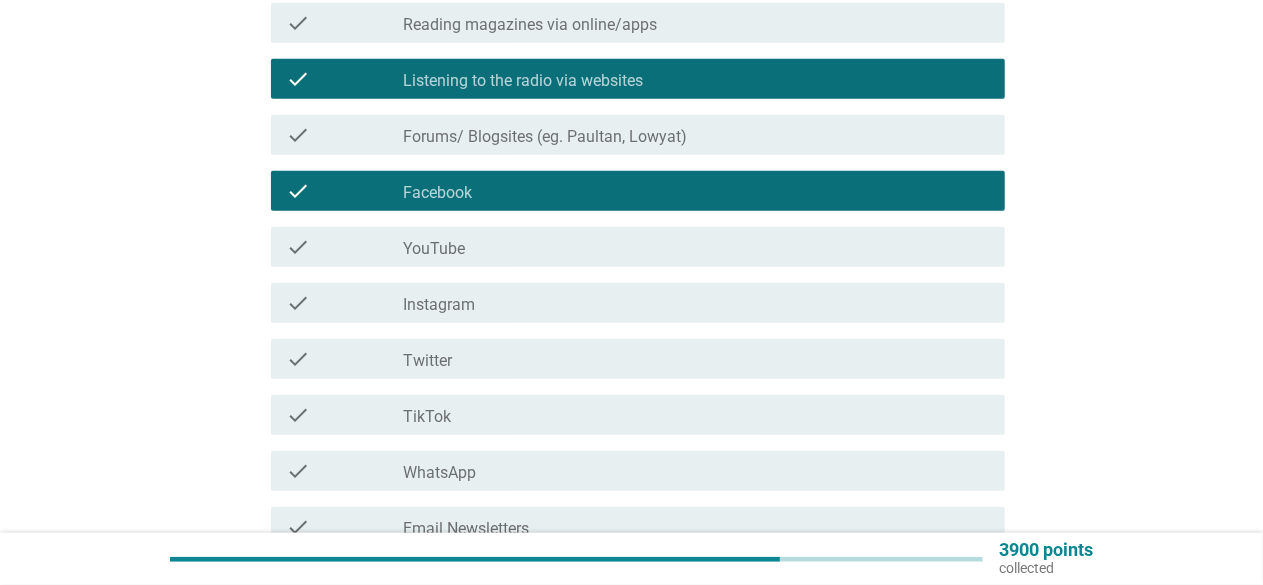 click on "check_box_outline_blank YouTube" at bounding box center [696, 247] 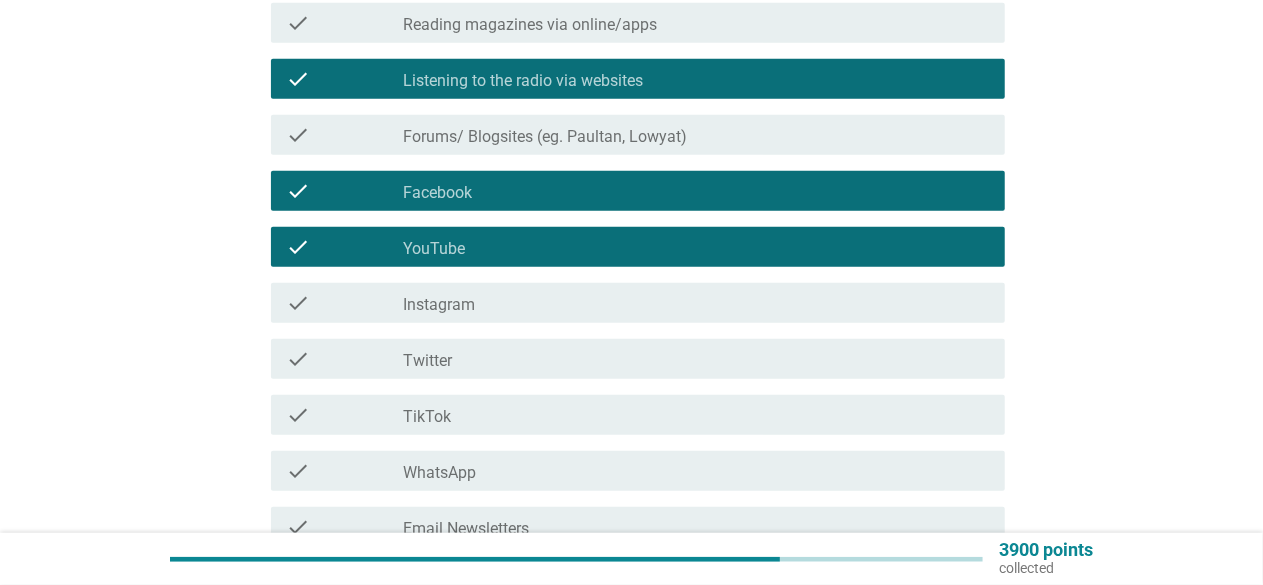 click on "check_box_outline_blank Instagram" at bounding box center [696, 303] 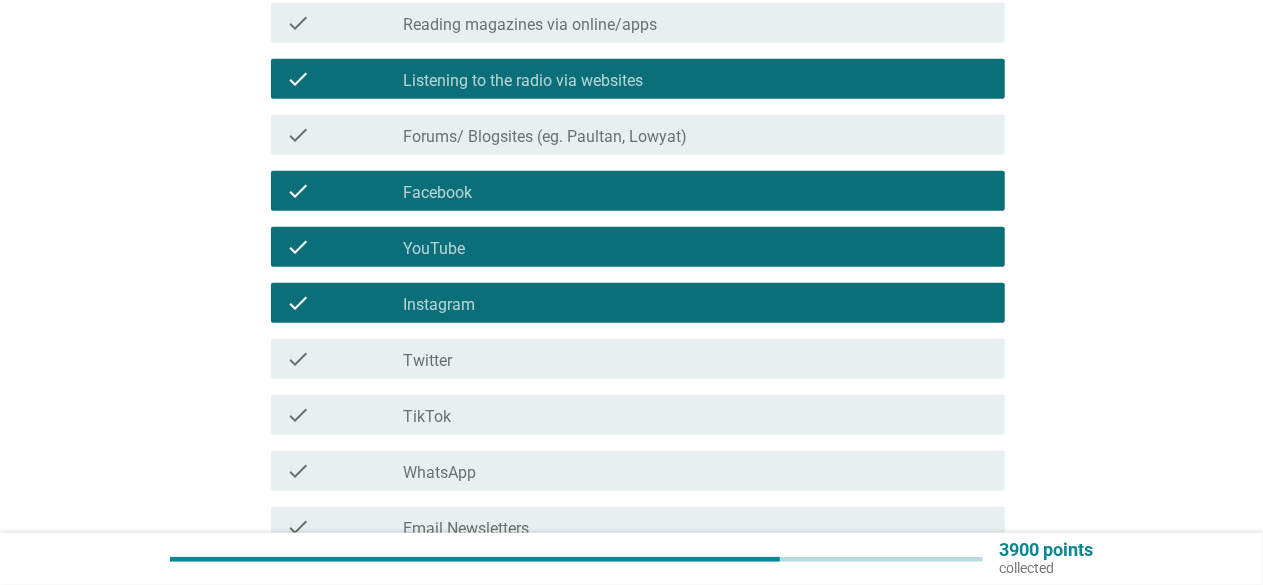click on "check     check_box_outline_blank Twitter" at bounding box center (632, 359) 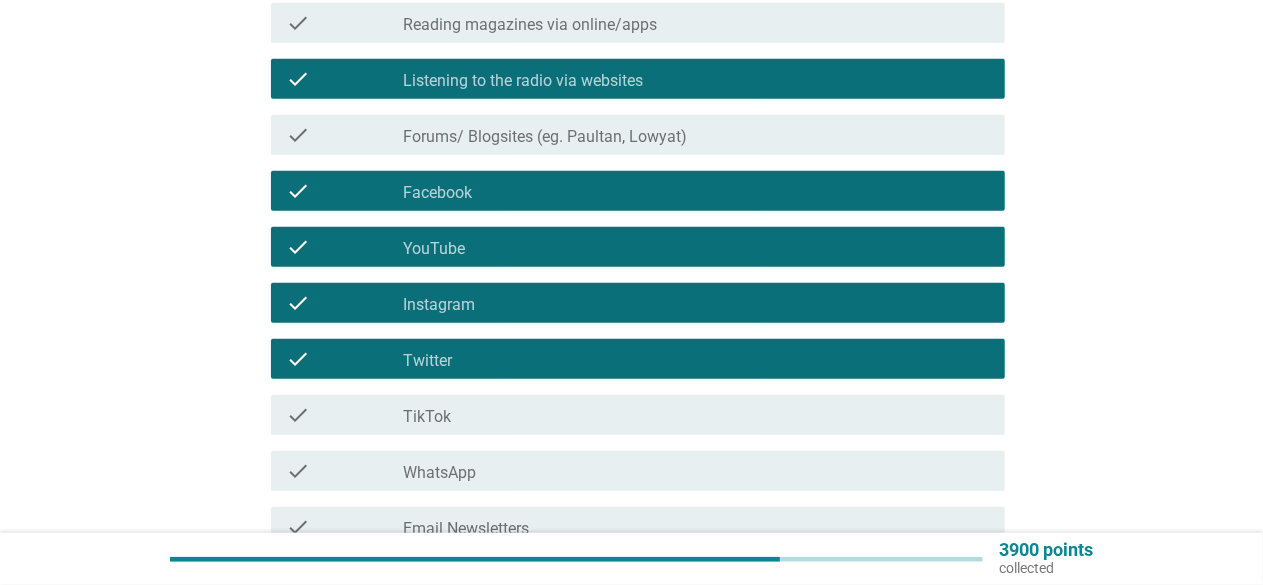 scroll, scrollTop: 900, scrollLeft: 0, axis: vertical 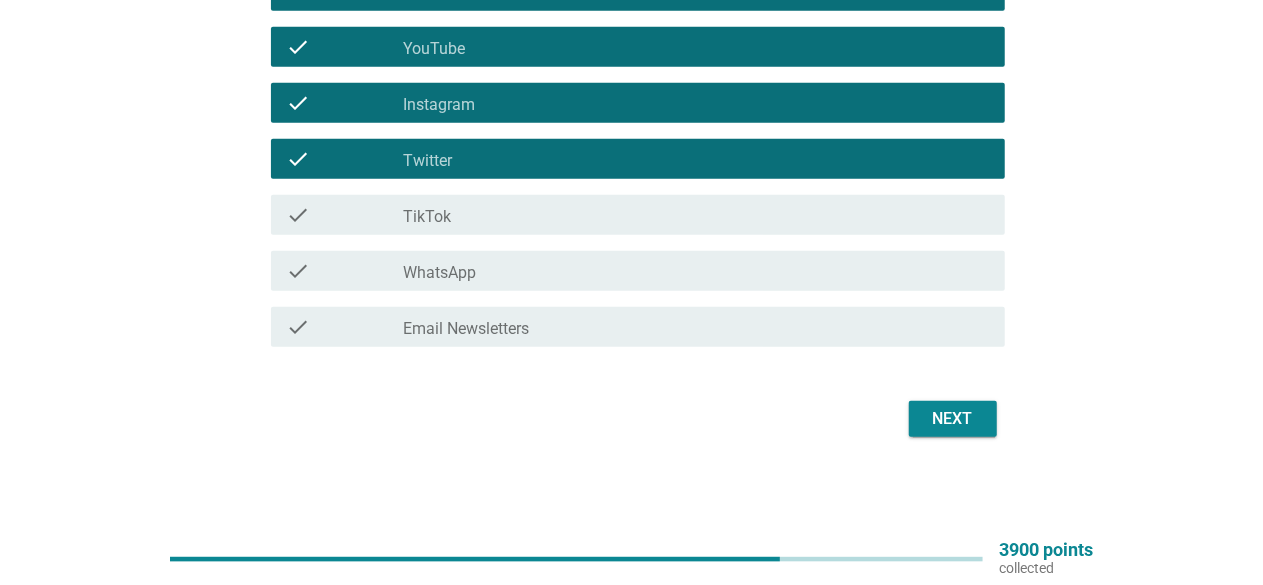 click on "check     check_box_outline_blank TikTok" at bounding box center (638, 215) 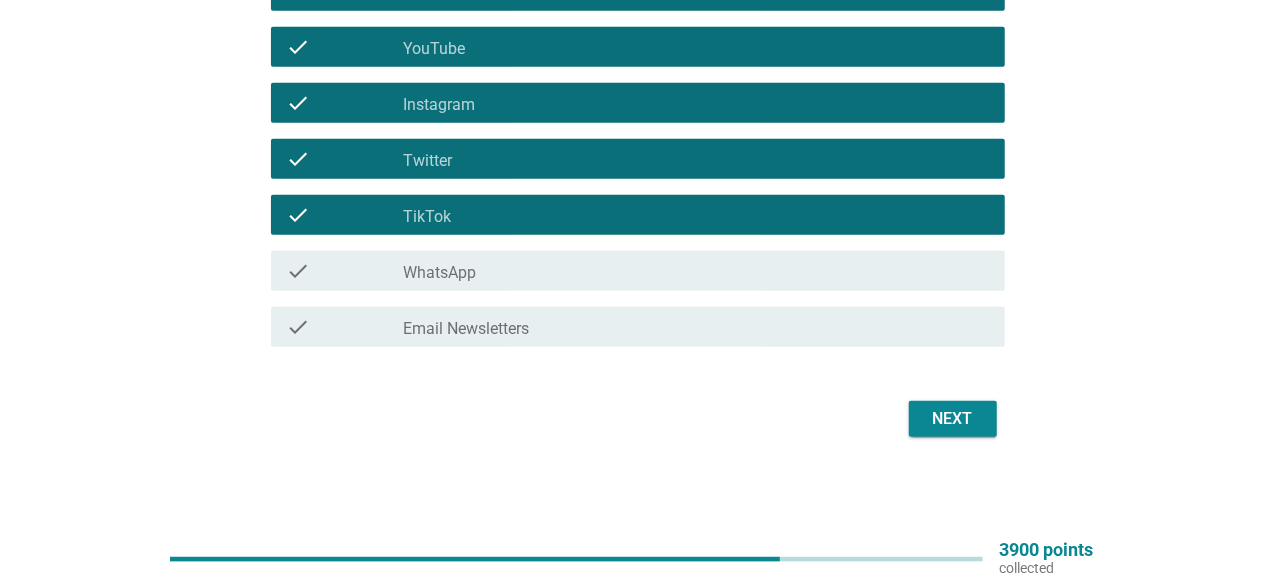 click on "check     check_box_outline_blank WhatsApp" at bounding box center (638, 271) 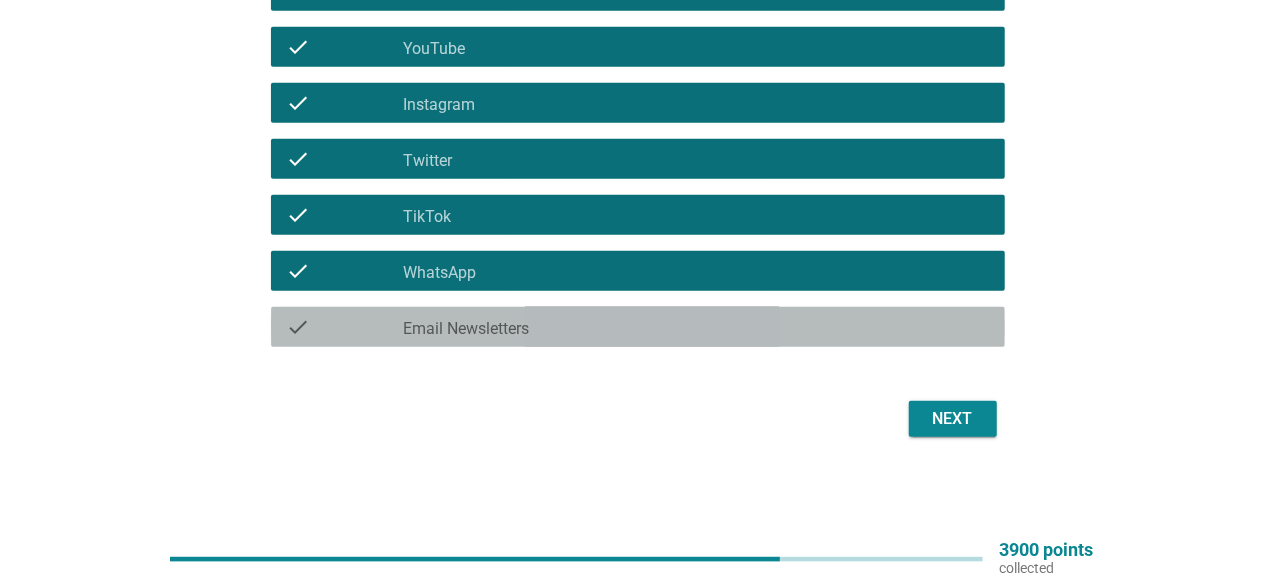 click on "check_box_outline_blank Email Newsletters" at bounding box center (696, 327) 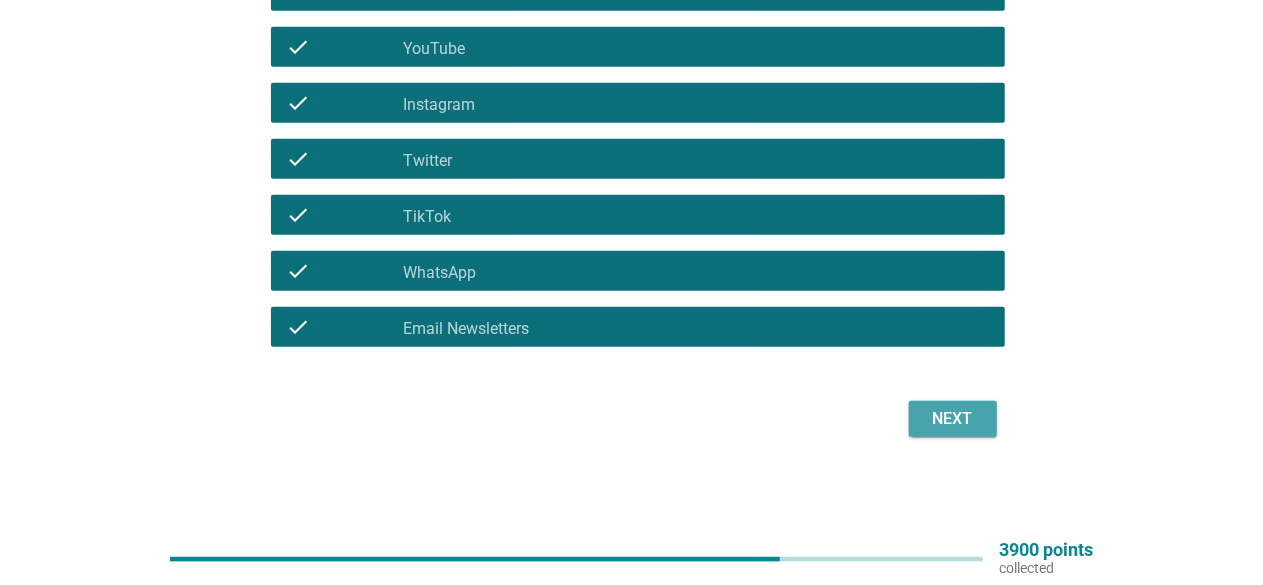 click on "Next" at bounding box center (953, 419) 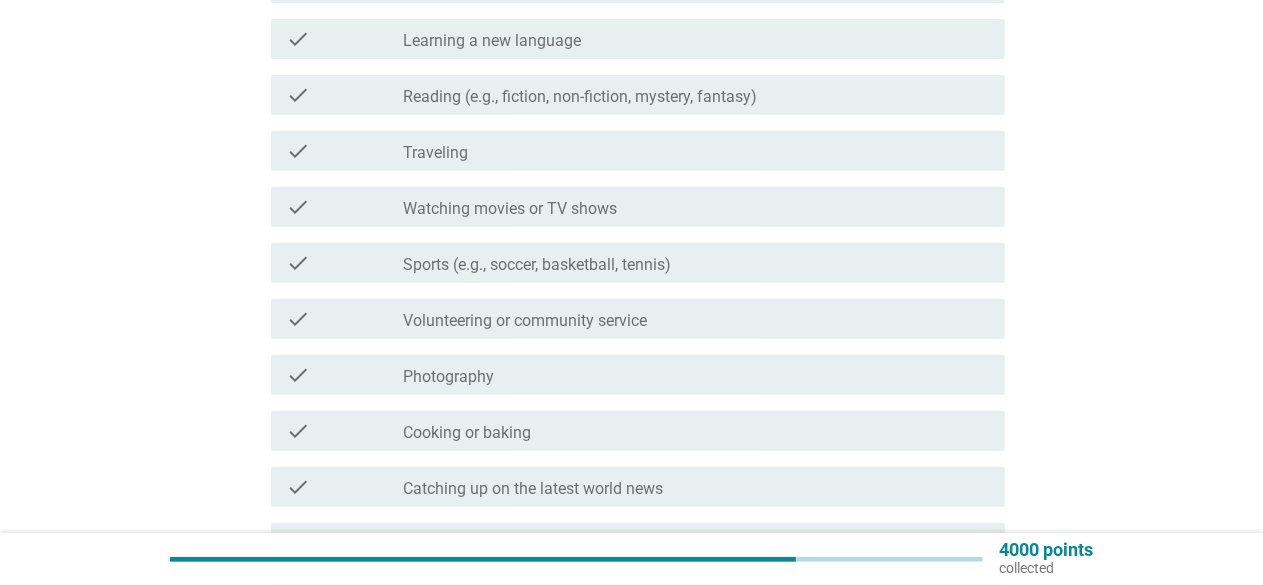 scroll, scrollTop: 400, scrollLeft: 0, axis: vertical 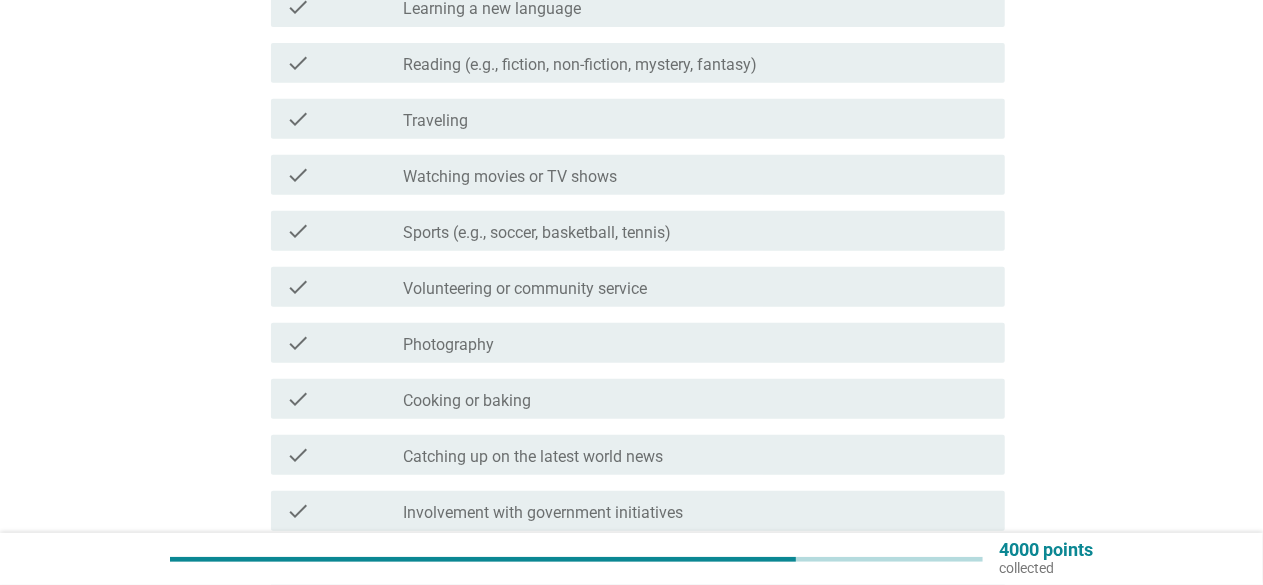 click on "check_box_outline_blank Traveling" at bounding box center [696, 119] 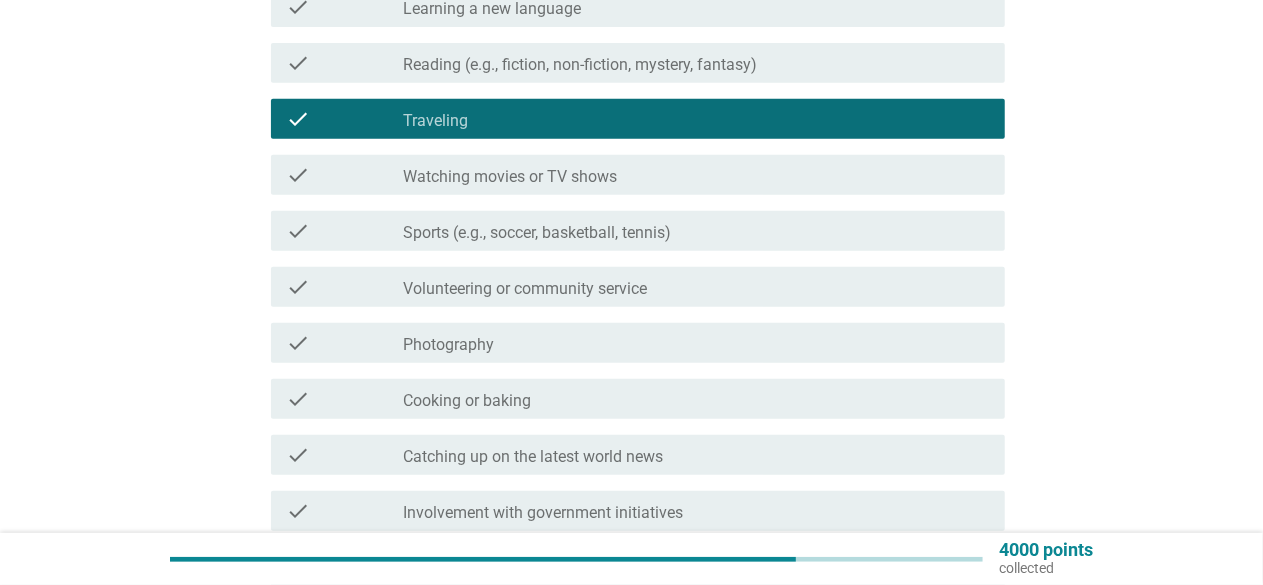 click on "check     check_box_outline_blank Watching movies or TV shows" at bounding box center [638, 175] 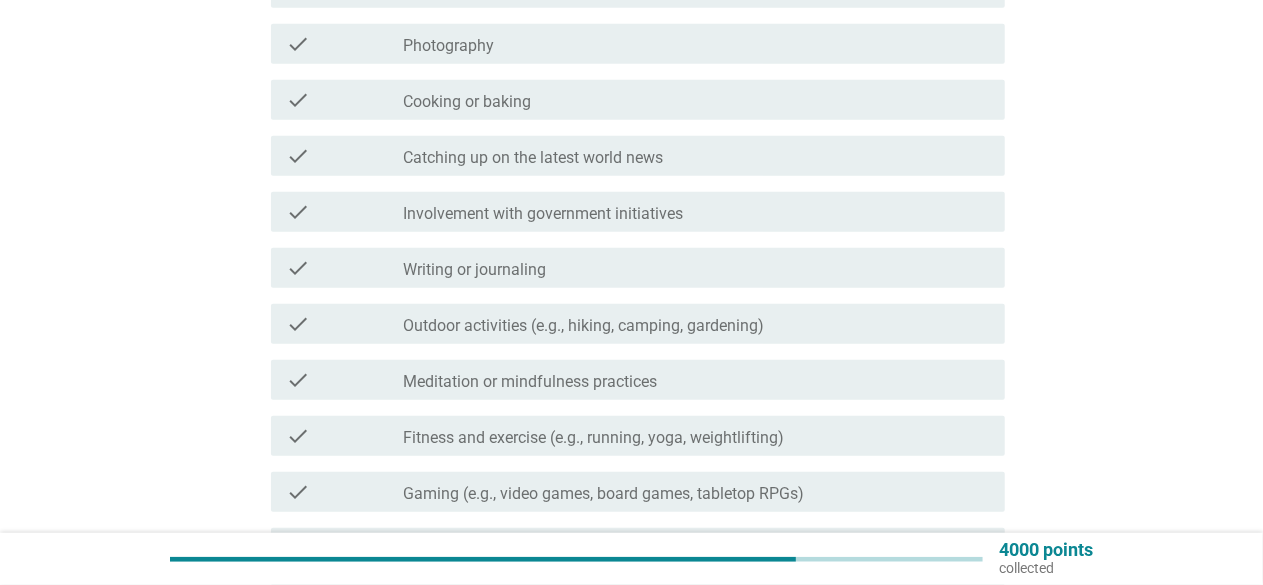 scroll, scrollTop: 700, scrollLeft: 0, axis: vertical 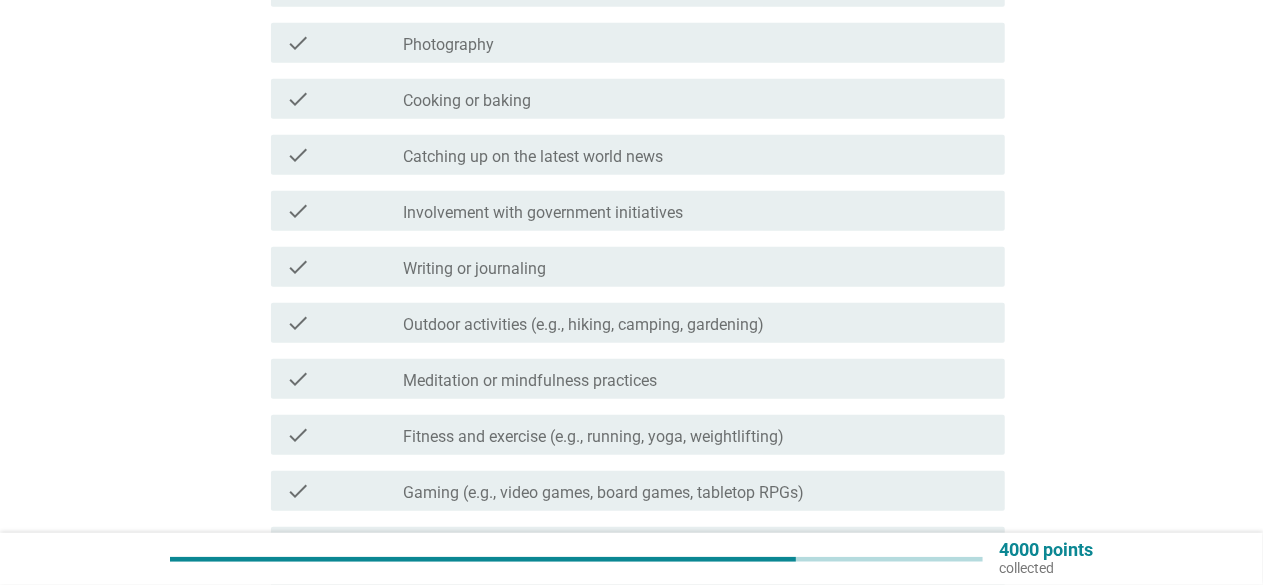 click on "check_box_outline_blank Outdoor activities (e.g., hiking, camping, gardening)" at bounding box center [696, 323] 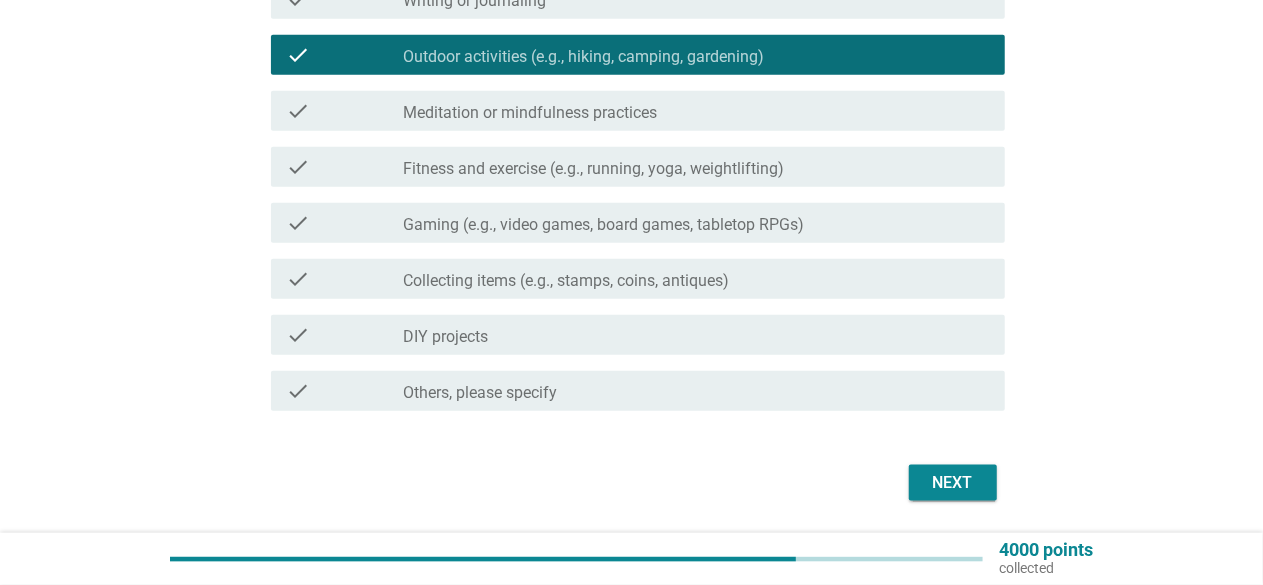 scroll, scrollTop: 1000, scrollLeft: 0, axis: vertical 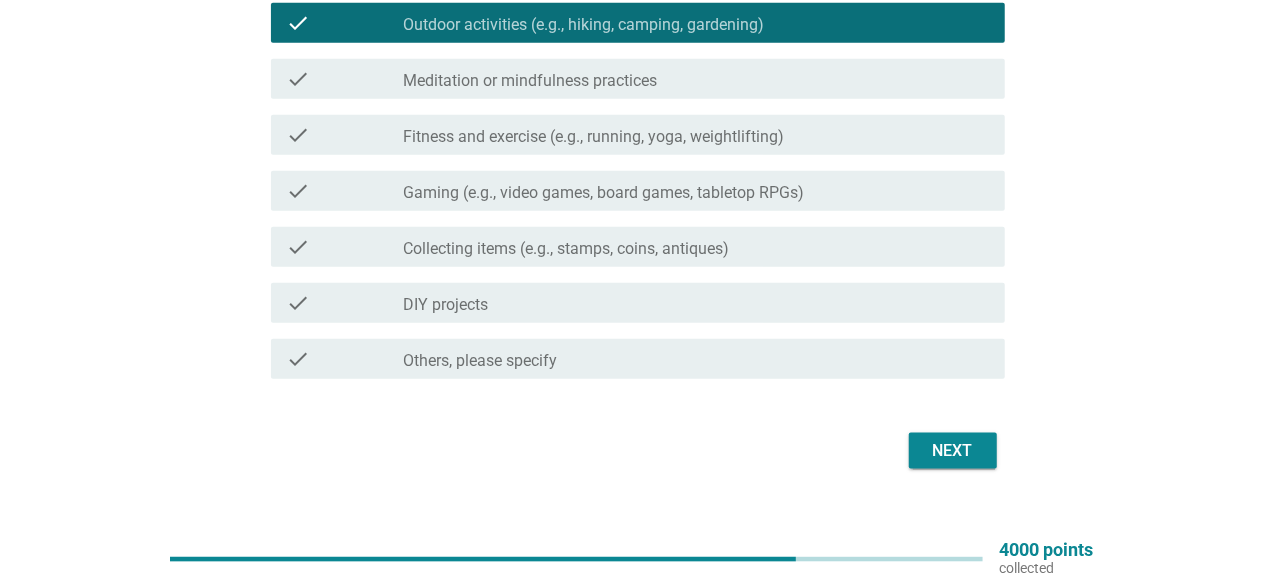 click on "Next" at bounding box center [953, 451] 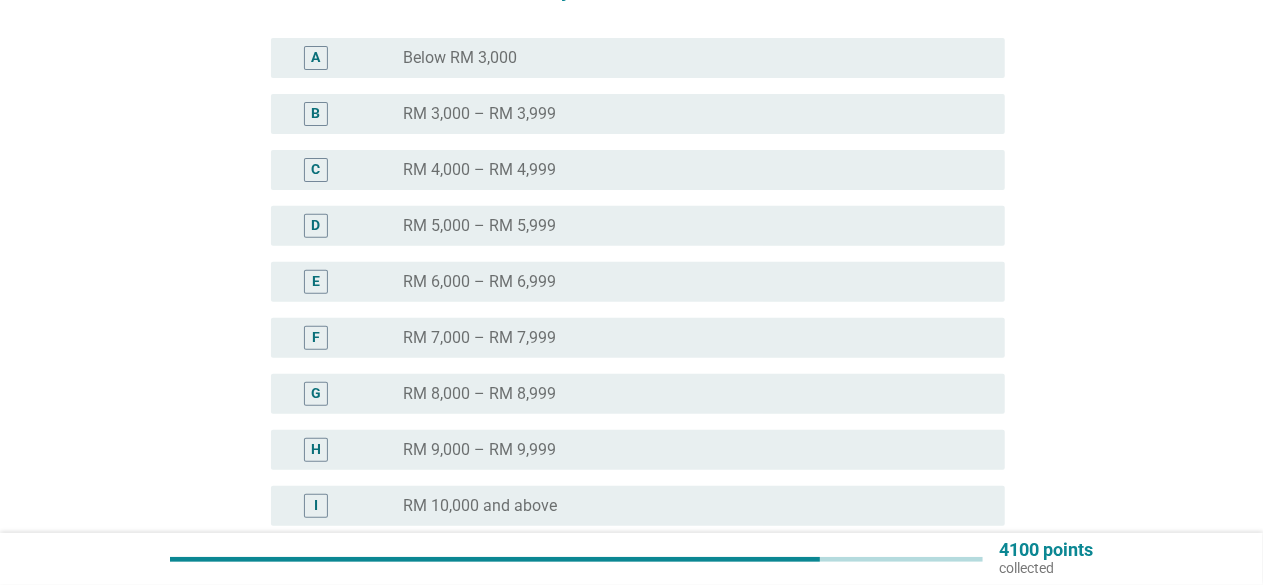 scroll, scrollTop: 300, scrollLeft: 0, axis: vertical 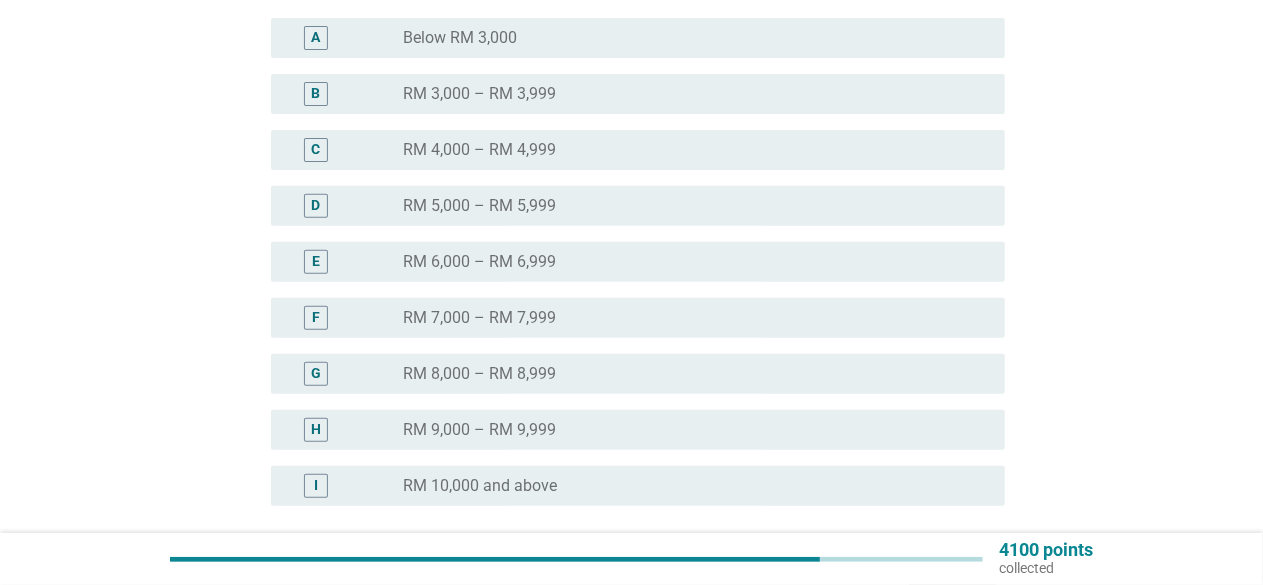 click on "radio_button_unchecked RM 10,000 and above" at bounding box center [688, 486] 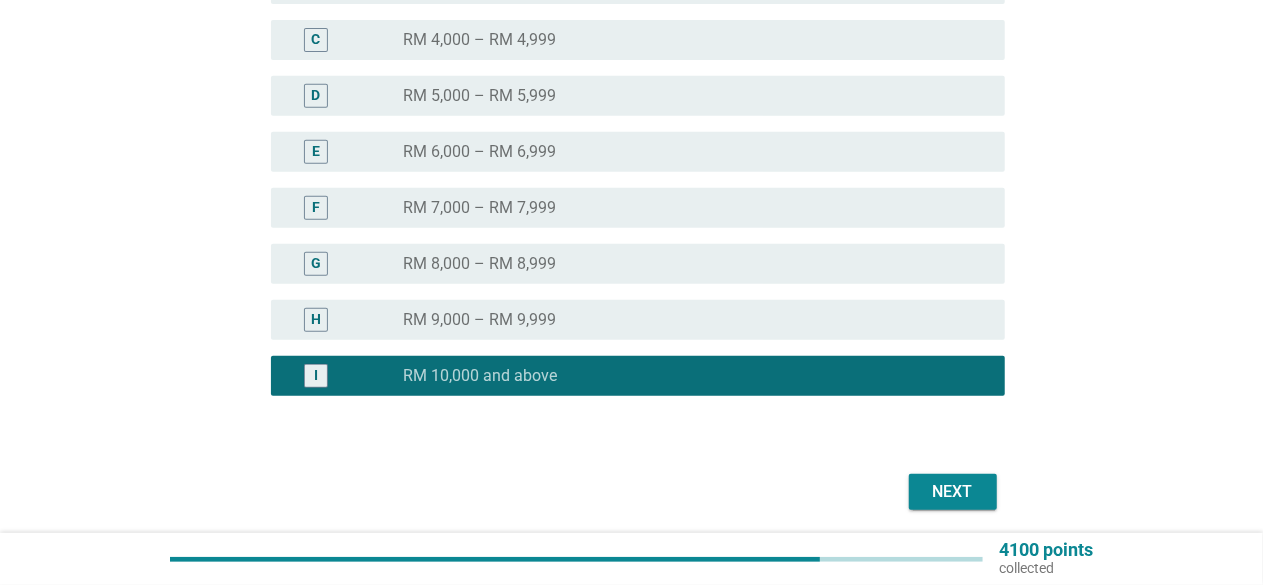scroll, scrollTop: 482, scrollLeft: 0, axis: vertical 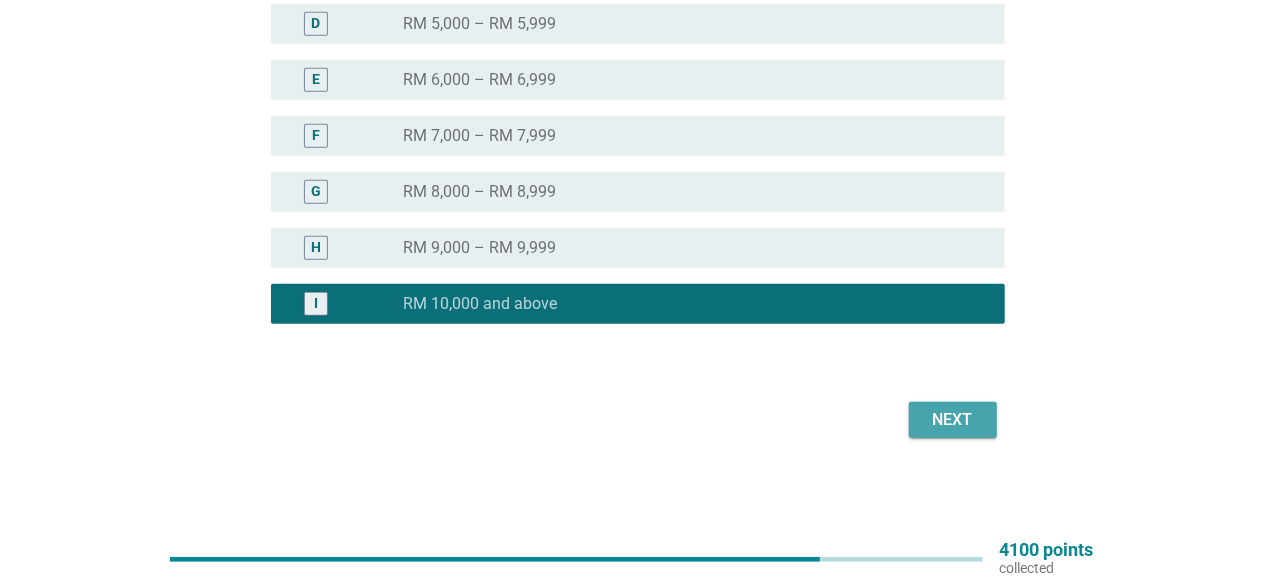 click on "Next" at bounding box center [953, 420] 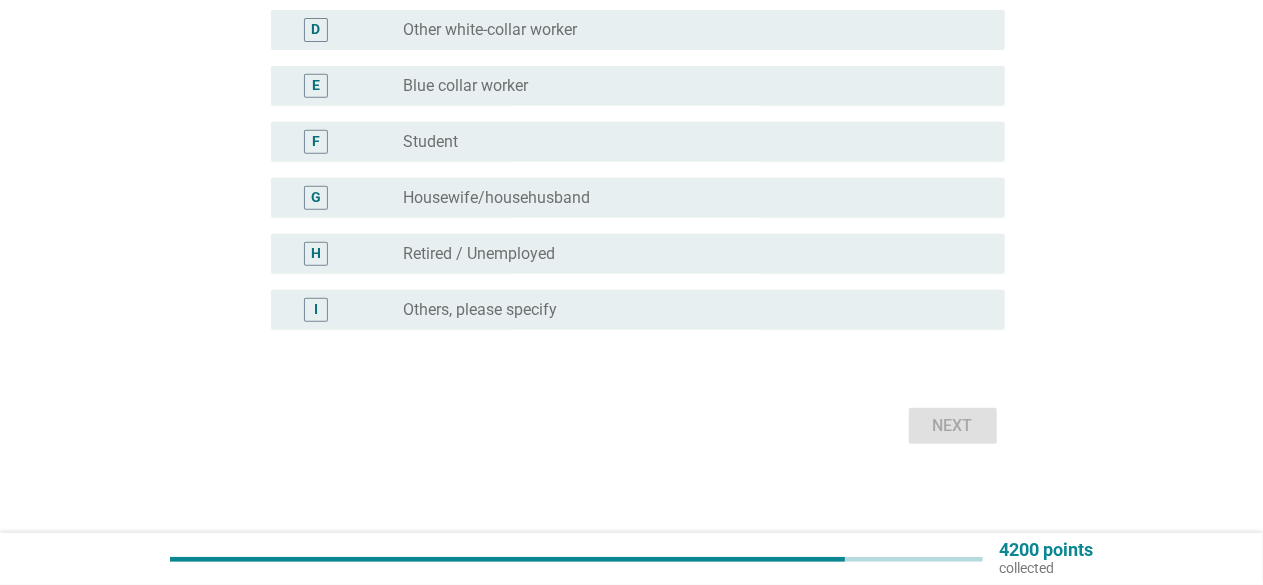 scroll, scrollTop: 410, scrollLeft: 0, axis: vertical 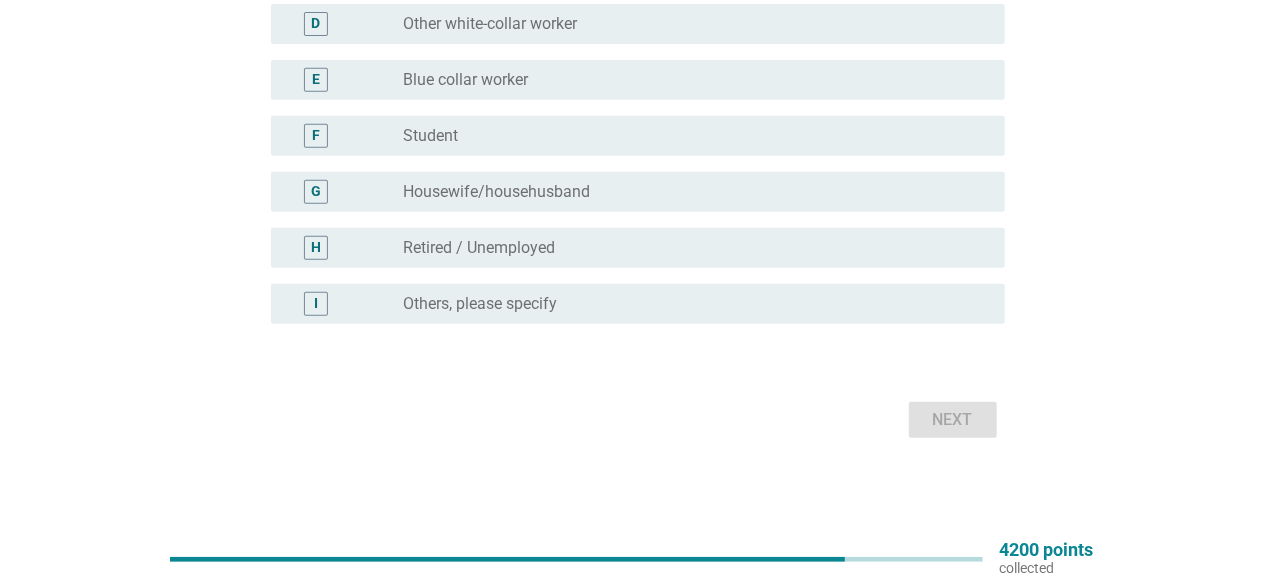 click on "Others, please specify" at bounding box center [481, 304] 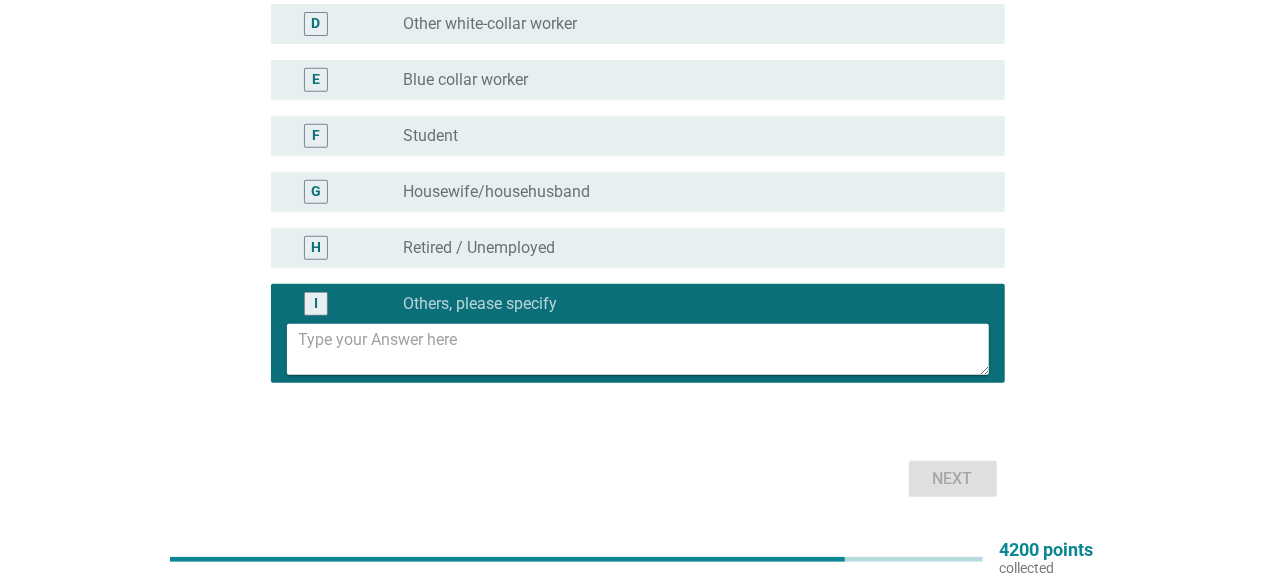 click at bounding box center (644, 349) 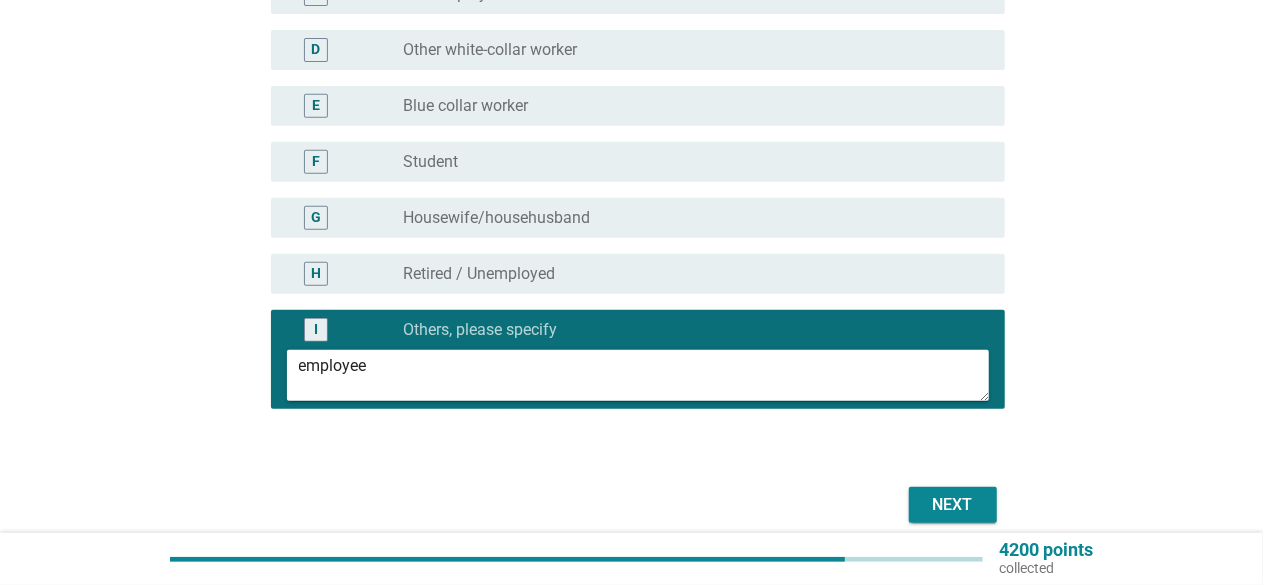 scroll, scrollTop: 470, scrollLeft: 0, axis: vertical 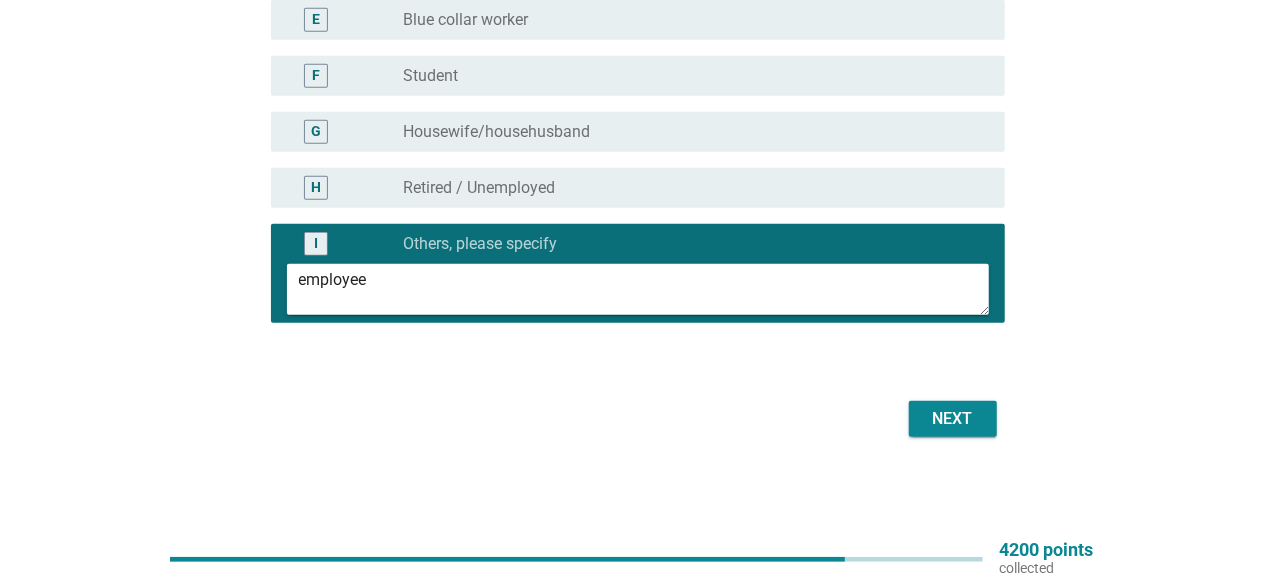 type on "employee" 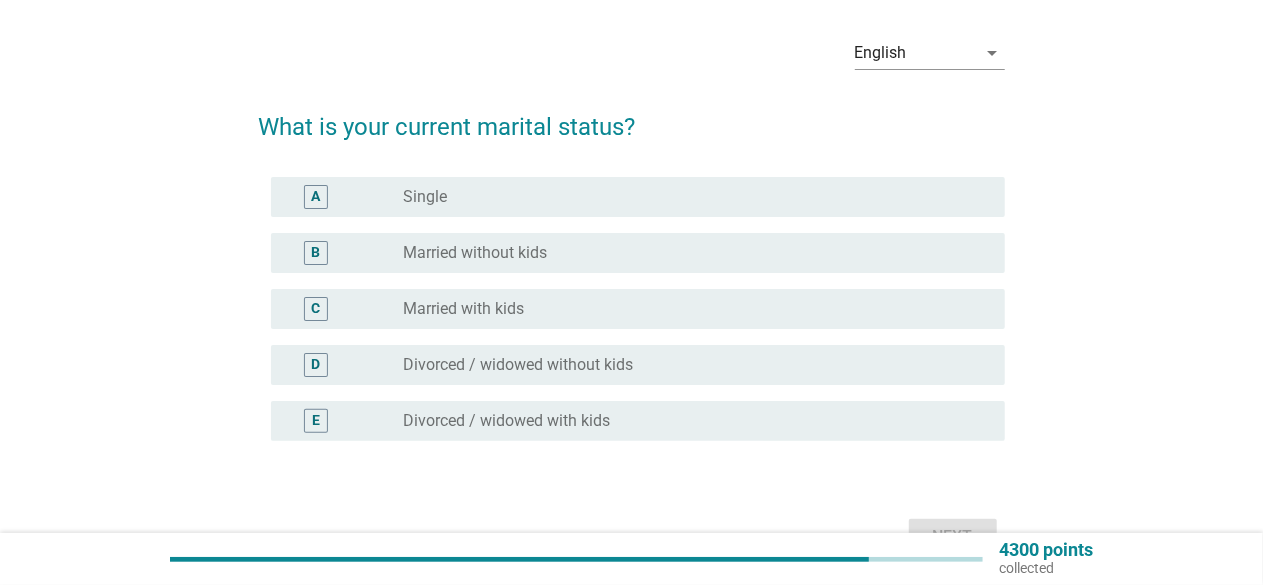 scroll, scrollTop: 100, scrollLeft: 0, axis: vertical 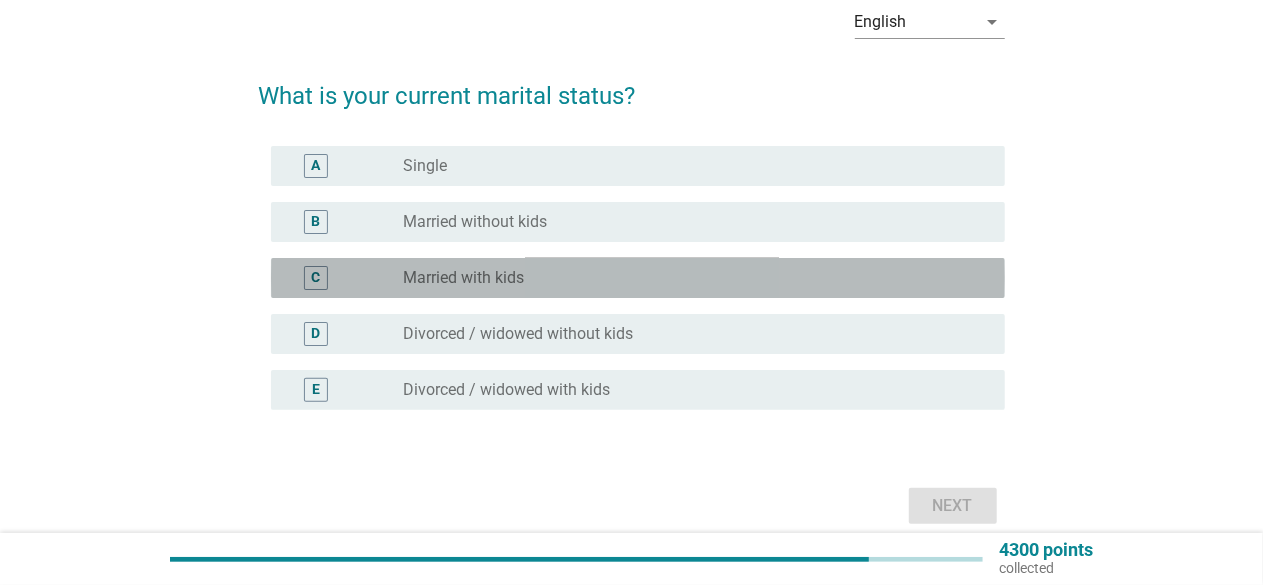 click on "Married with kids" at bounding box center (464, 278) 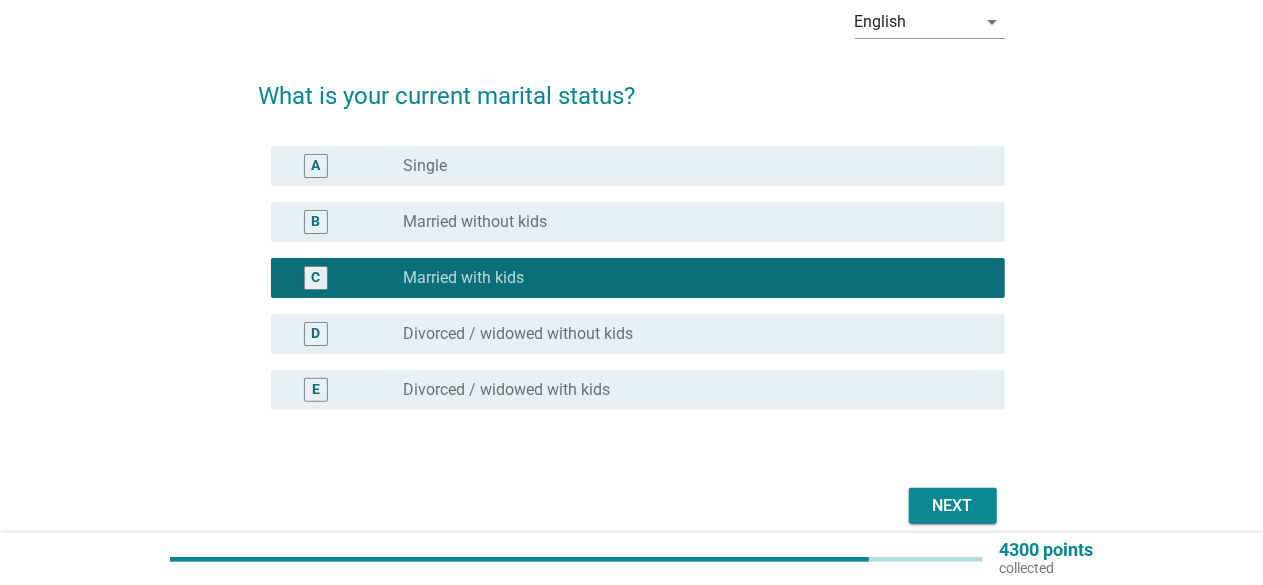 click on "Next" at bounding box center [953, 506] 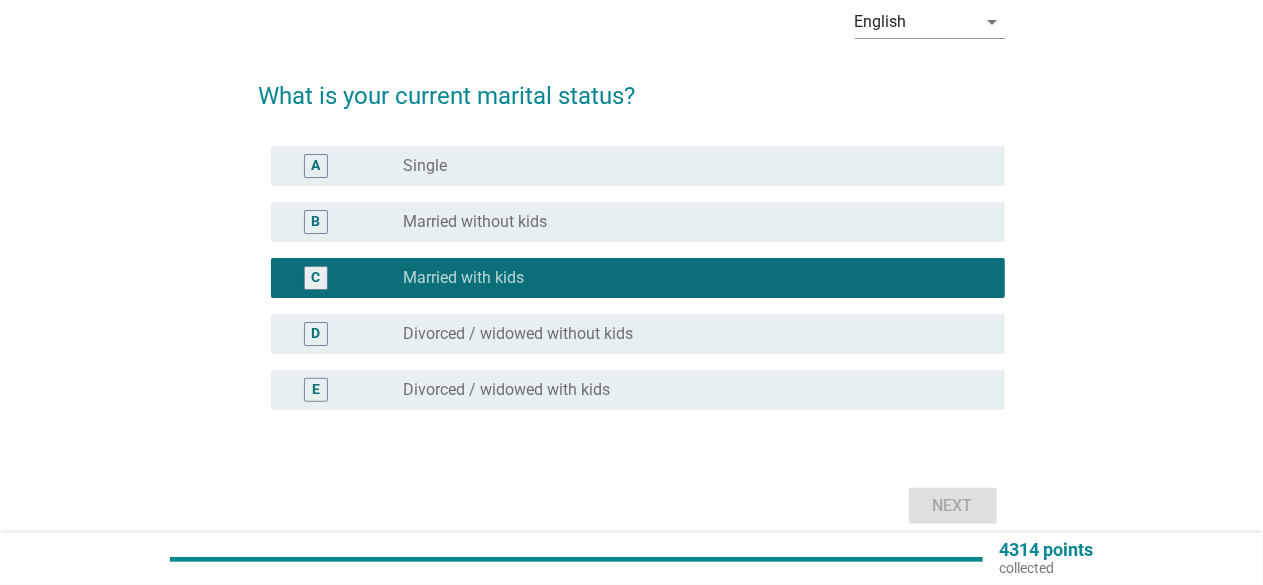 scroll, scrollTop: 0, scrollLeft: 0, axis: both 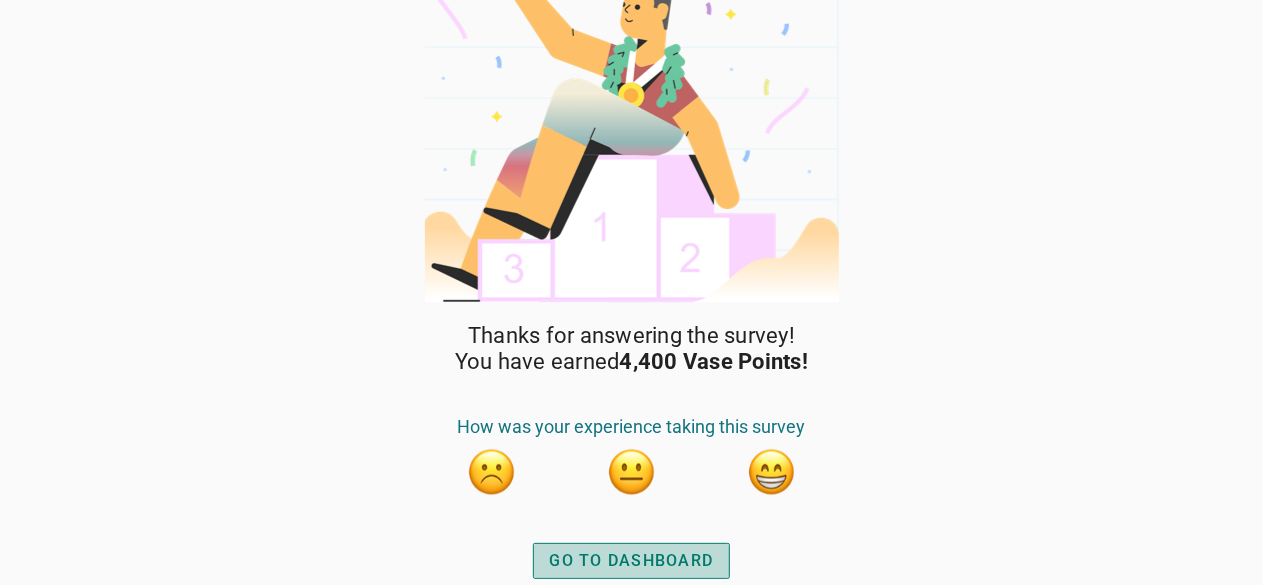 click on "GO TO DASHBOARD" at bounding box center (632, 561) 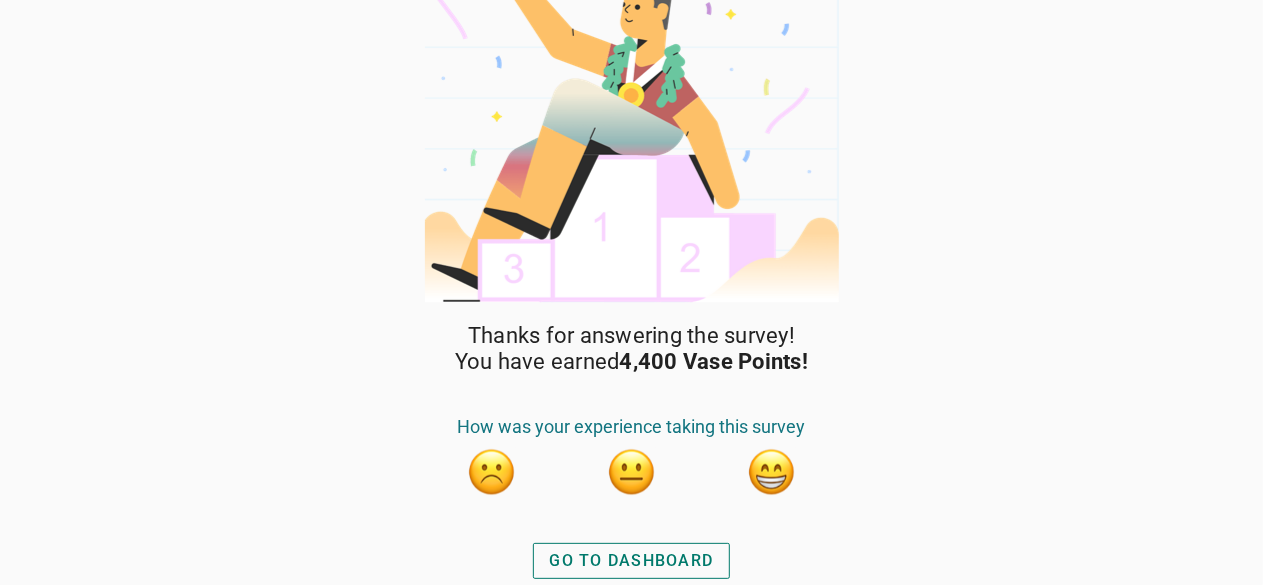 scroll, scrollTop: 0, scrollLeft: 0, axis: both 